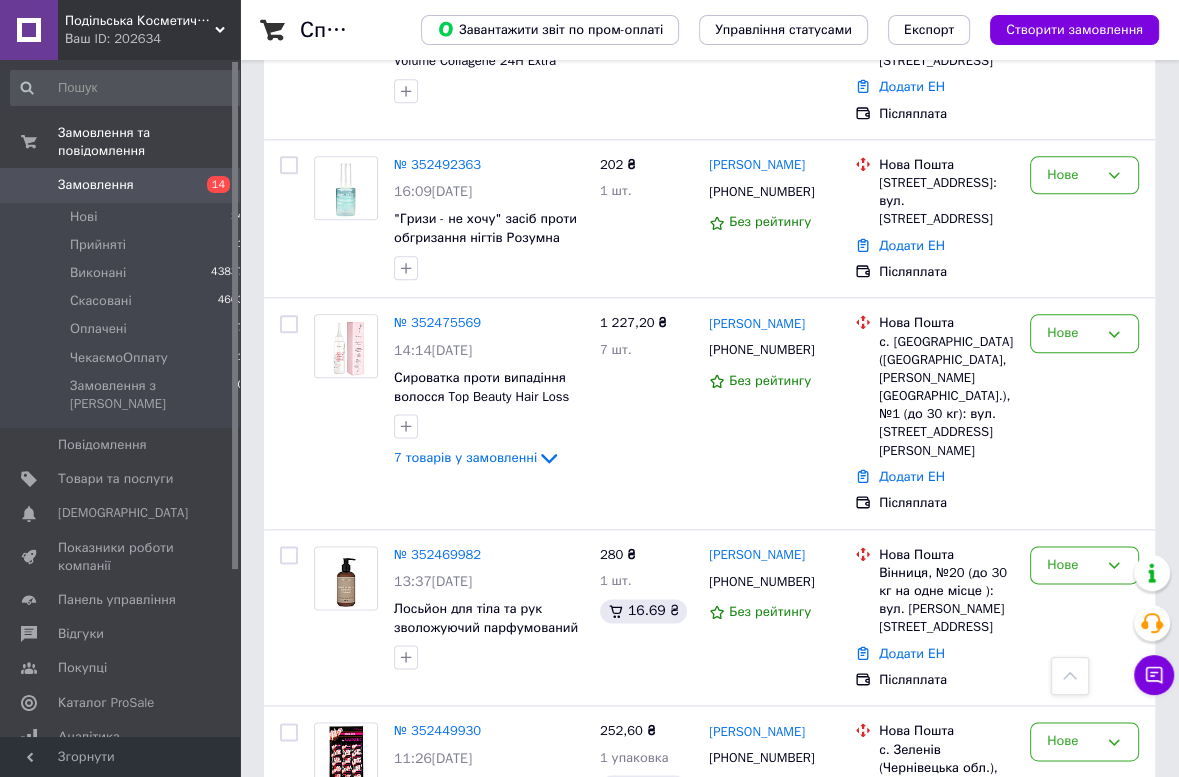 scroll, scrollTop: 2340, scrollLeft: 0, axis: vertical 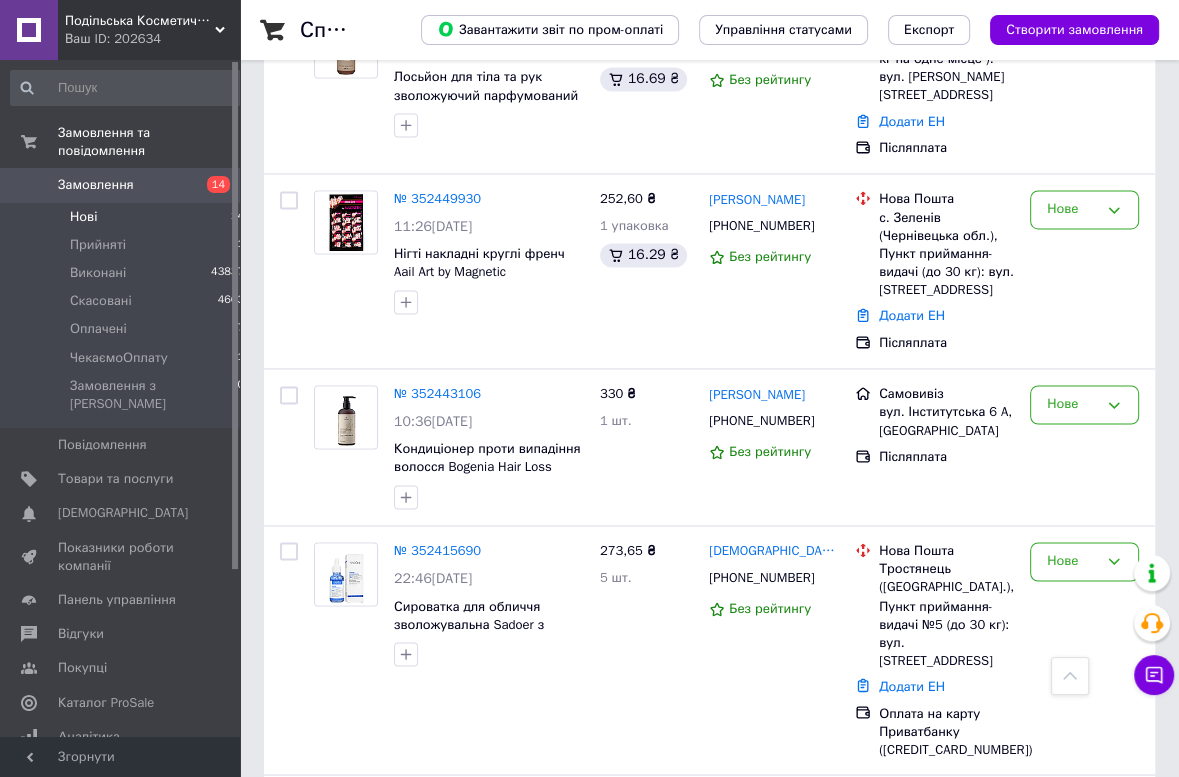 click on "Нові" at bounding box center [83, 217] 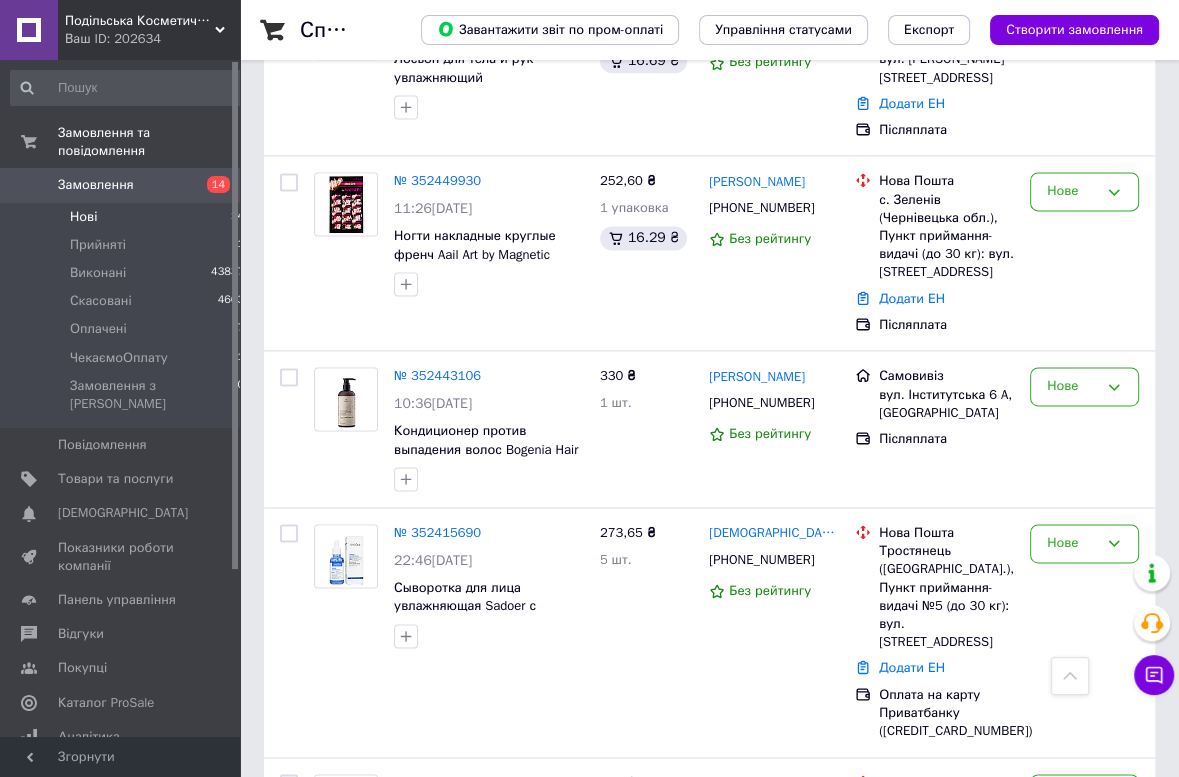 scroll, scrollTop: 2190, scrollLeft: 0, axis: vertical 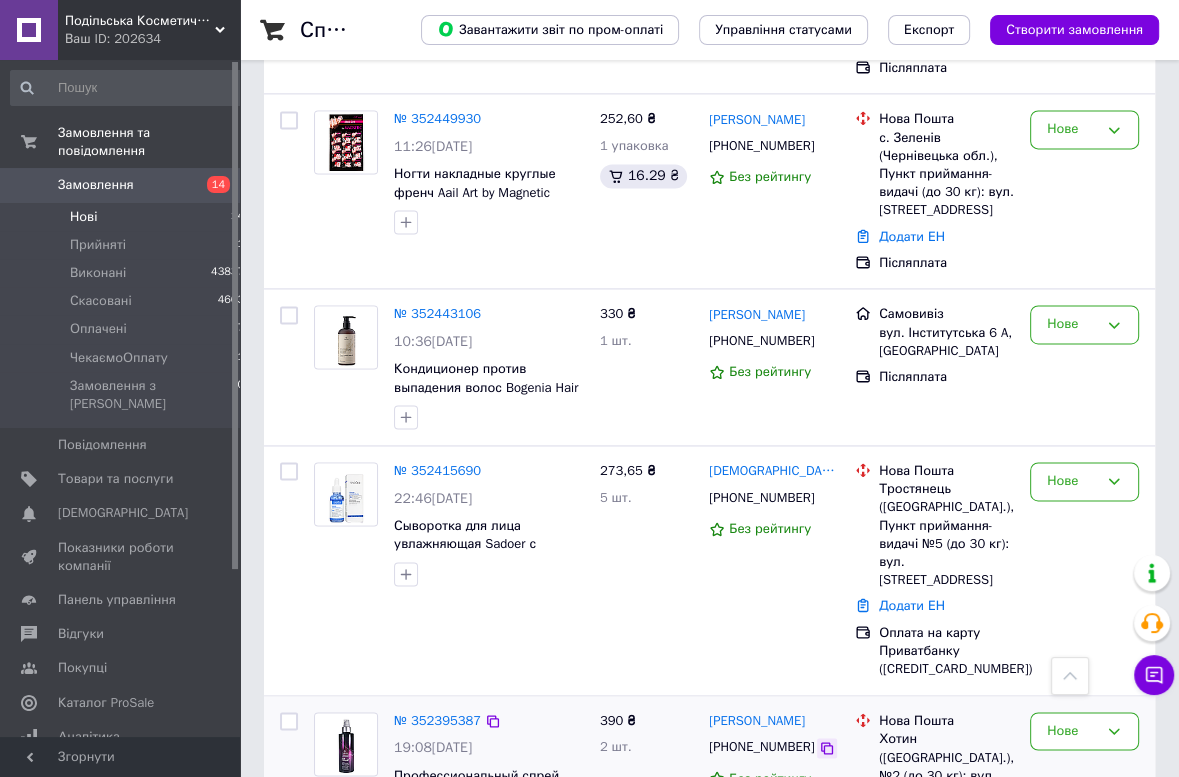 click 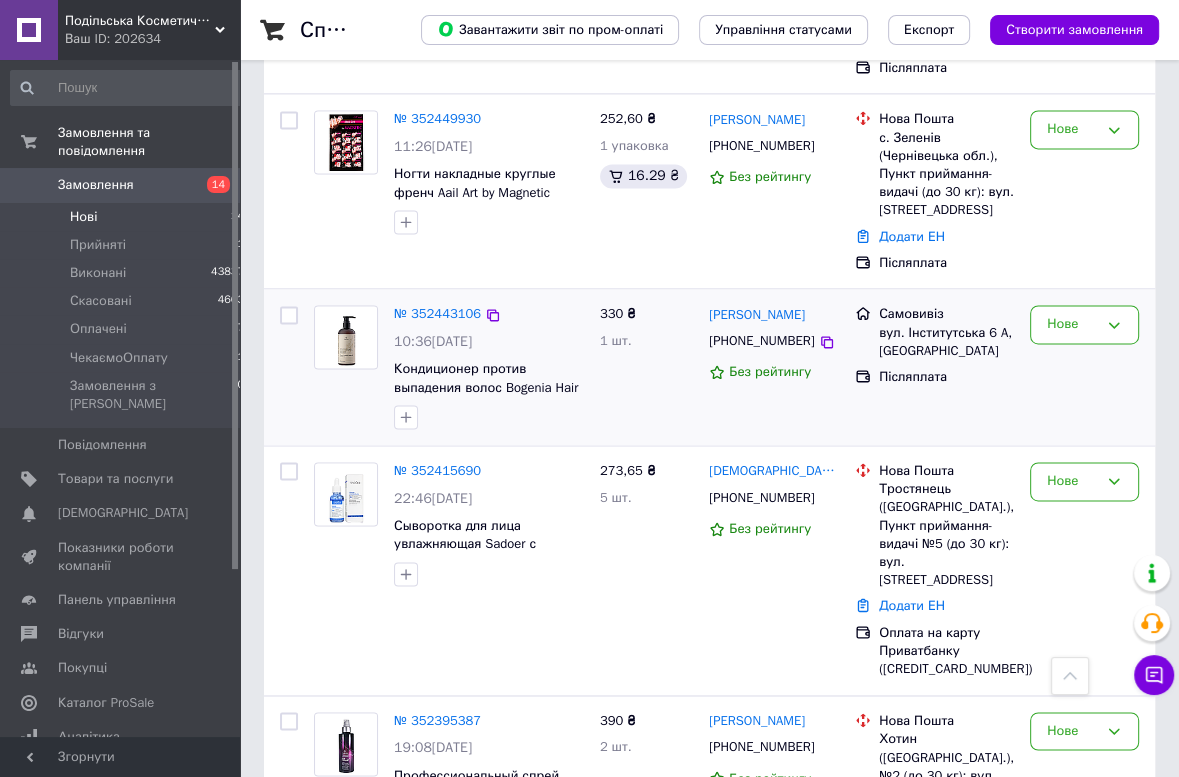 drag, startPoint x: 815, startPoint y: 399, endPoint x: 792, endPoint y: 315, distance: 87.0919 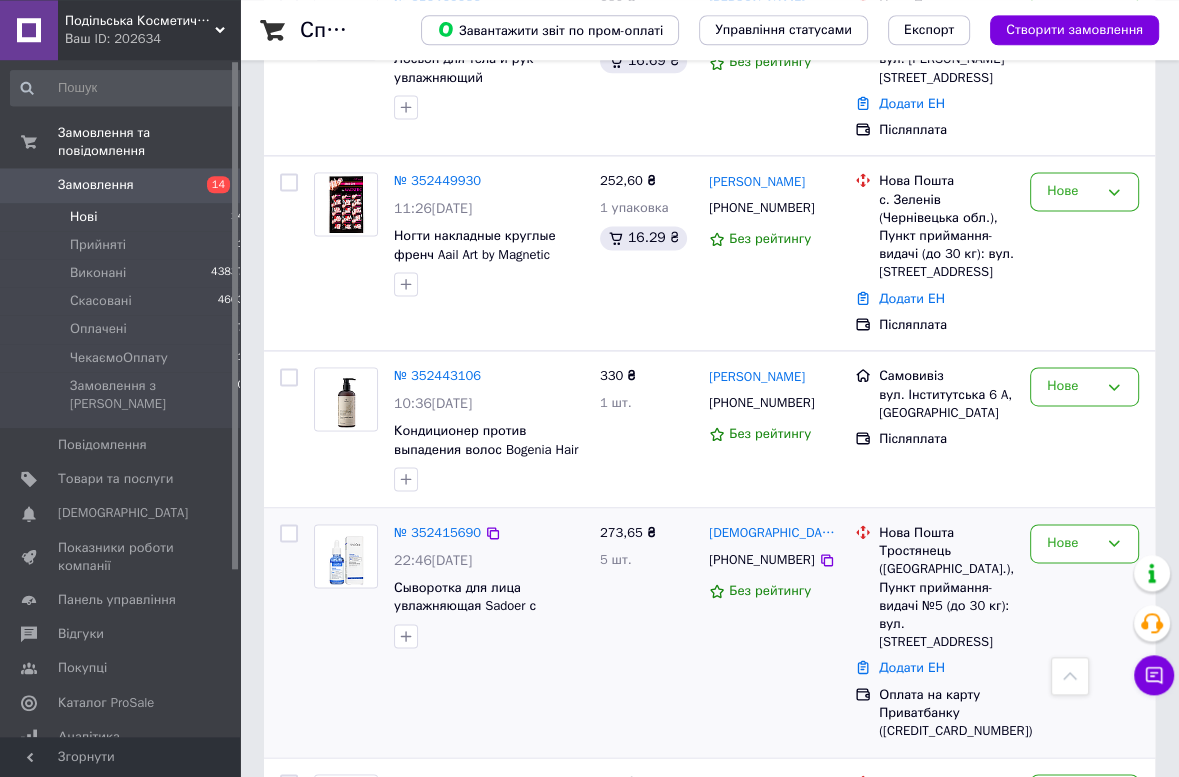 scroll, scrollTop: 2084, scrollLeft: 0, axis: vertical 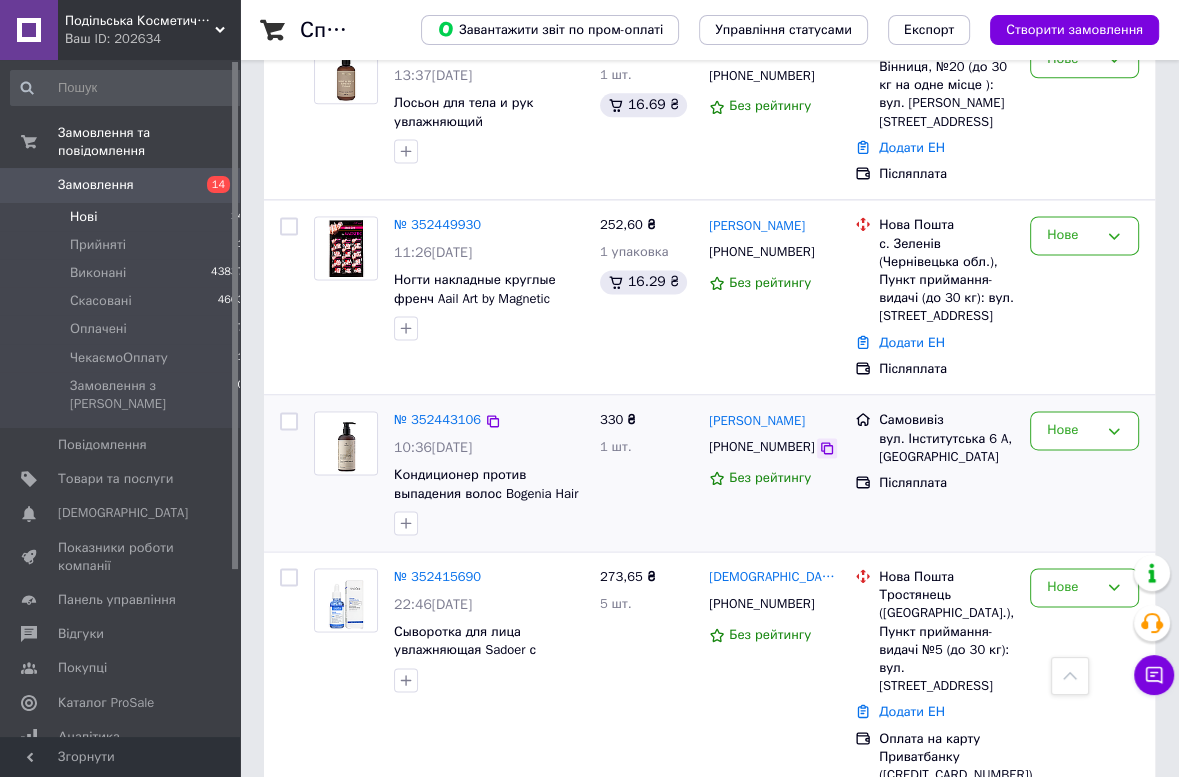 click 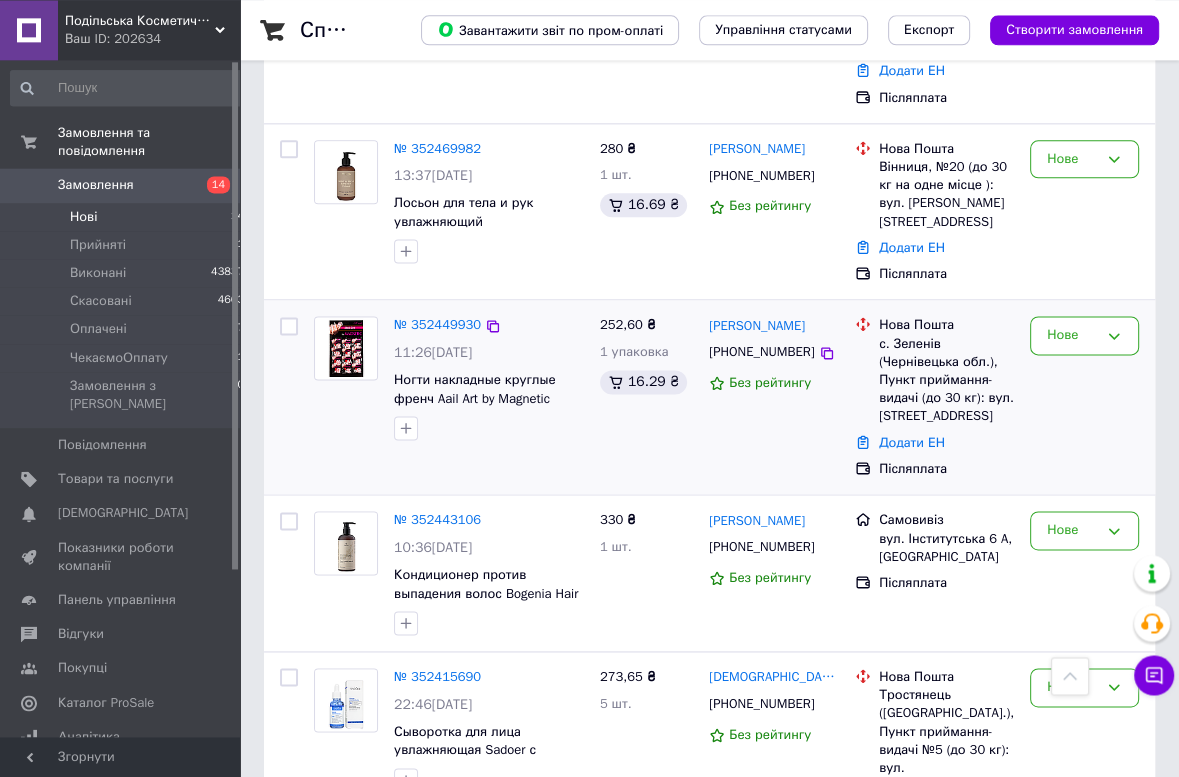 scroll, scrollTop: 1871, scrollLeft: 0, axis: vertical 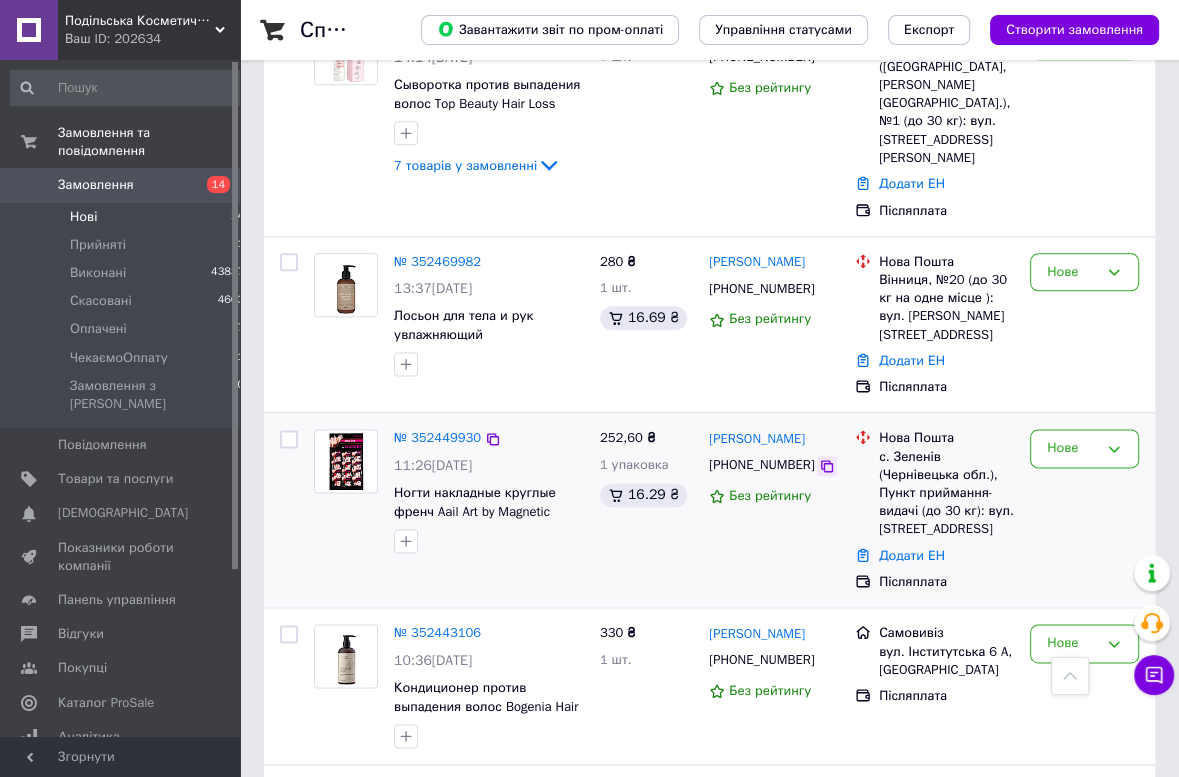 click 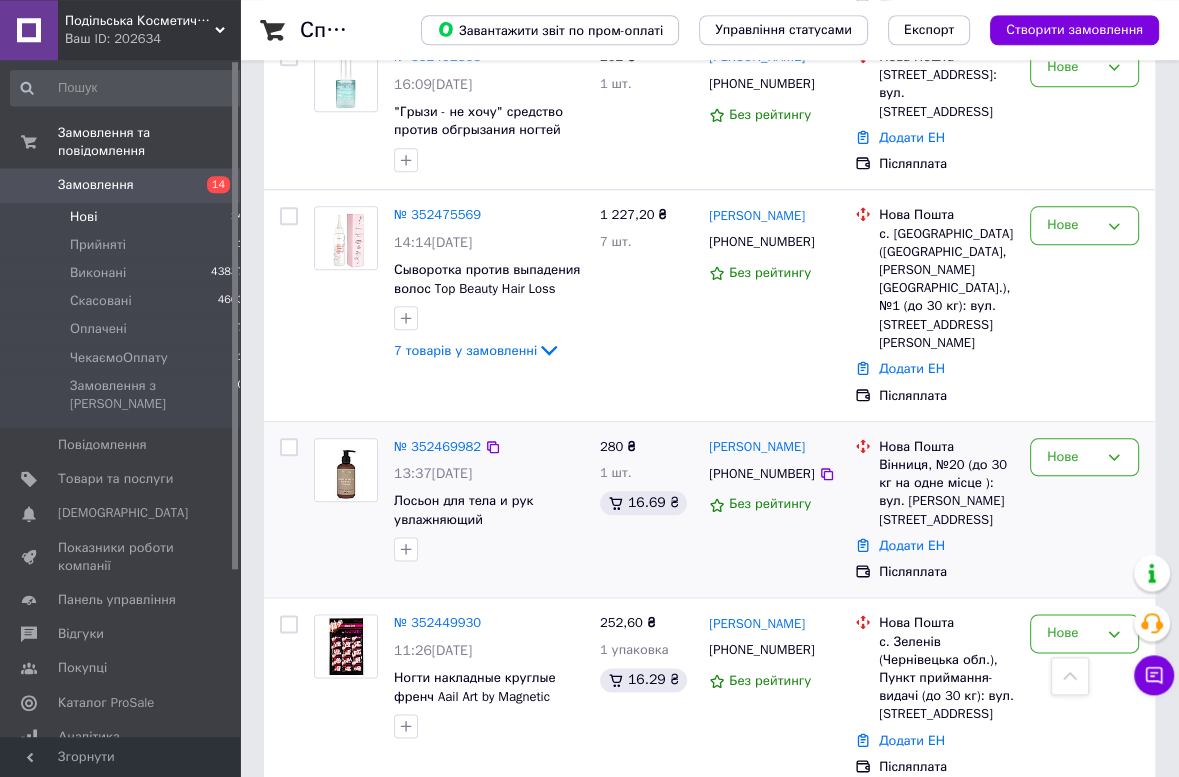 scroll, scrollTop: 1658, scrollLeft: 0, axis: vertical 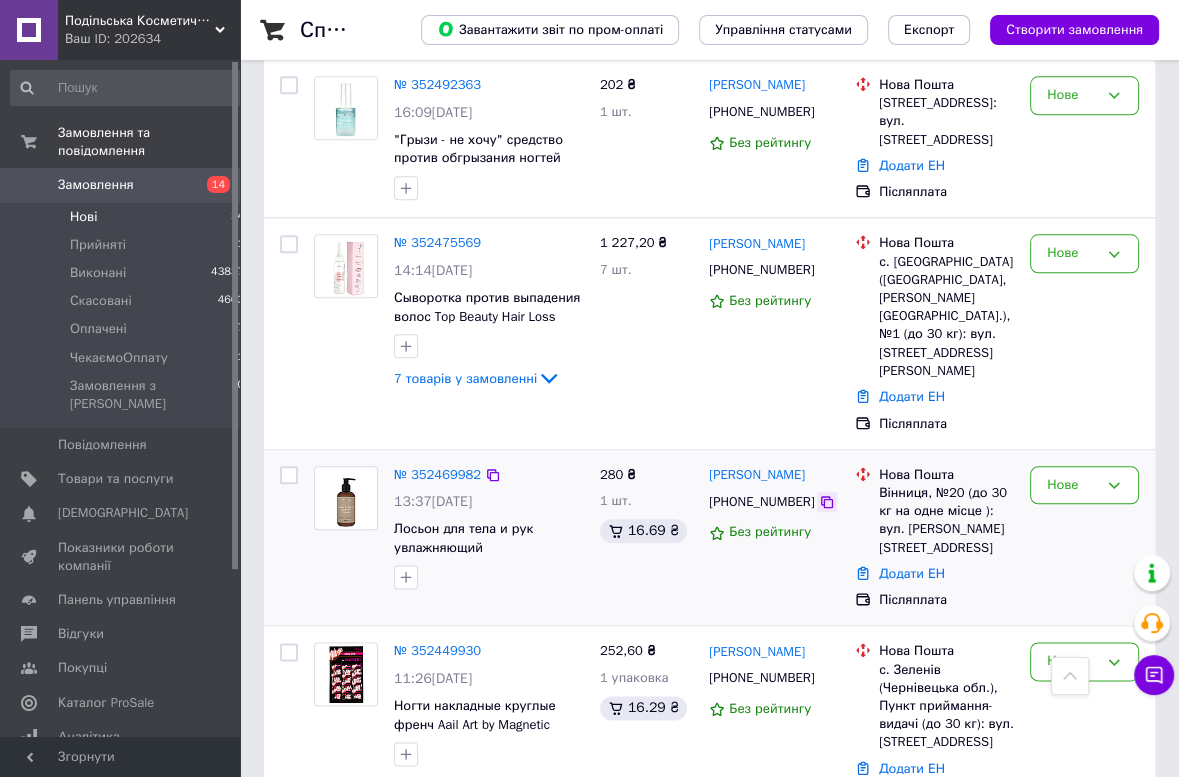 click 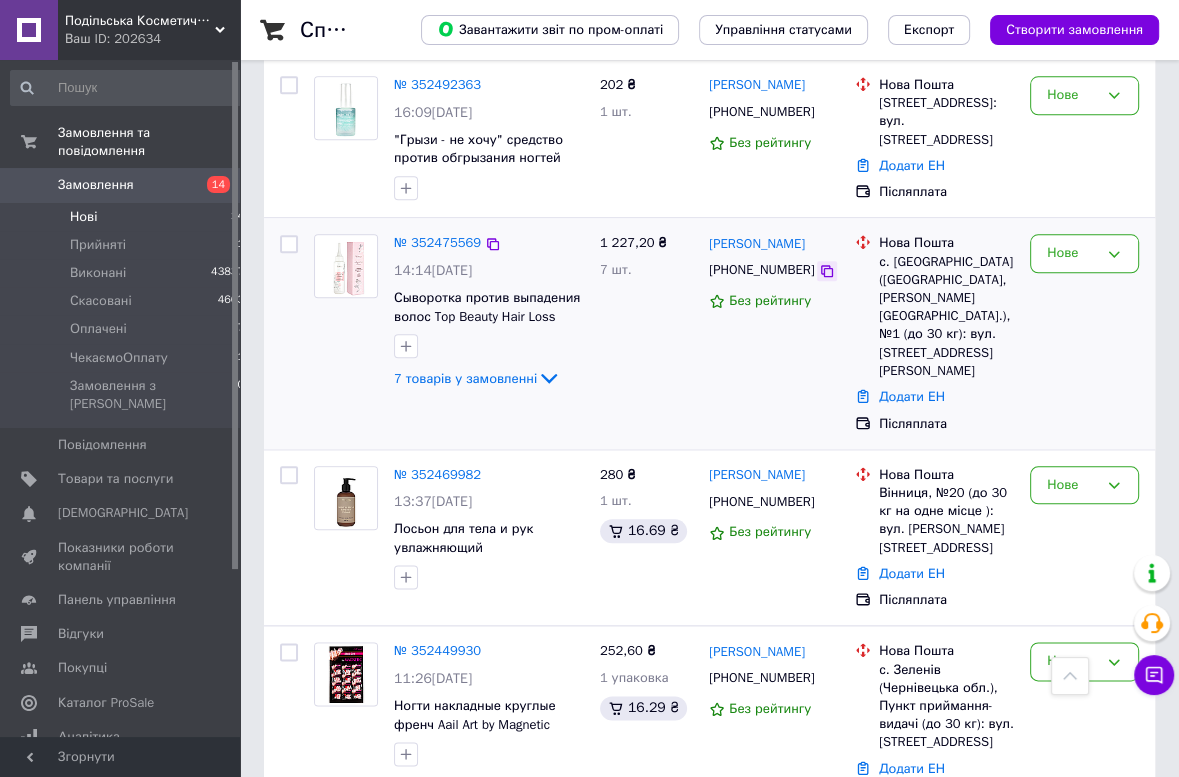 click 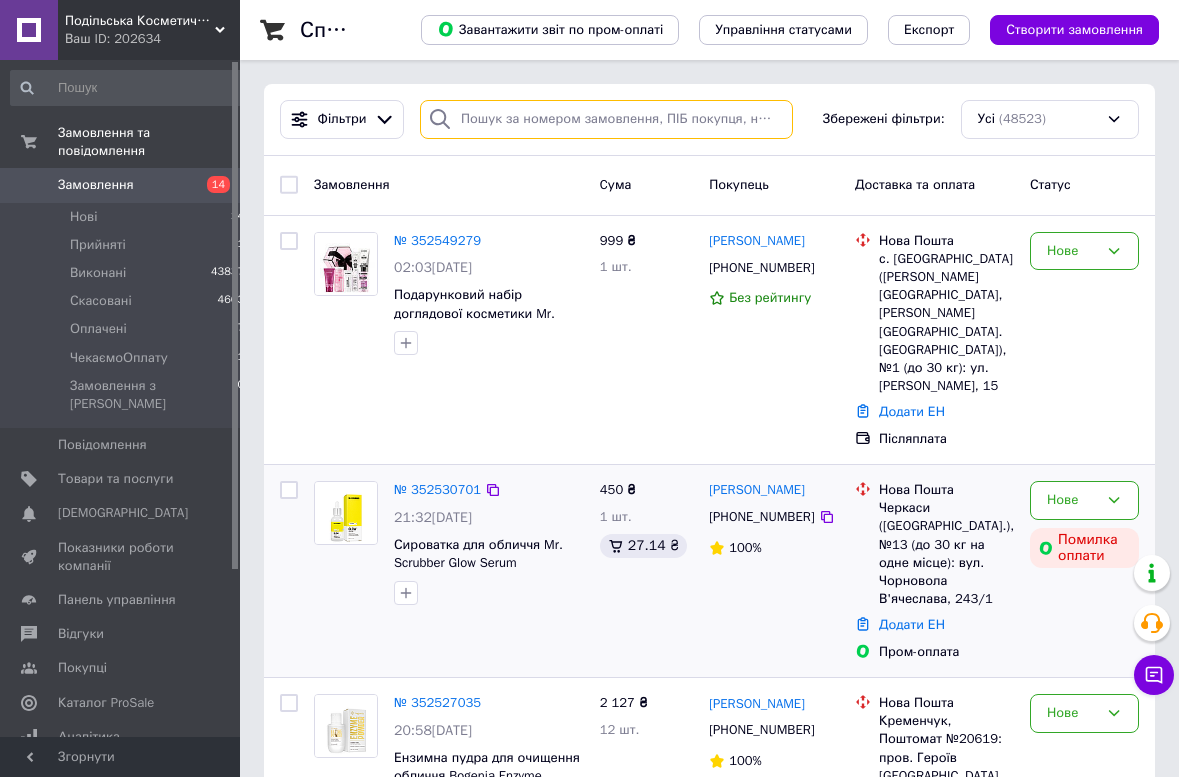 scroll, scrollTop: 0, scrollLeft: 0, axis: both 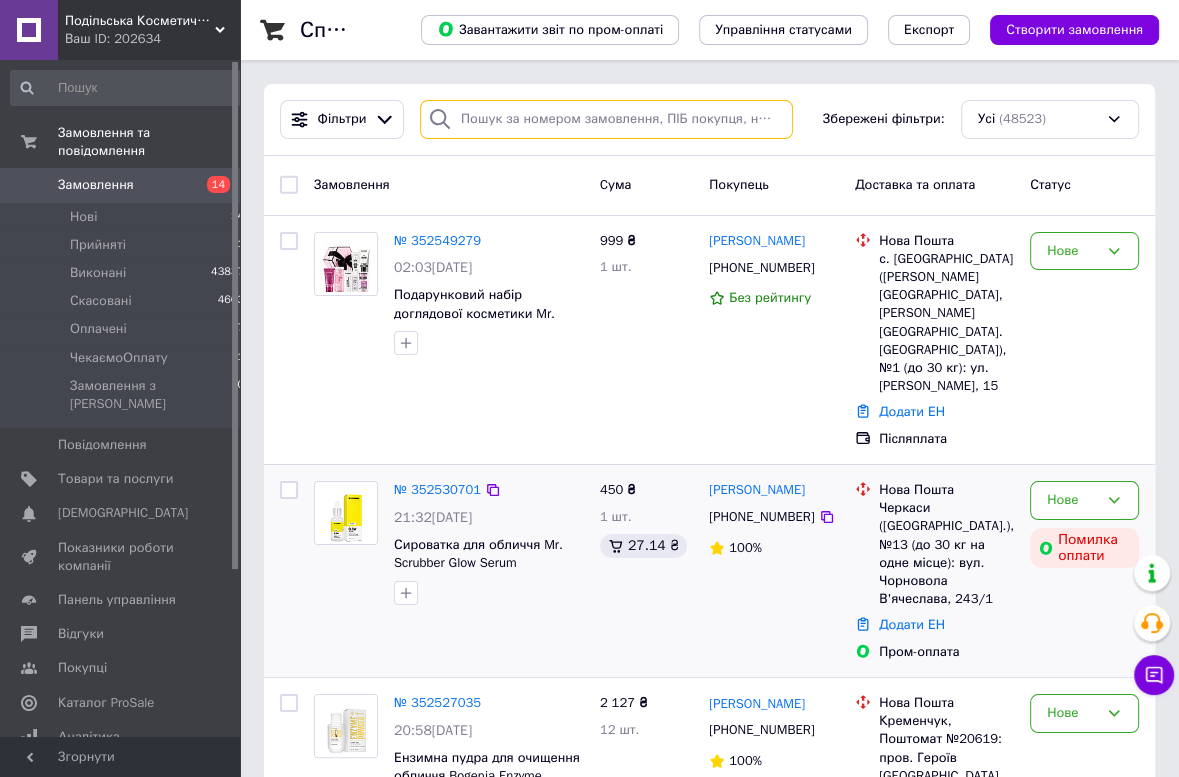 click at bounding box center [606, 119] 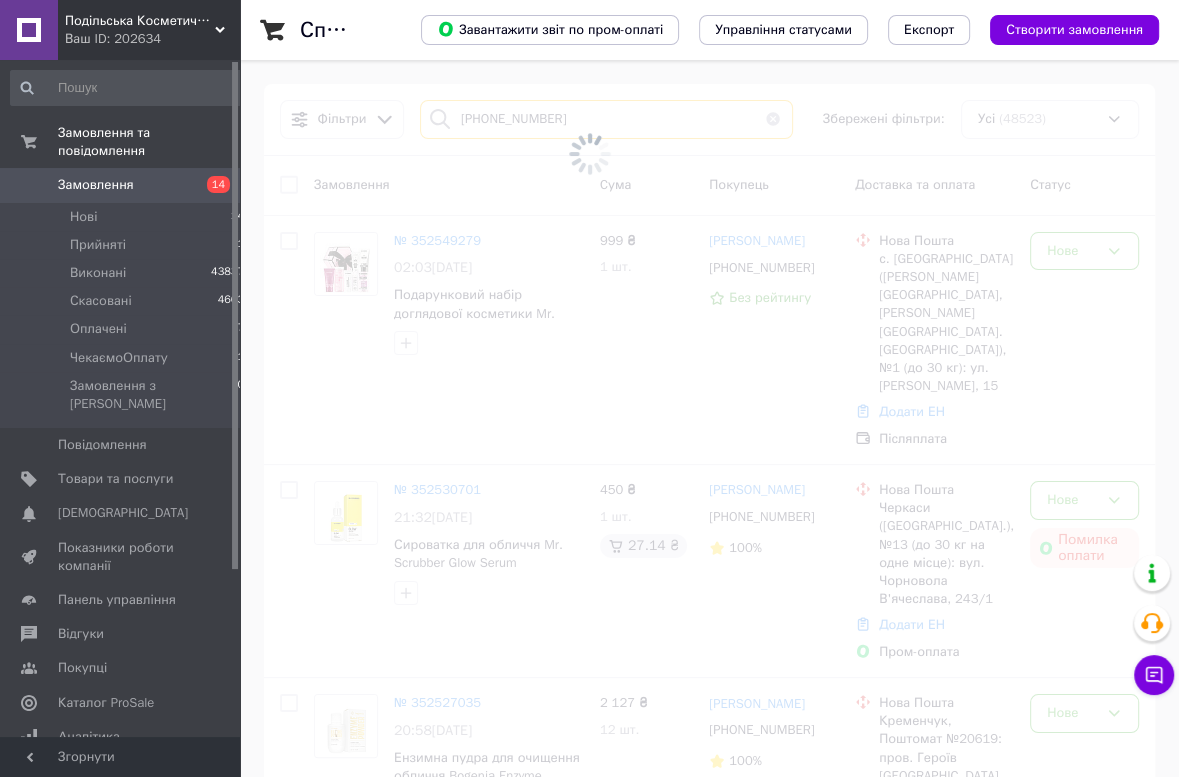 type on "[PHONE_NUMBER]" 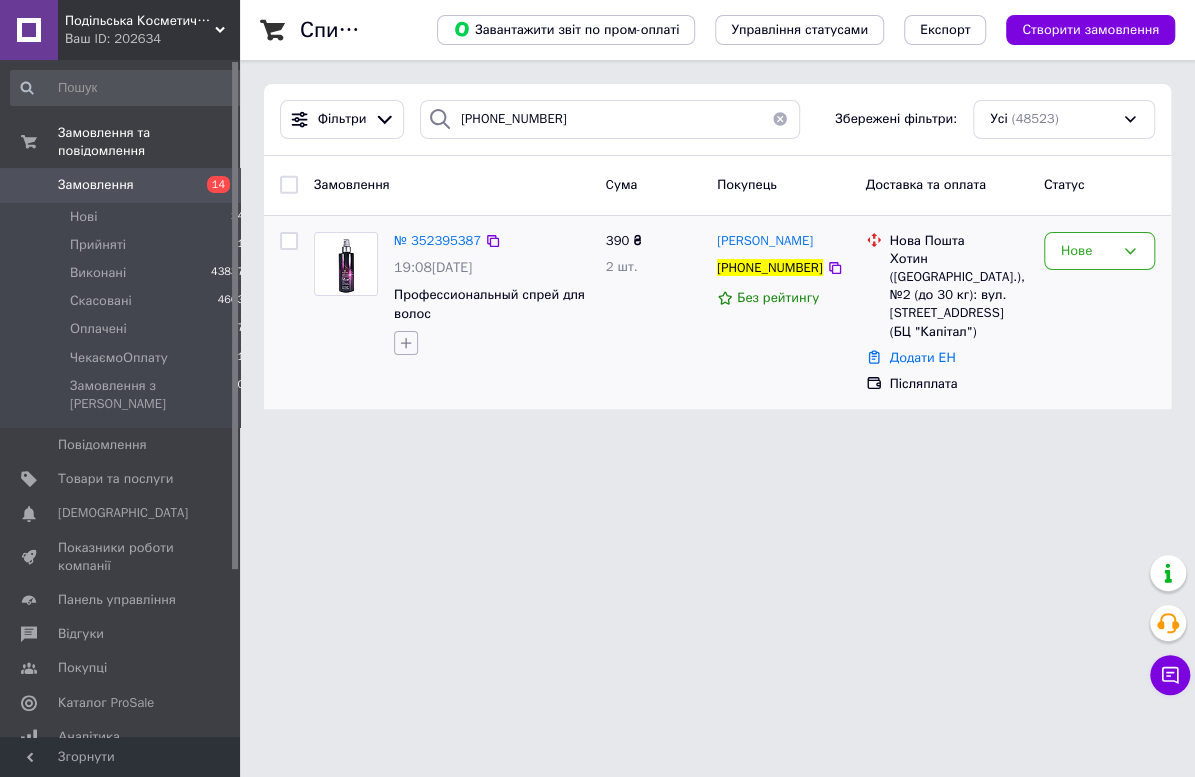 click 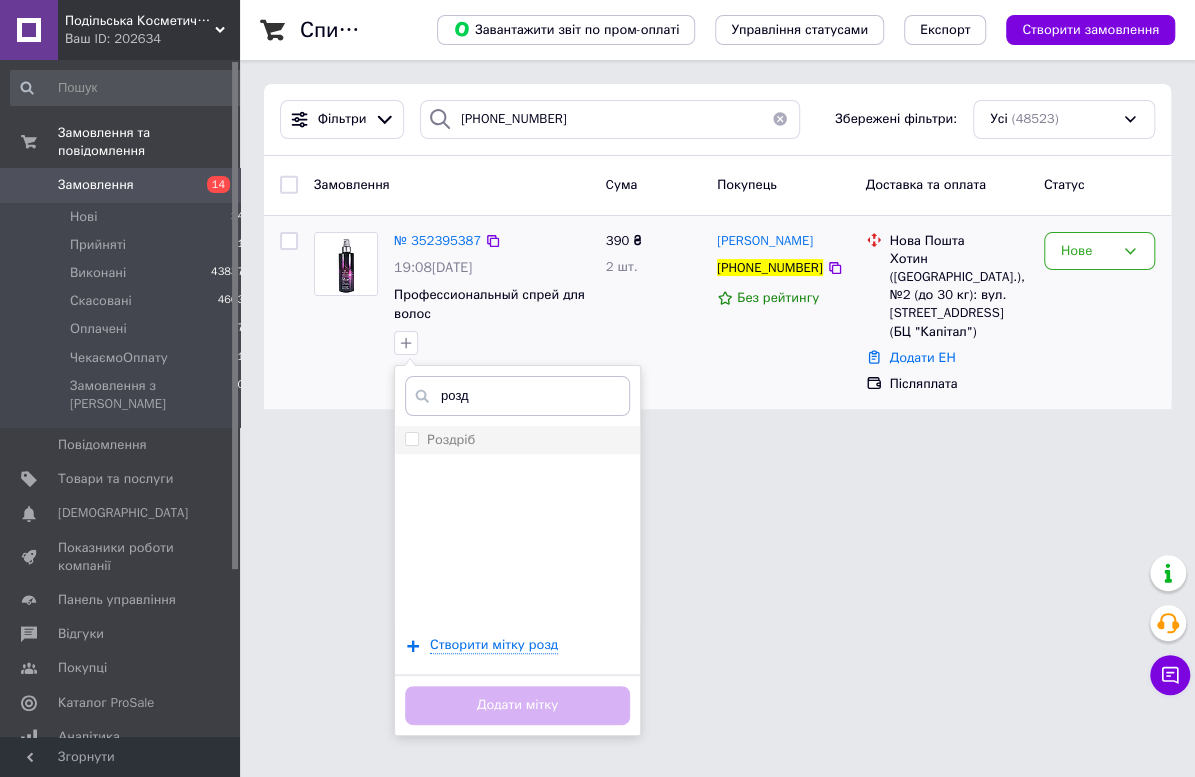 type on "розд" 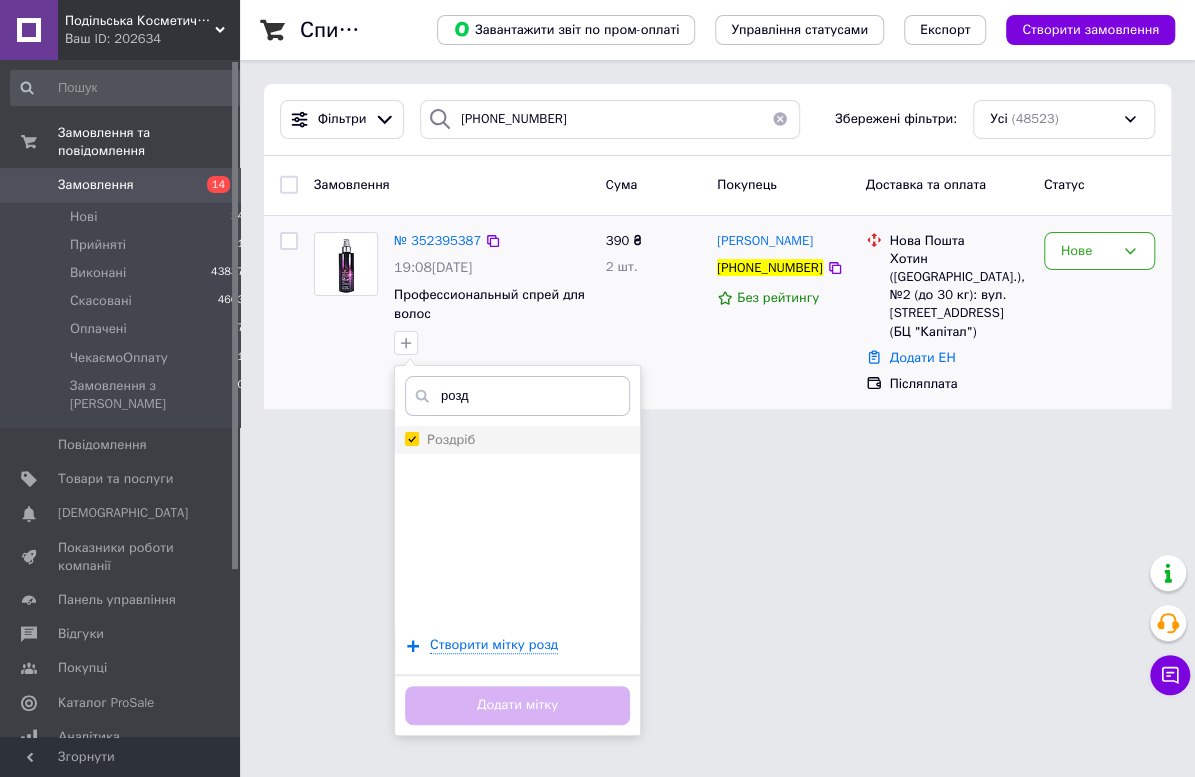checkbox on "true" 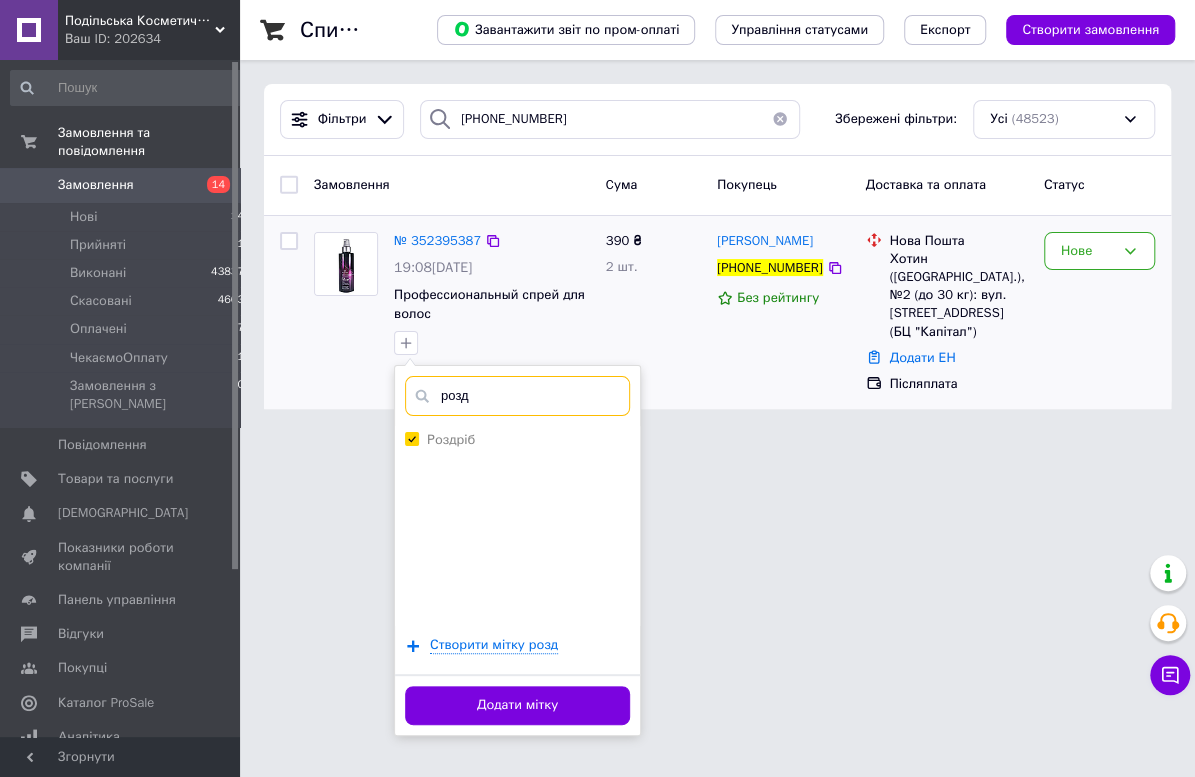 drag, startPoint x: 473, startPoint y: 398, endPoint x: 344, endPoint y: 386, distance: 129.55693 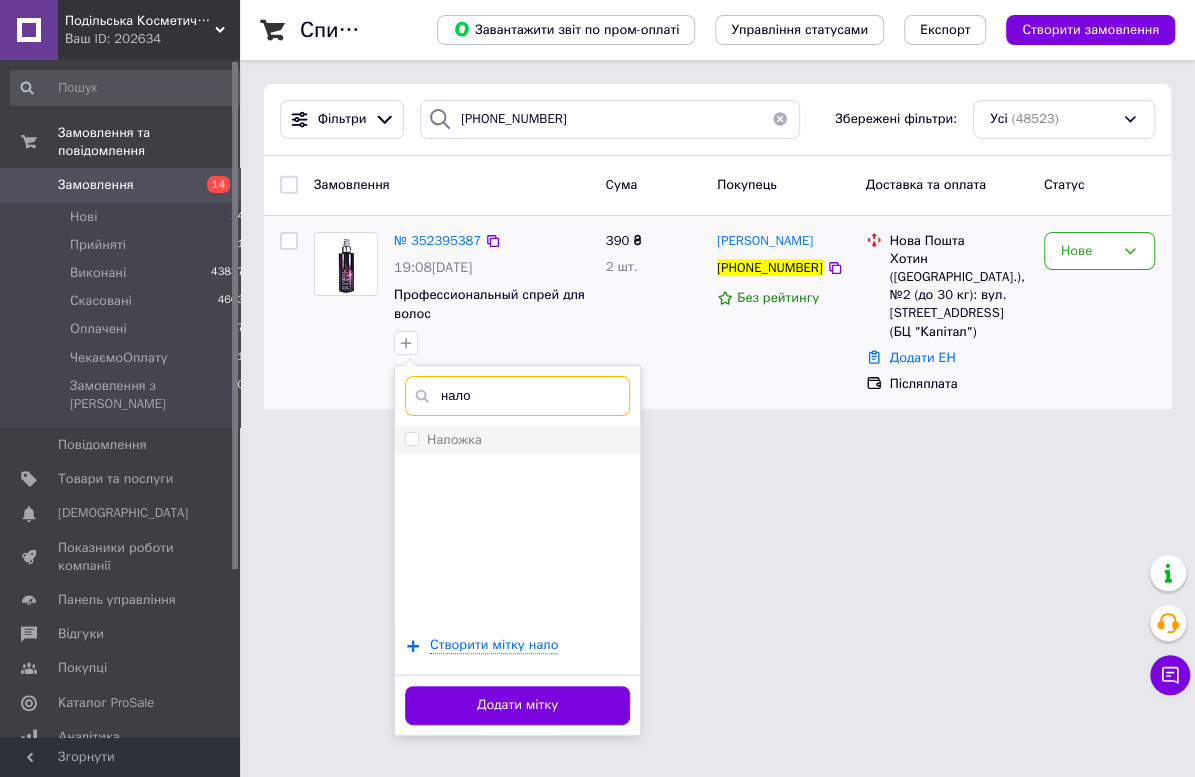 type on "нало" 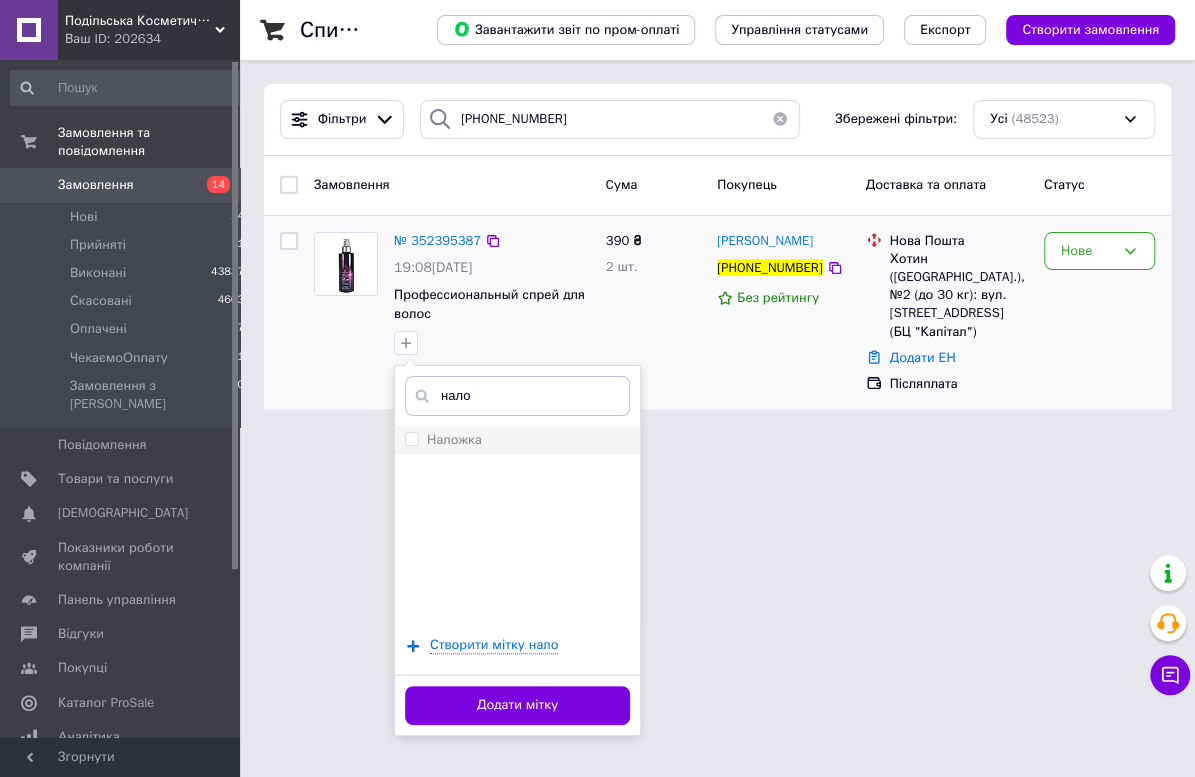 click on "Наложка" at bounding box center [454, 439] 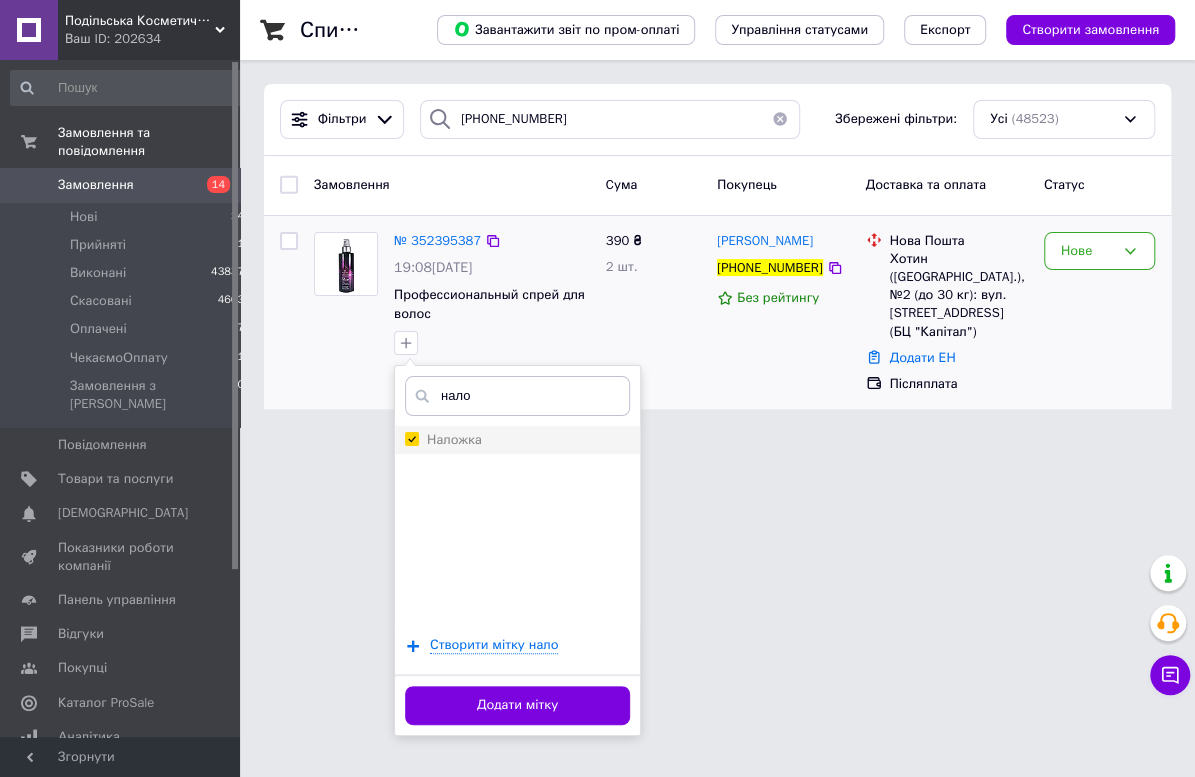 checkbox on "true" 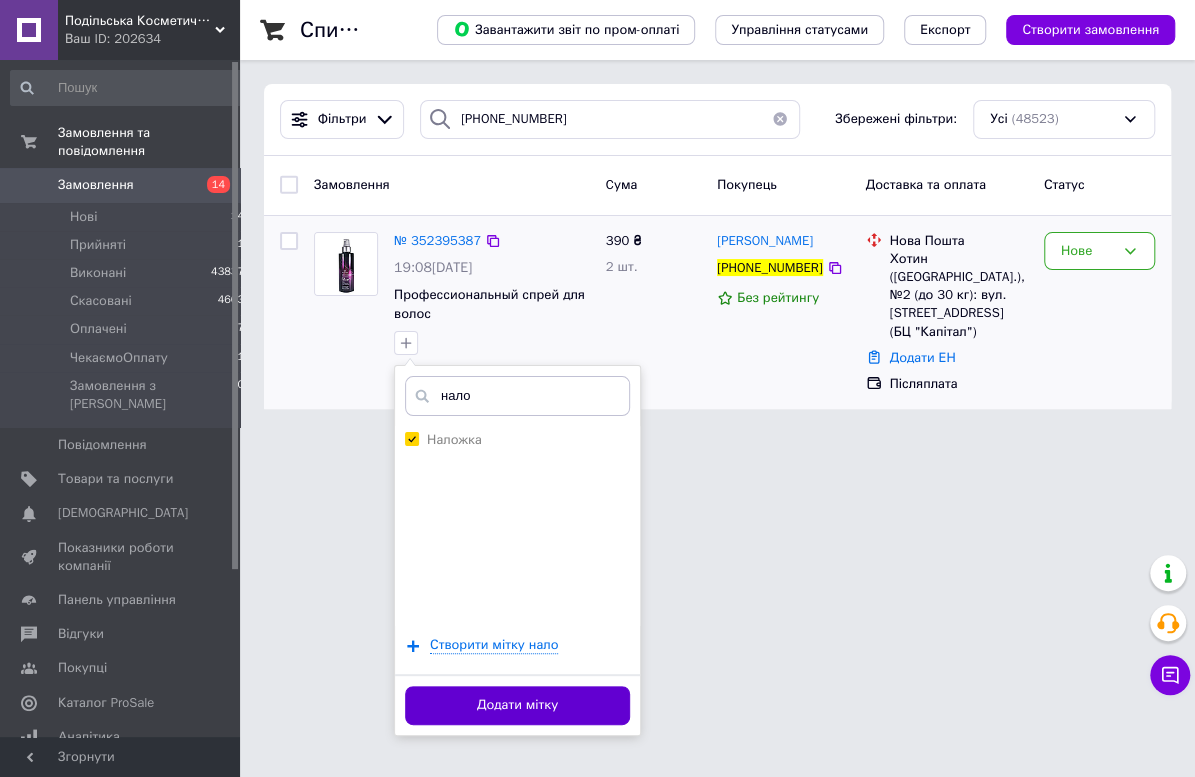 click on "Додати мітку" at bounding box center [517, 705] 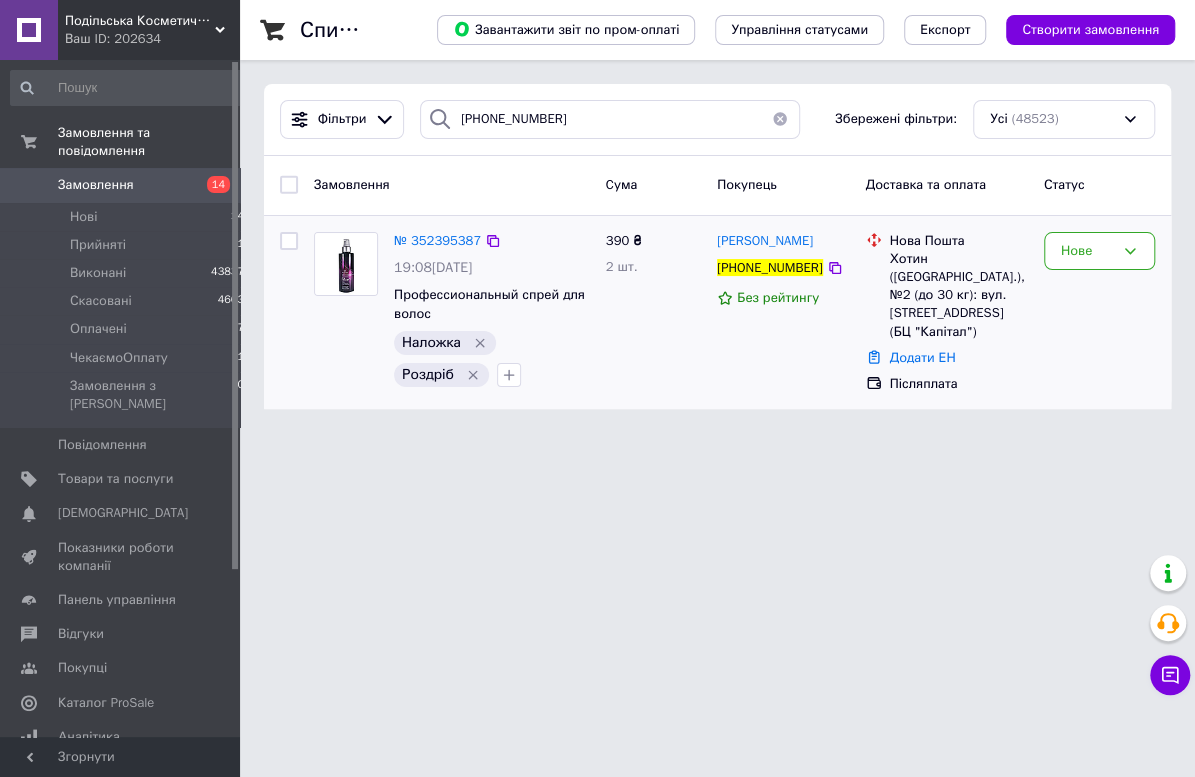 click on "Фільтри [PHONE_NUMBER] Збережені фільтри: Усі (48523)" at bounding box center [717, 120] 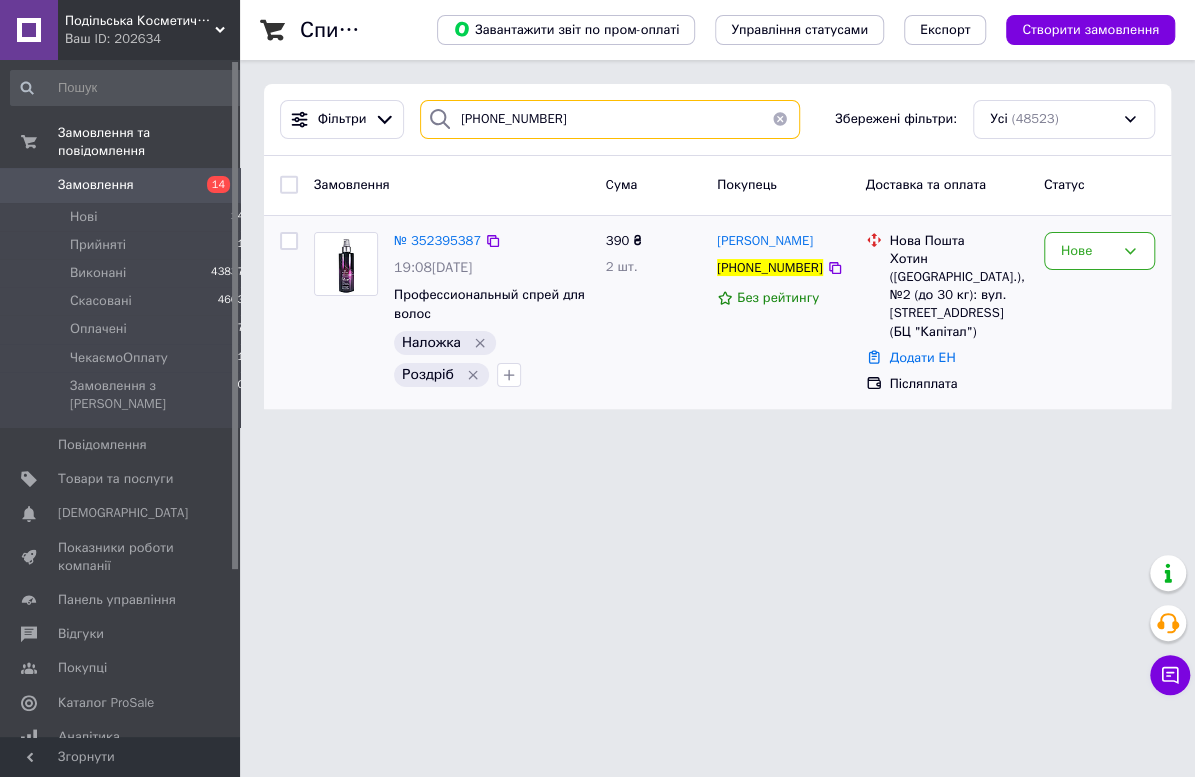 drag, startPoint x: 590, startPoint y: 121, endPoint x: 311, endPoint y: 124, distance: 279.01614 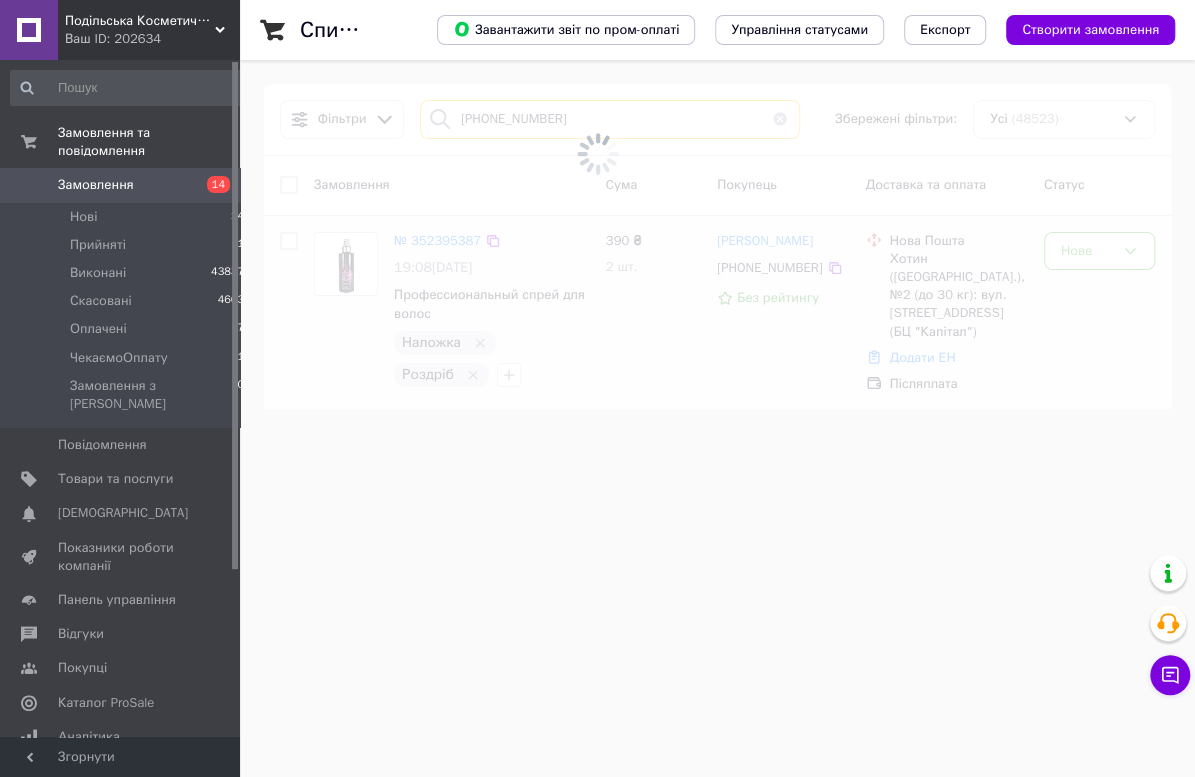 type on "[PHONE_NUMBER]" 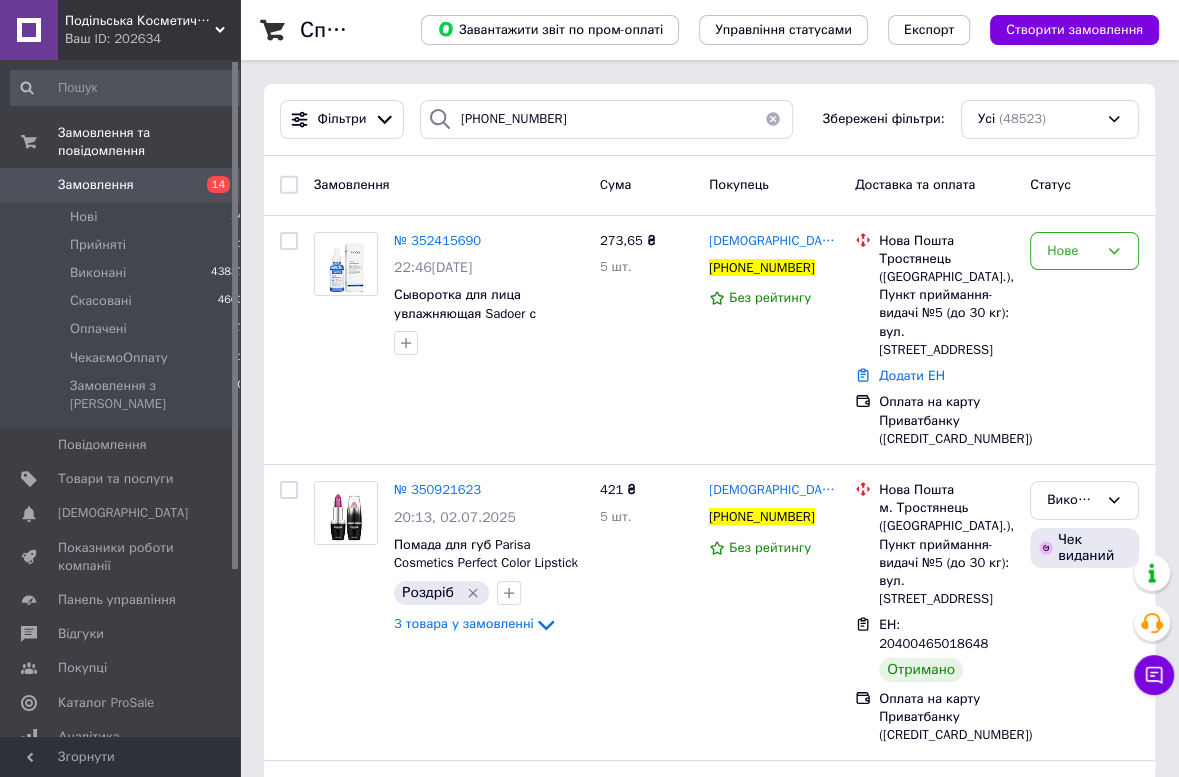 click at bounding box center (289, 185) 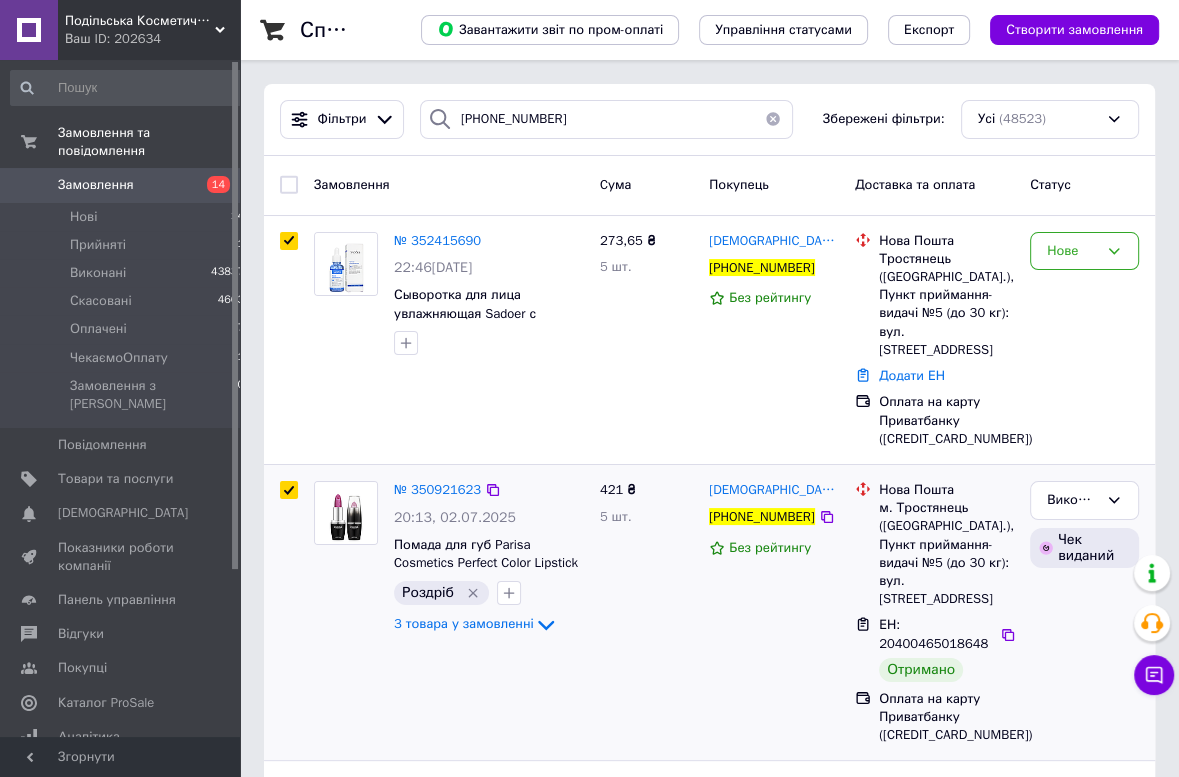 checkbox on "true" 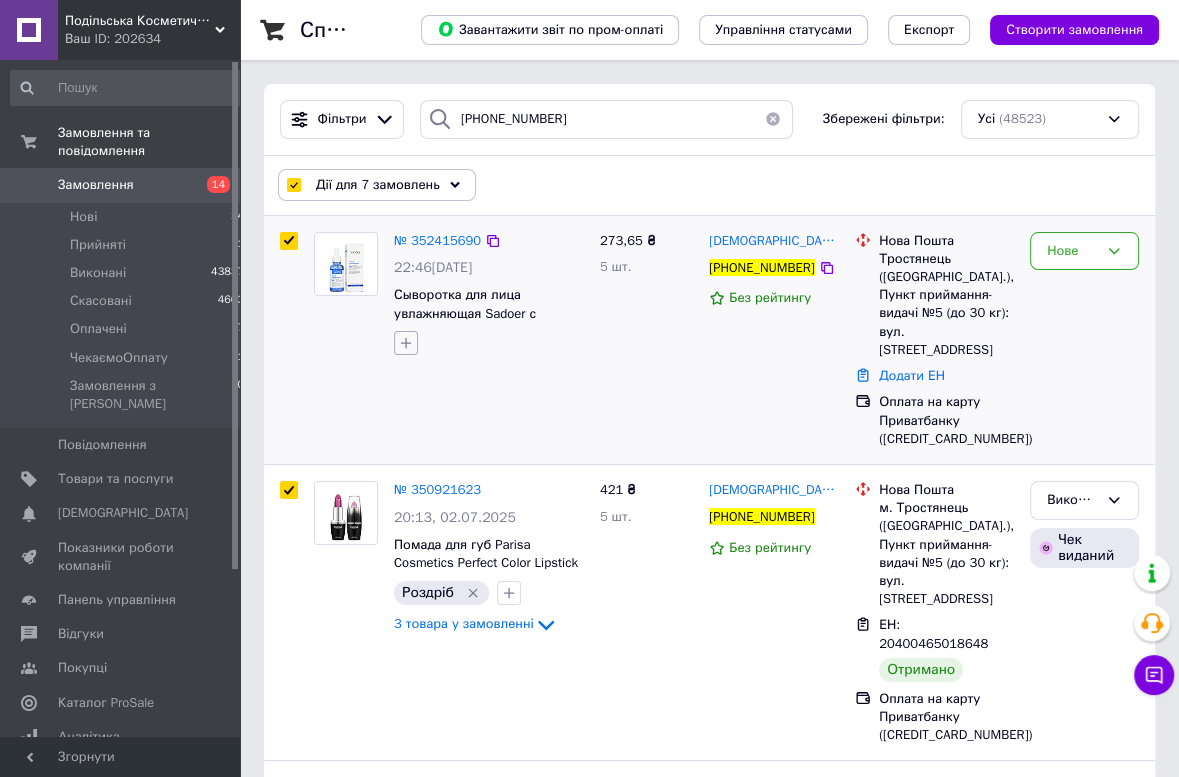 click 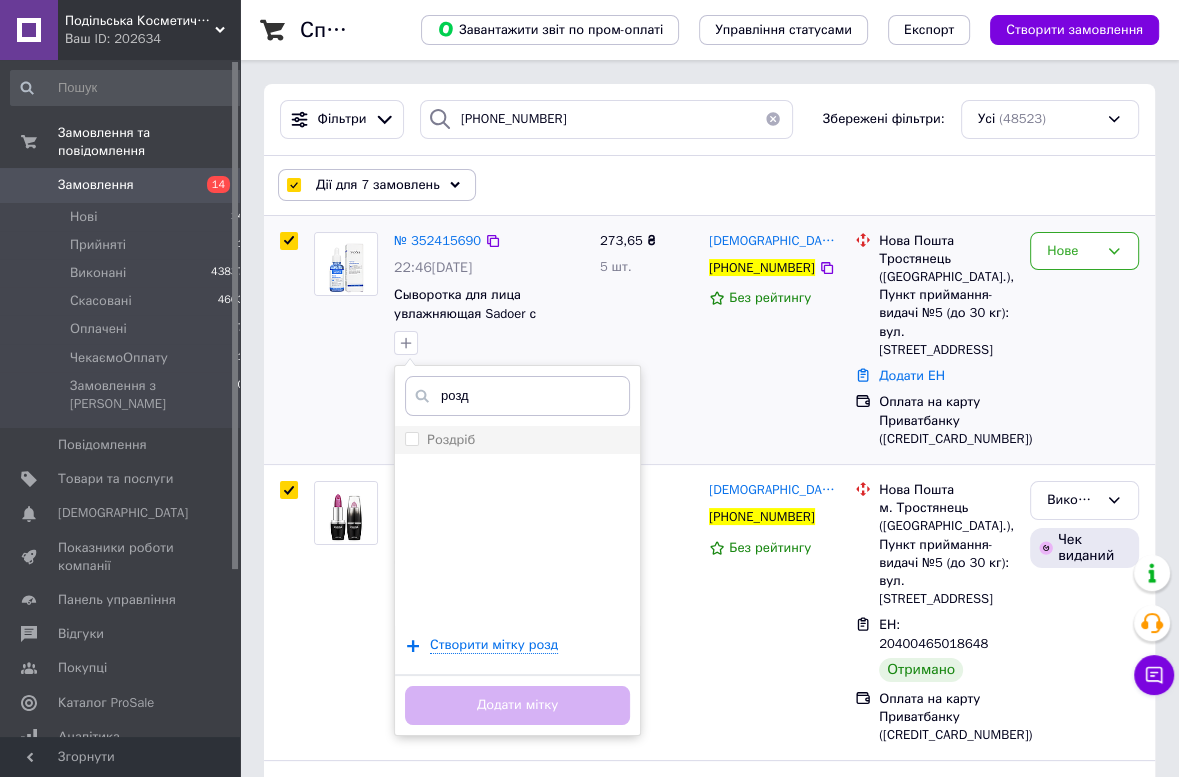type on "розд" 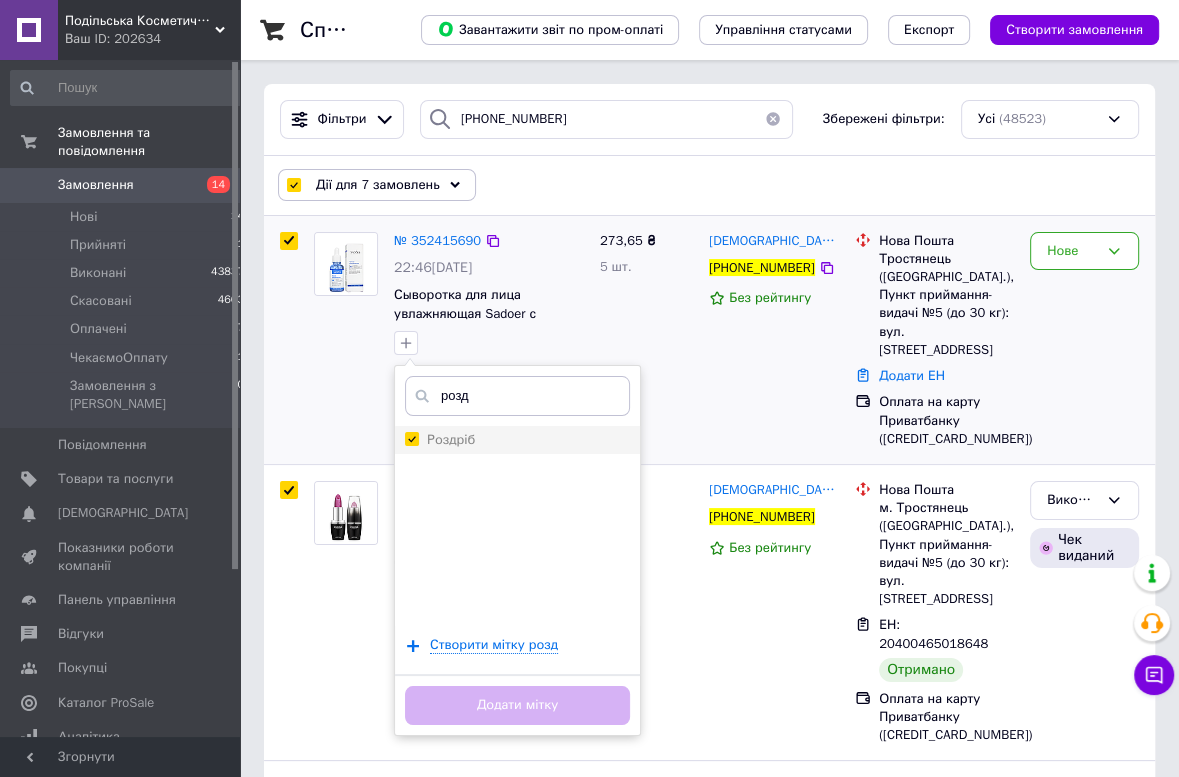 checkbox on "true" 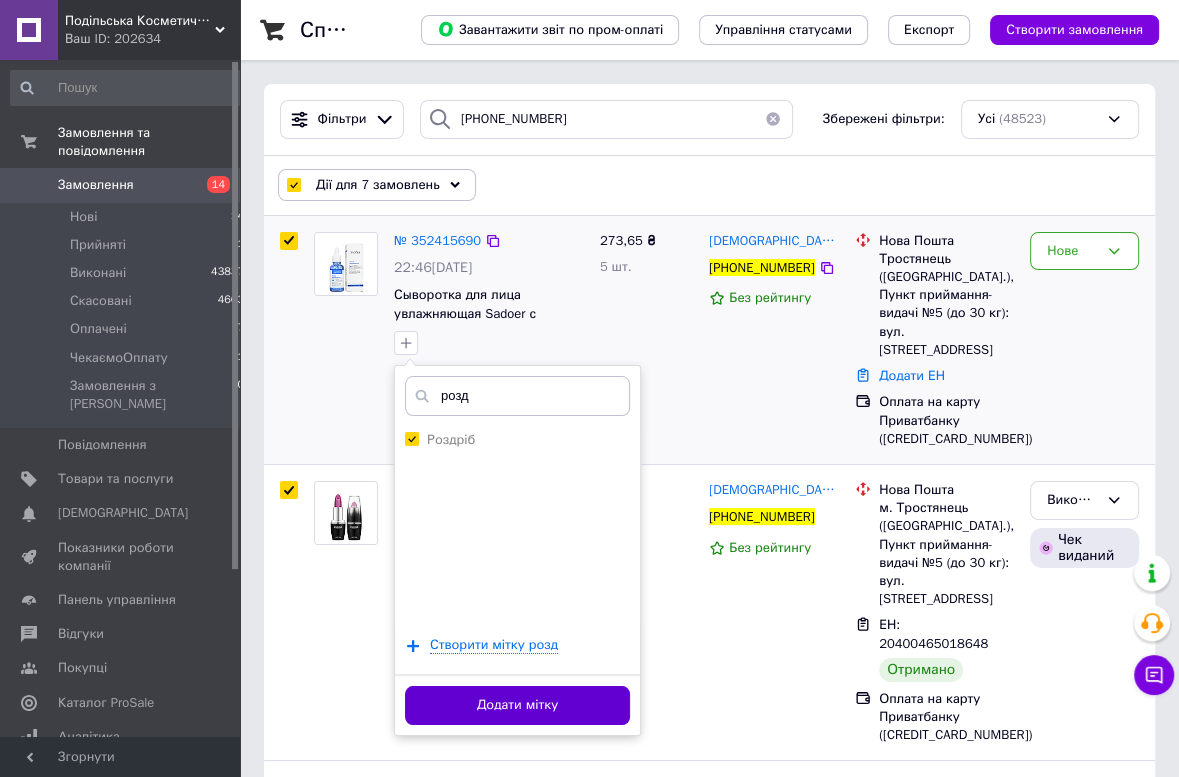 click on "Додати мітку" at bounding box center (517, 705) 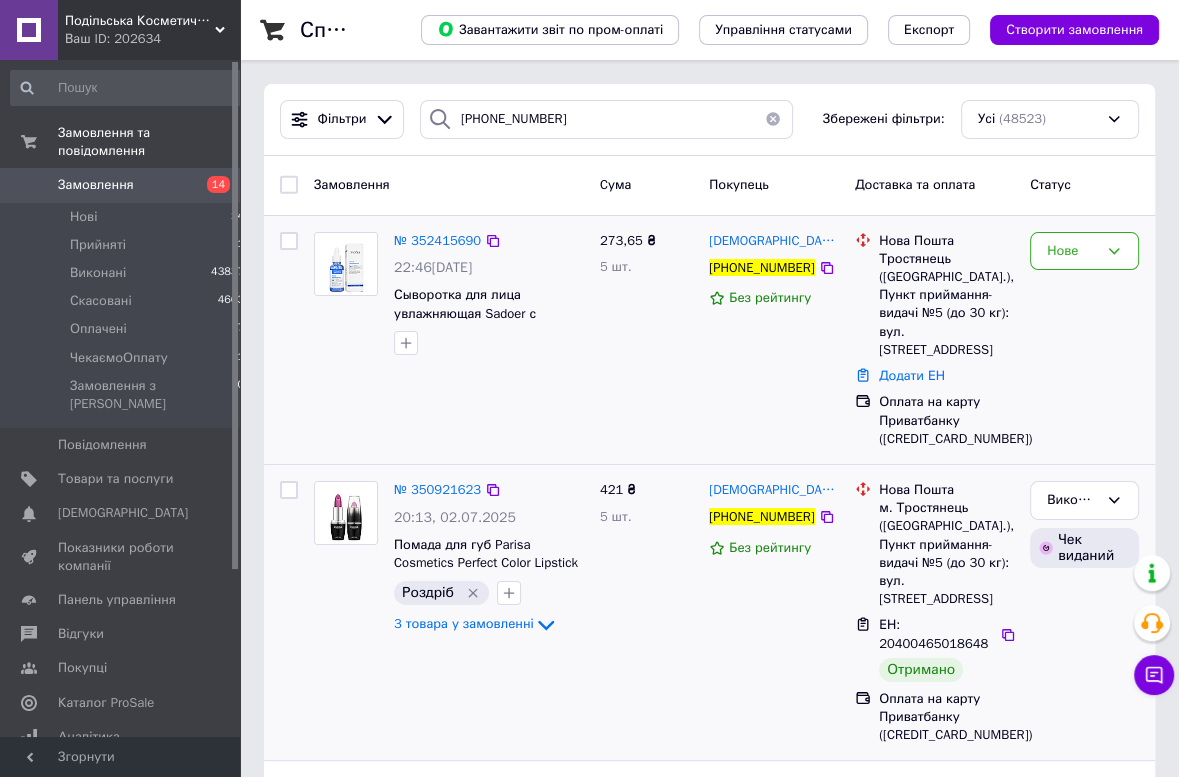 checkbox on "false" 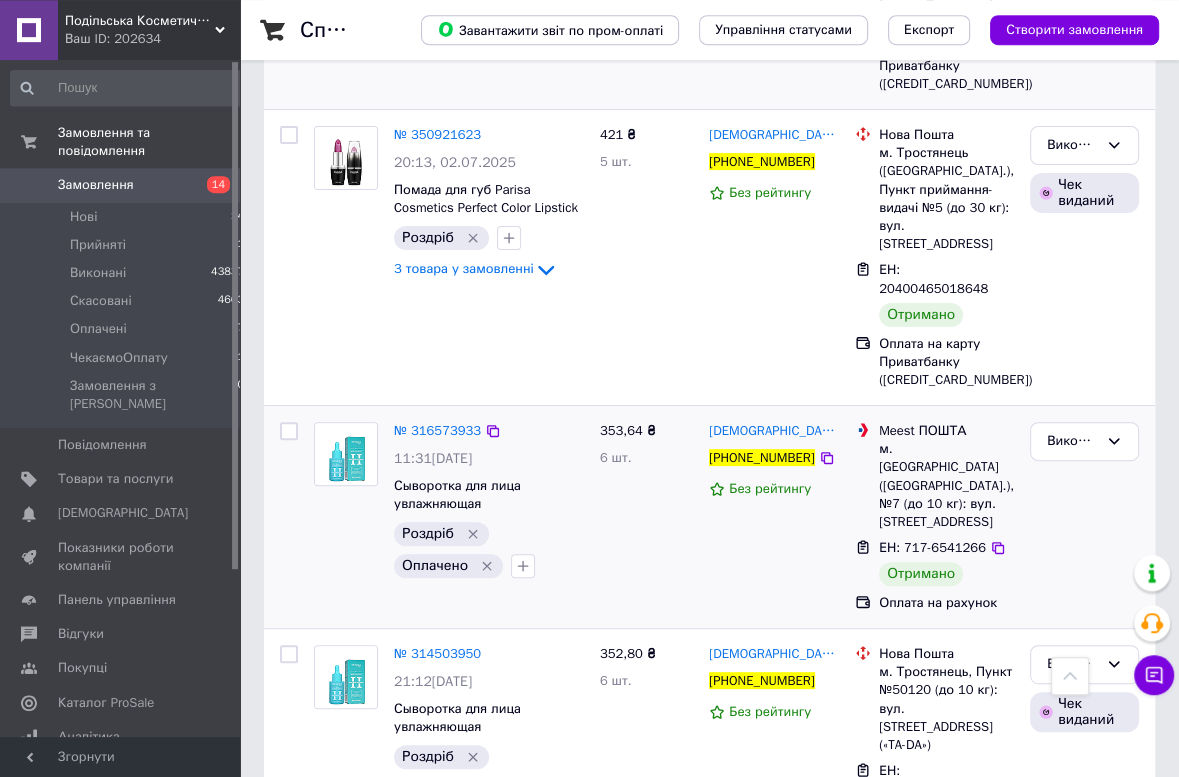 scroll, scrollTop: 41, scrollLeft: 0, axis: vertical 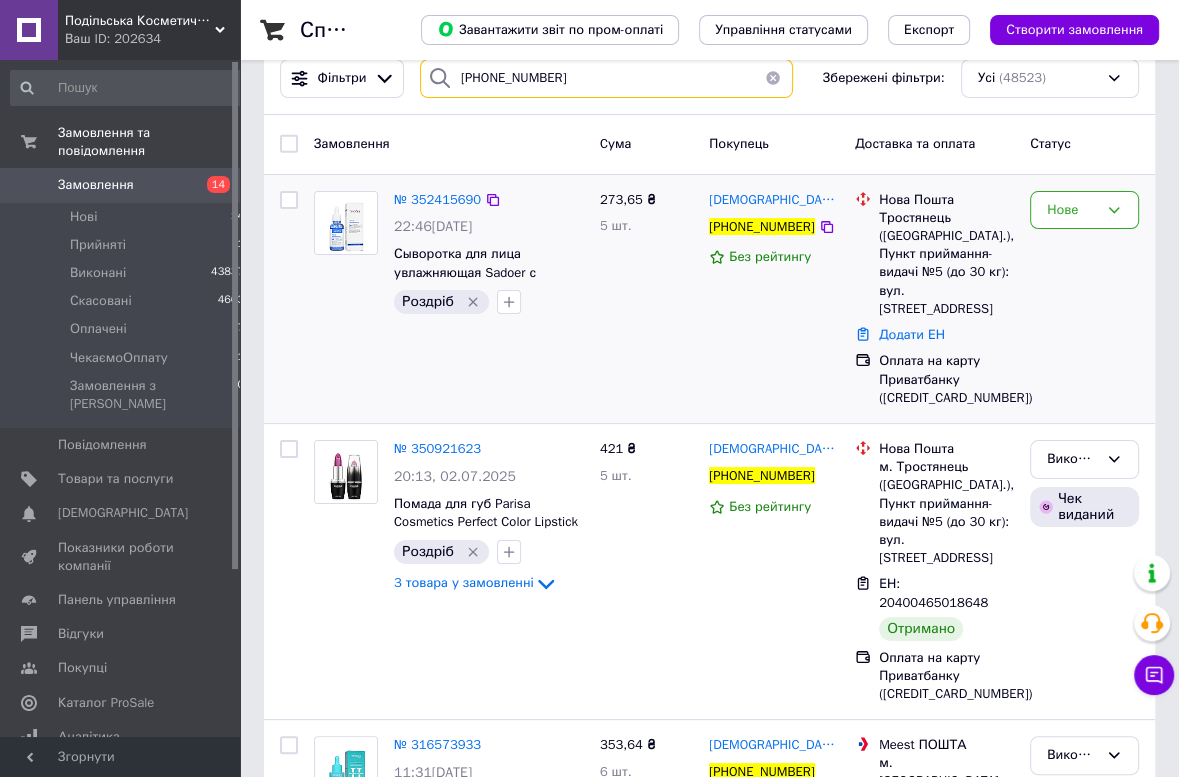 drag, startPoint x: 571, startPoint y: 86, endPoint x: 269, endPoint y: 86, distance: 302 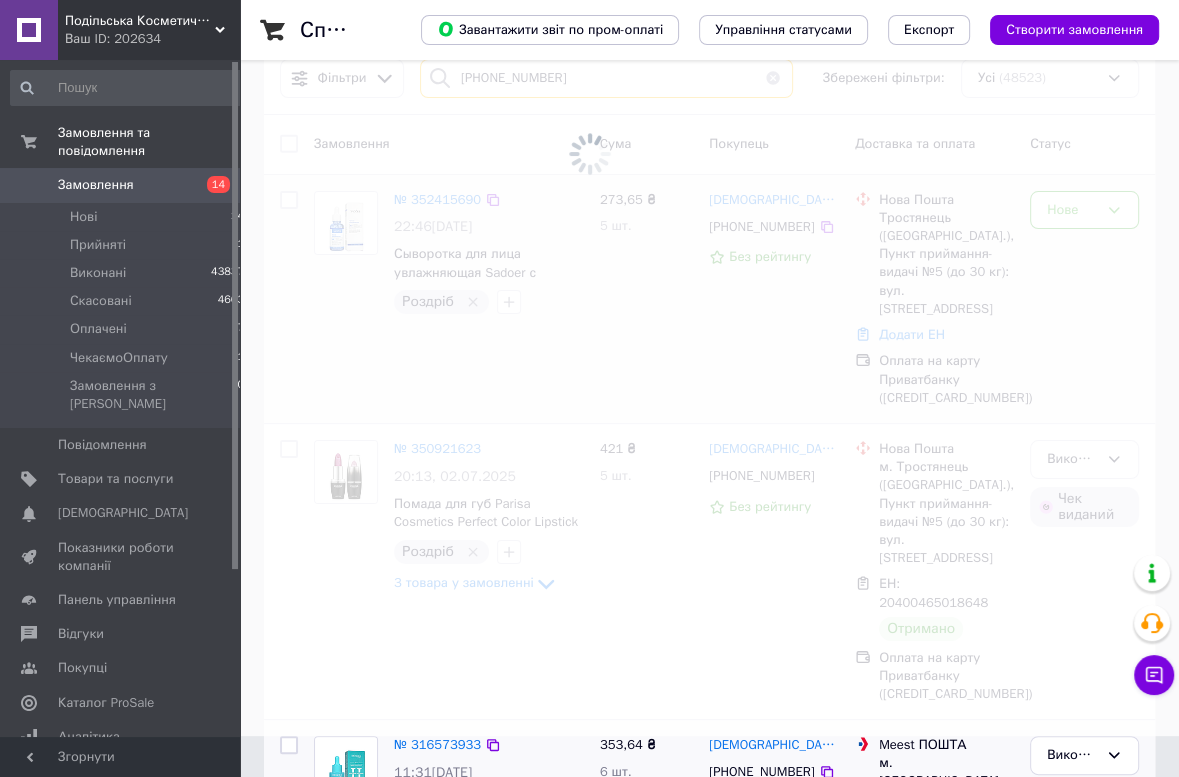 type on "[PHONE_NUMBER]" 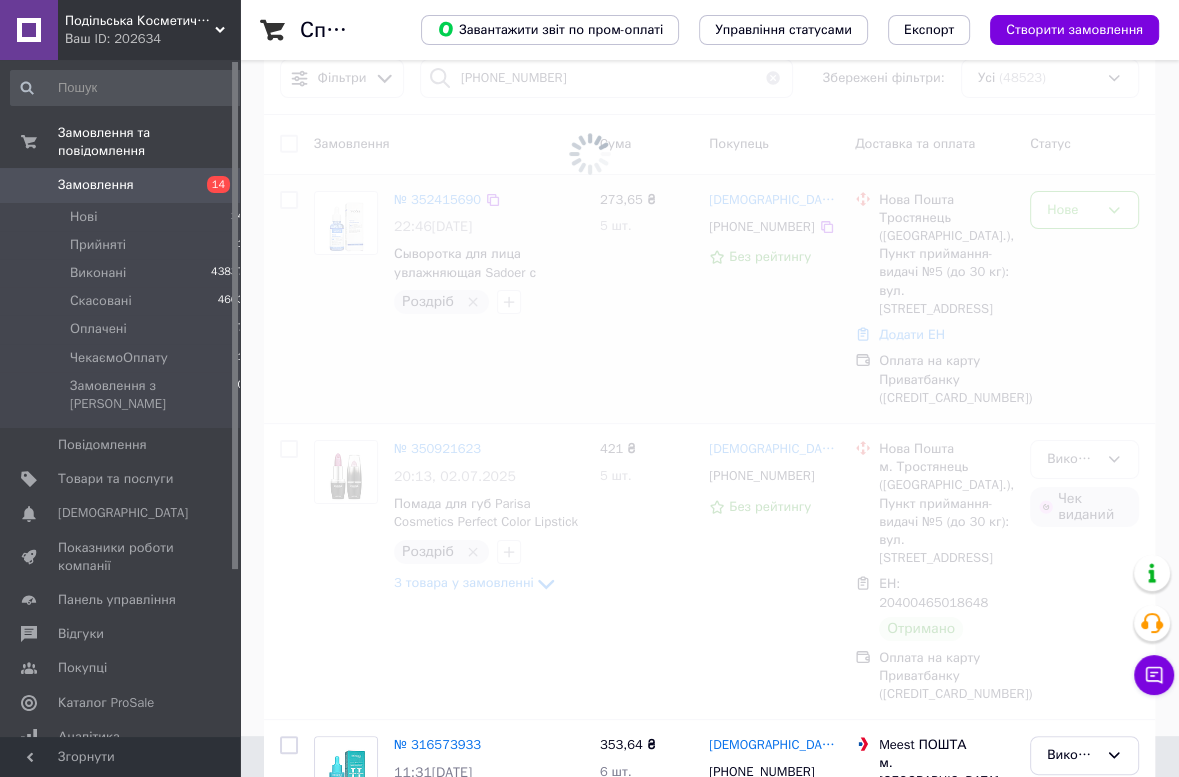 scroll, scrollTop: 0, scrollLeft: 0, axis: both 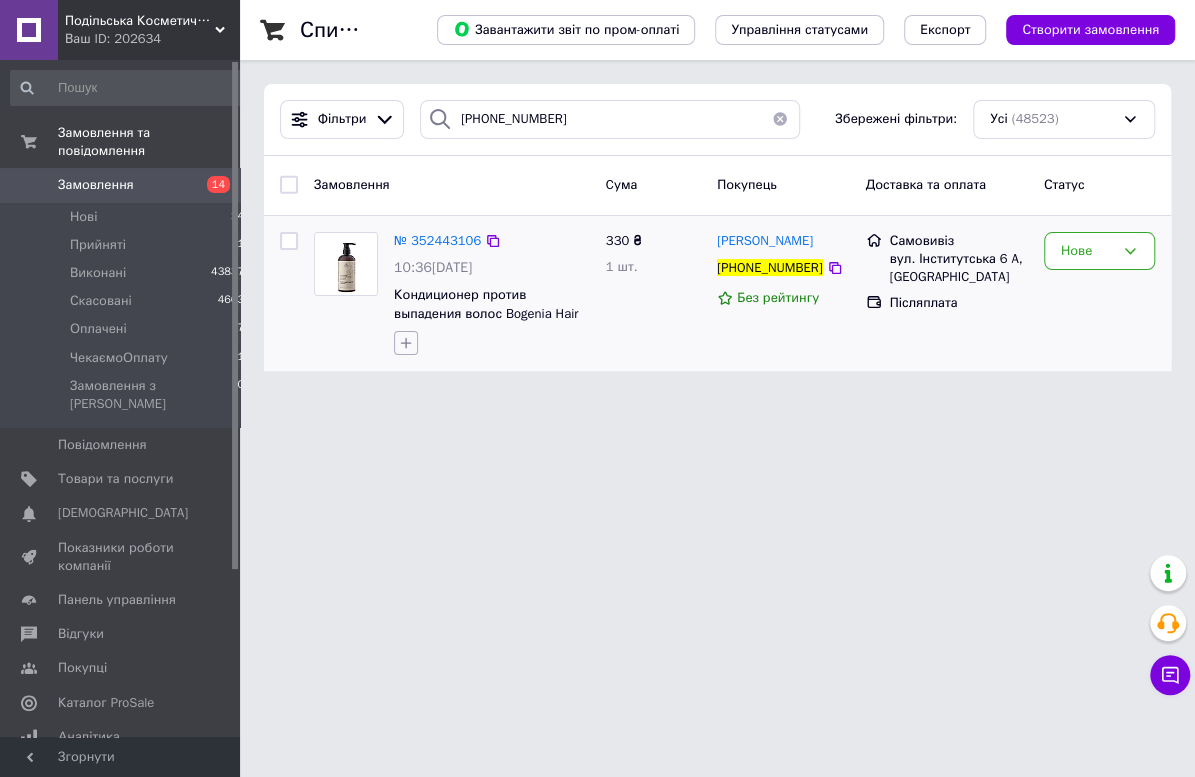 click 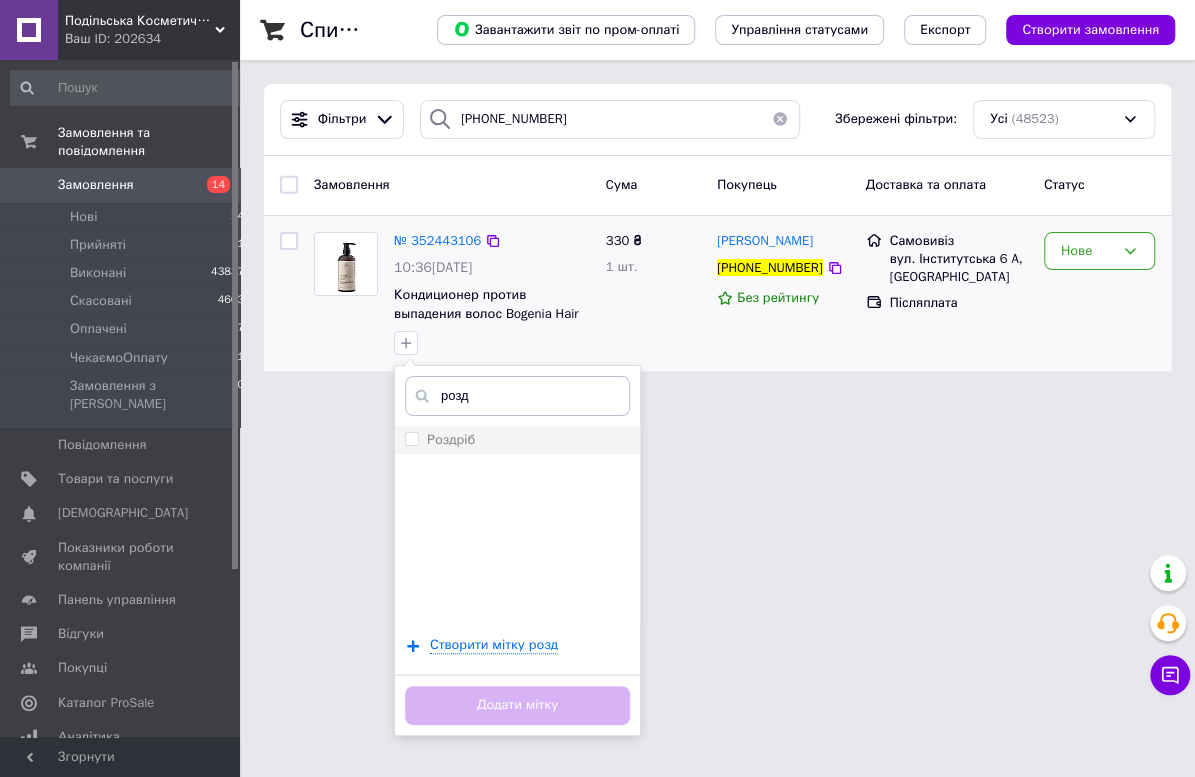 type on "розд" 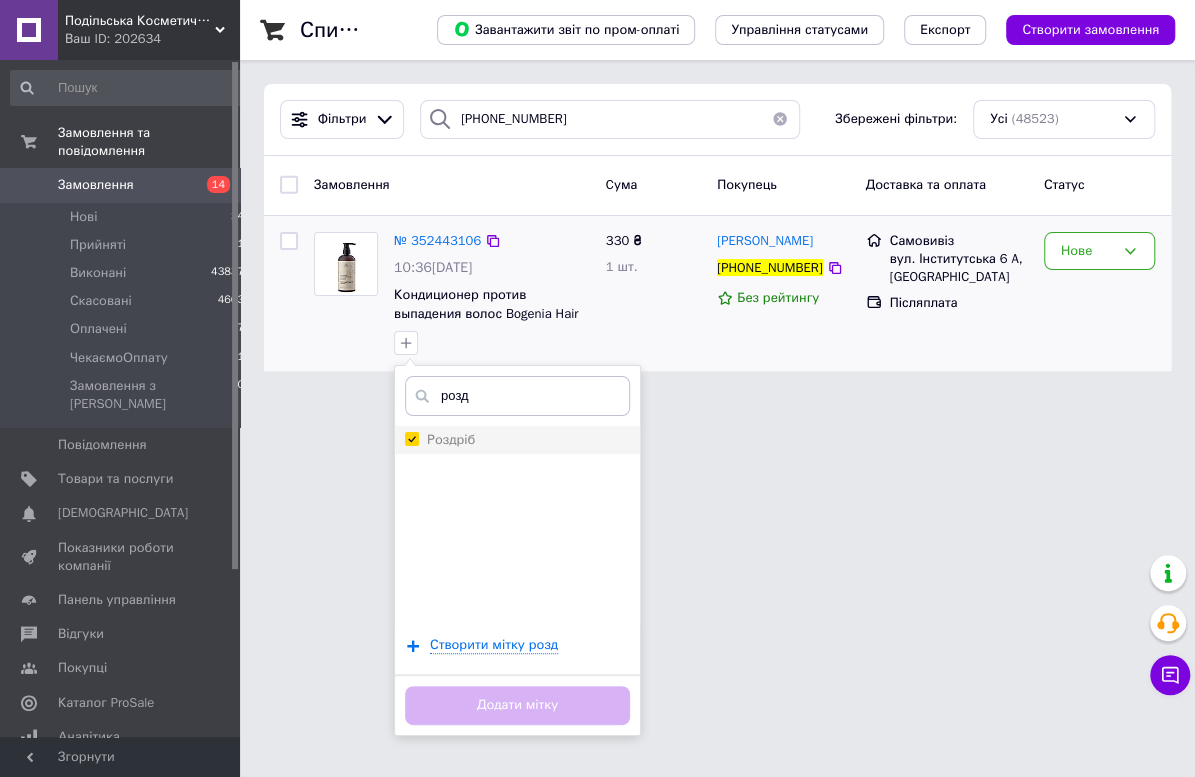 checkbox on "true" 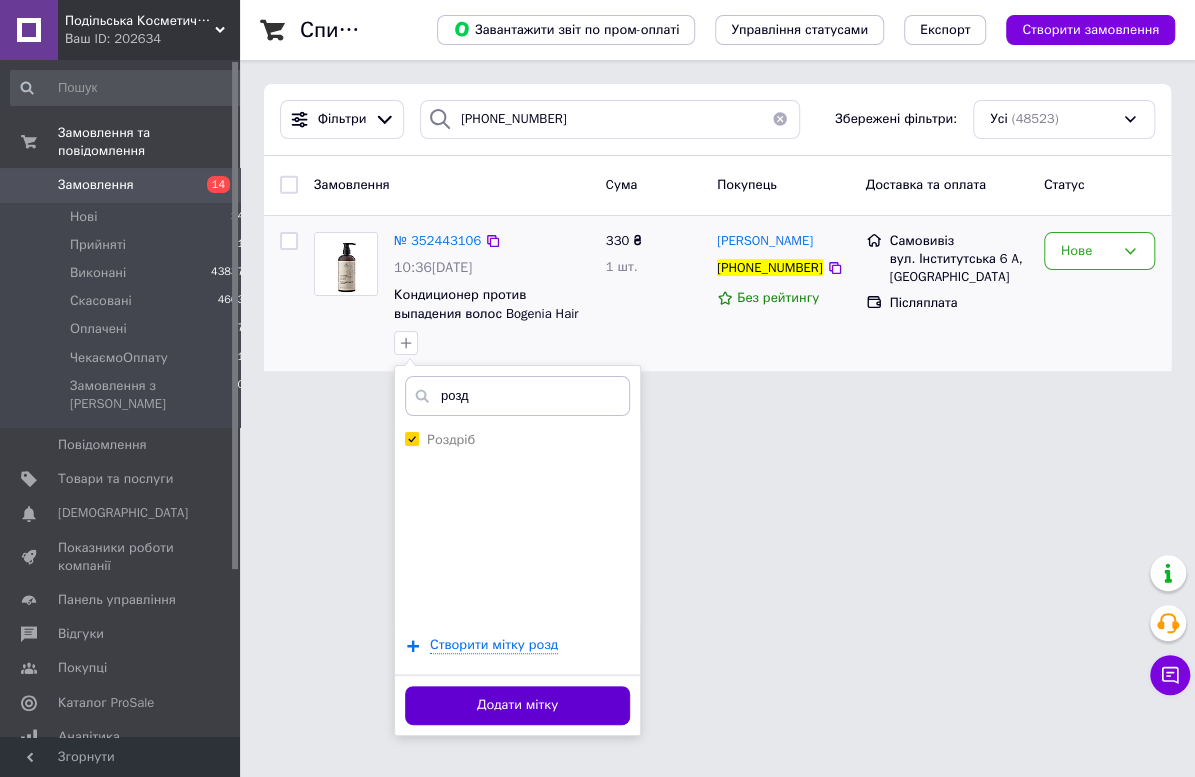 click on "Додати мітку" at bounding box center [517, 705] 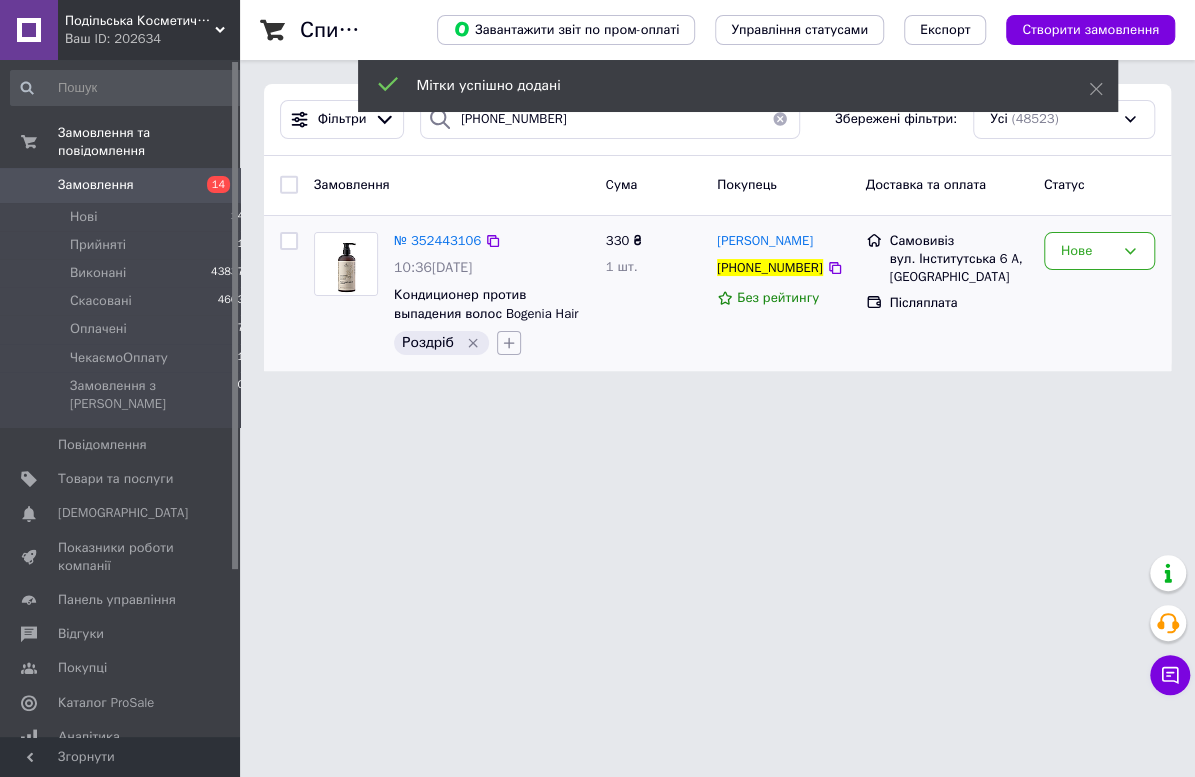 click 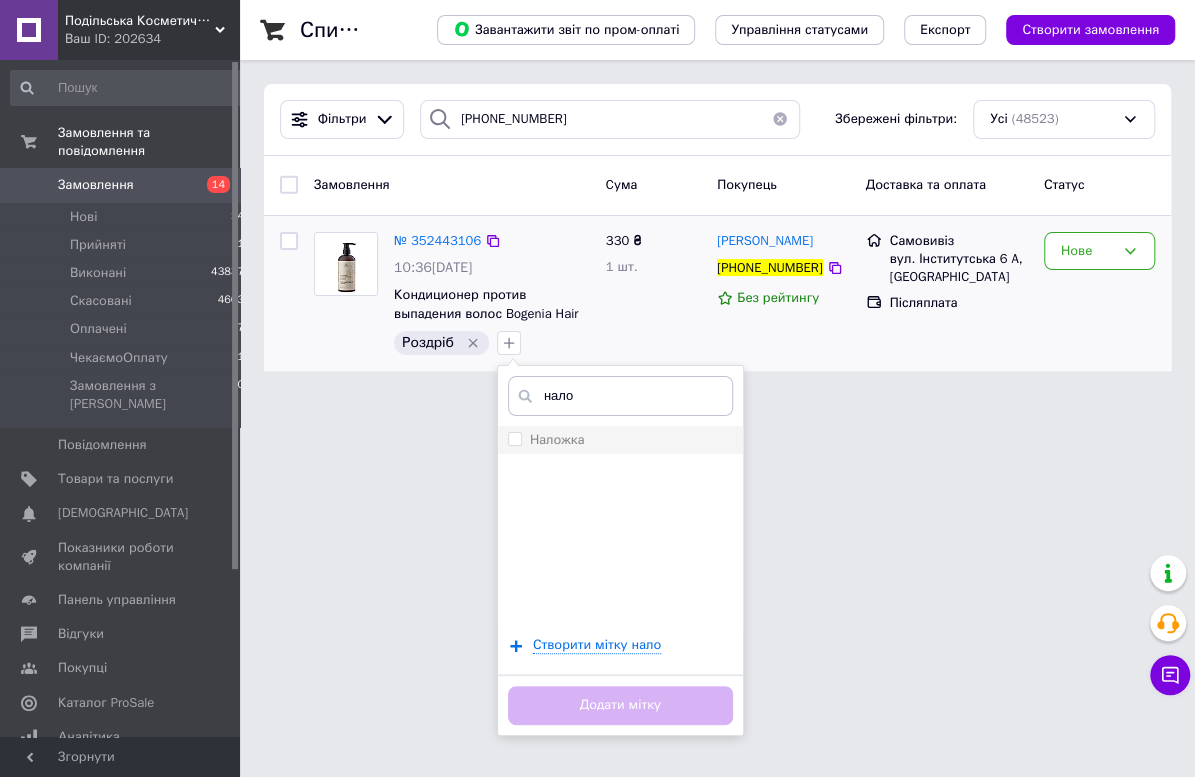 type on "нало" 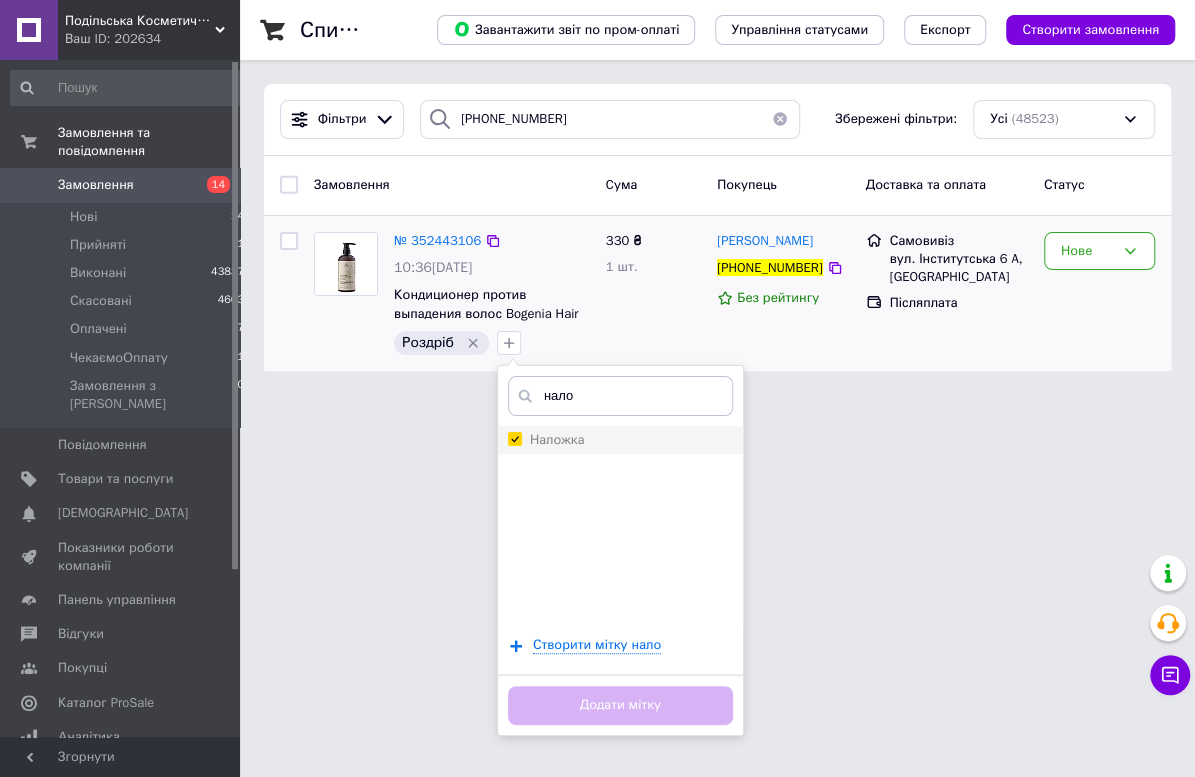 checkbox on "true" 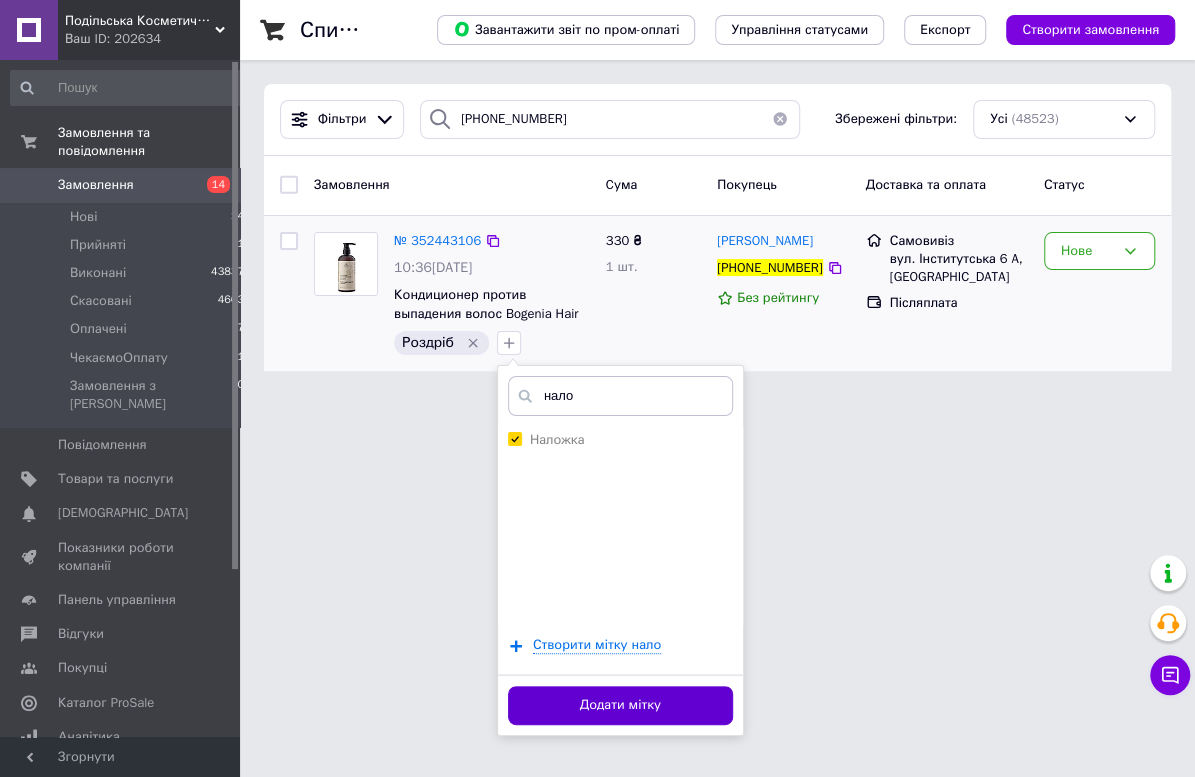 click on "Додати мітку" at bounding box center [620, 705] 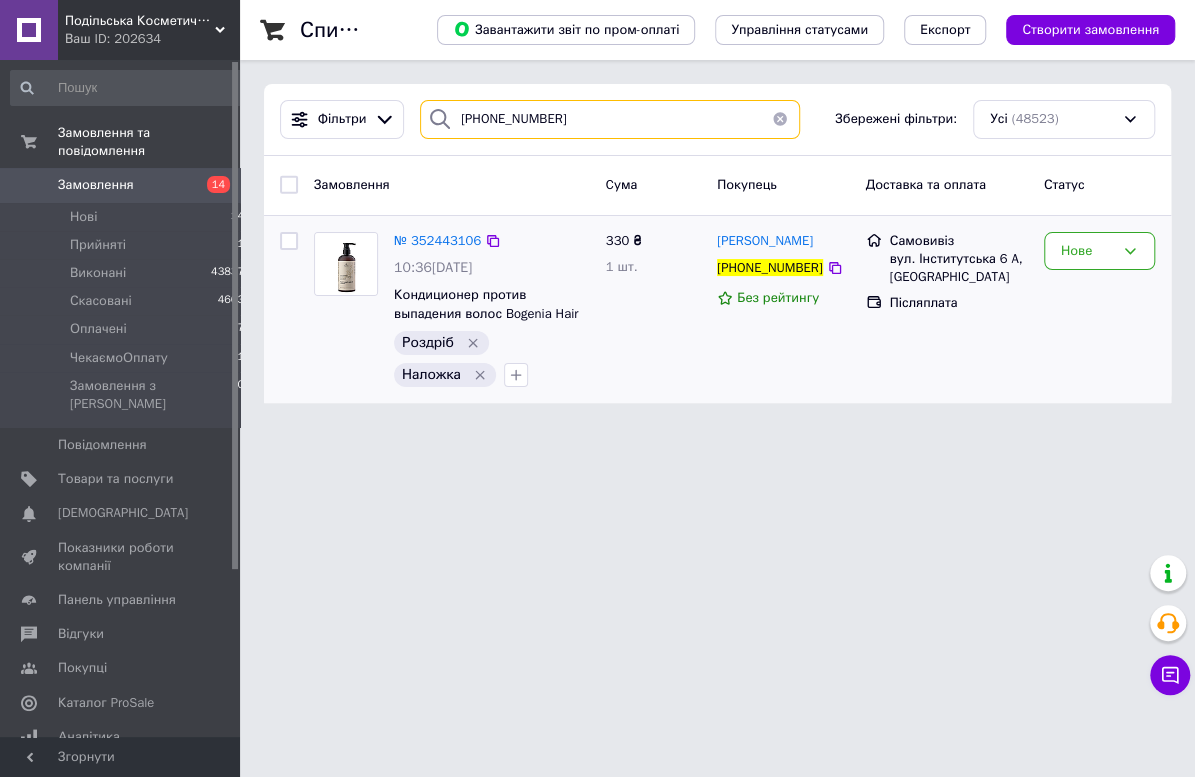 paste on "666810095" 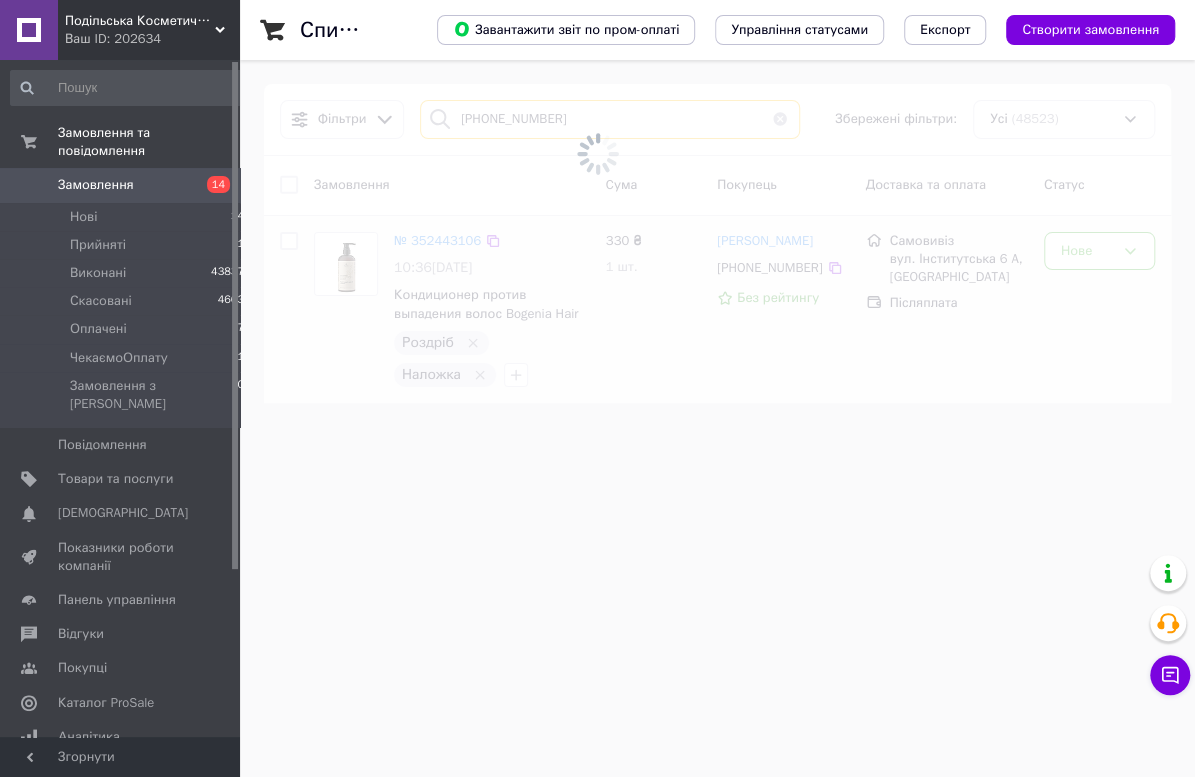 type on "[PHONE_NUMBER]" 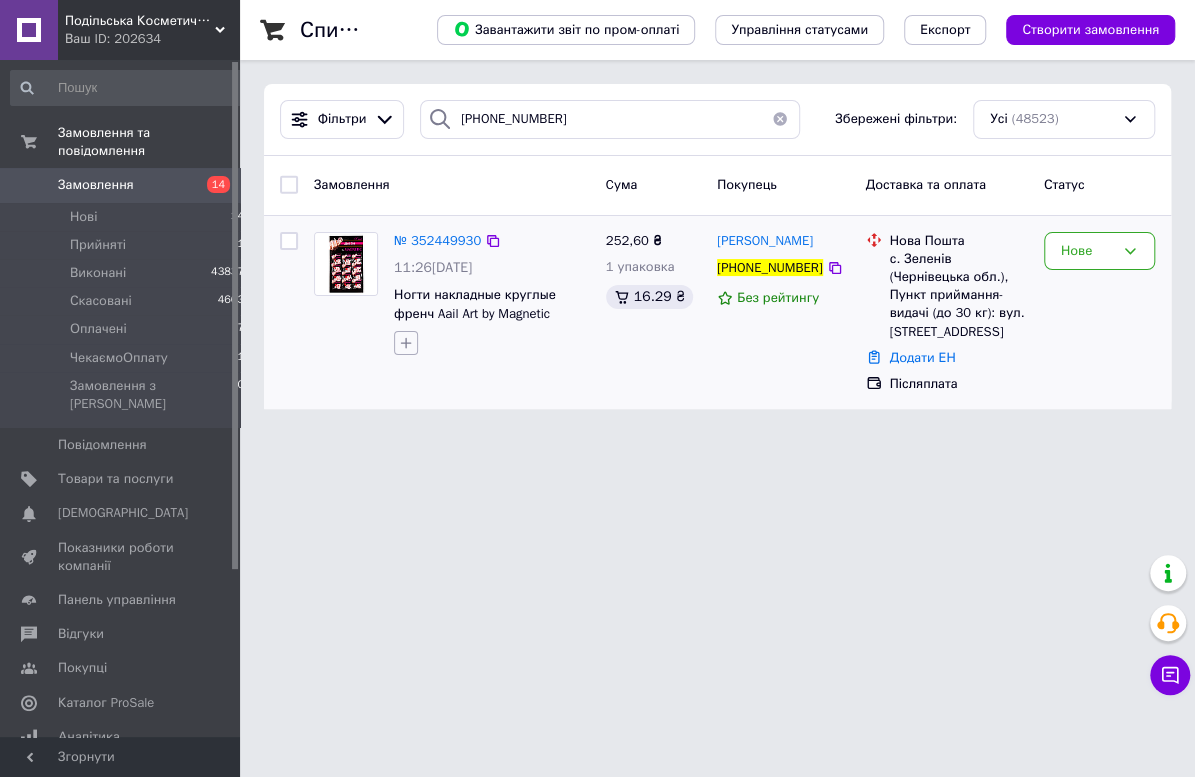 click 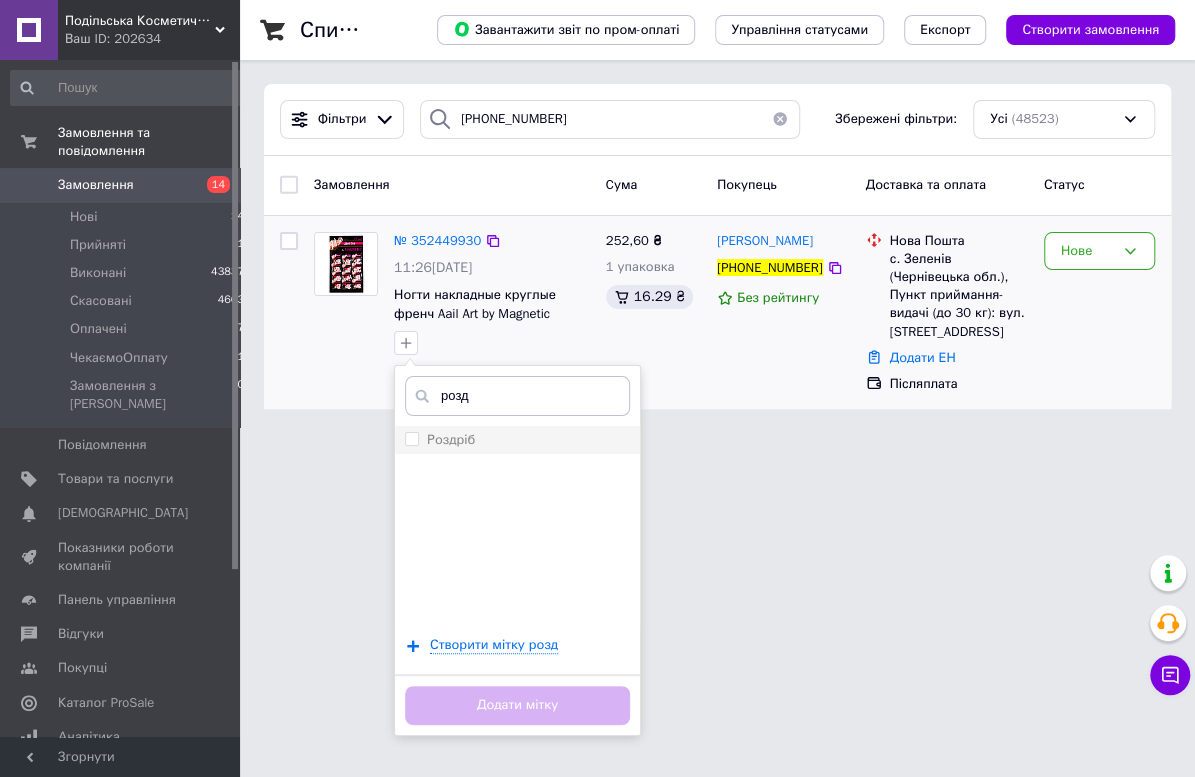 type on "розд" 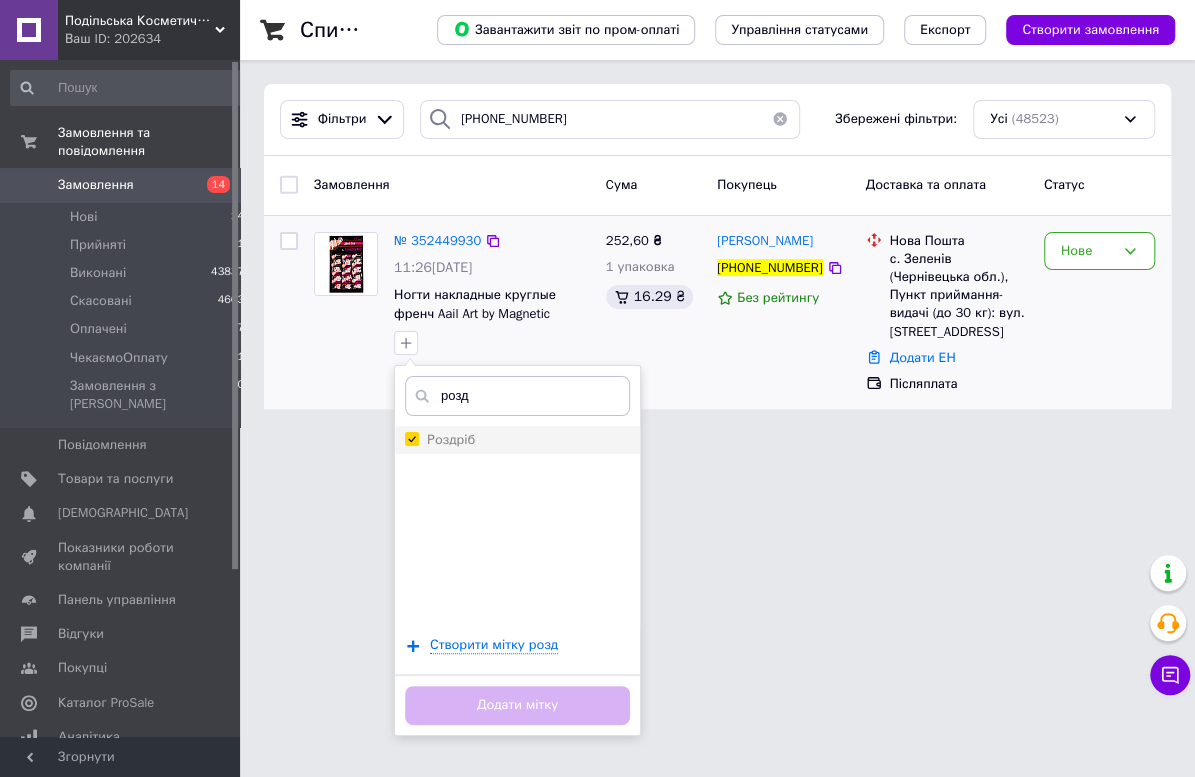 checkbox on "true" 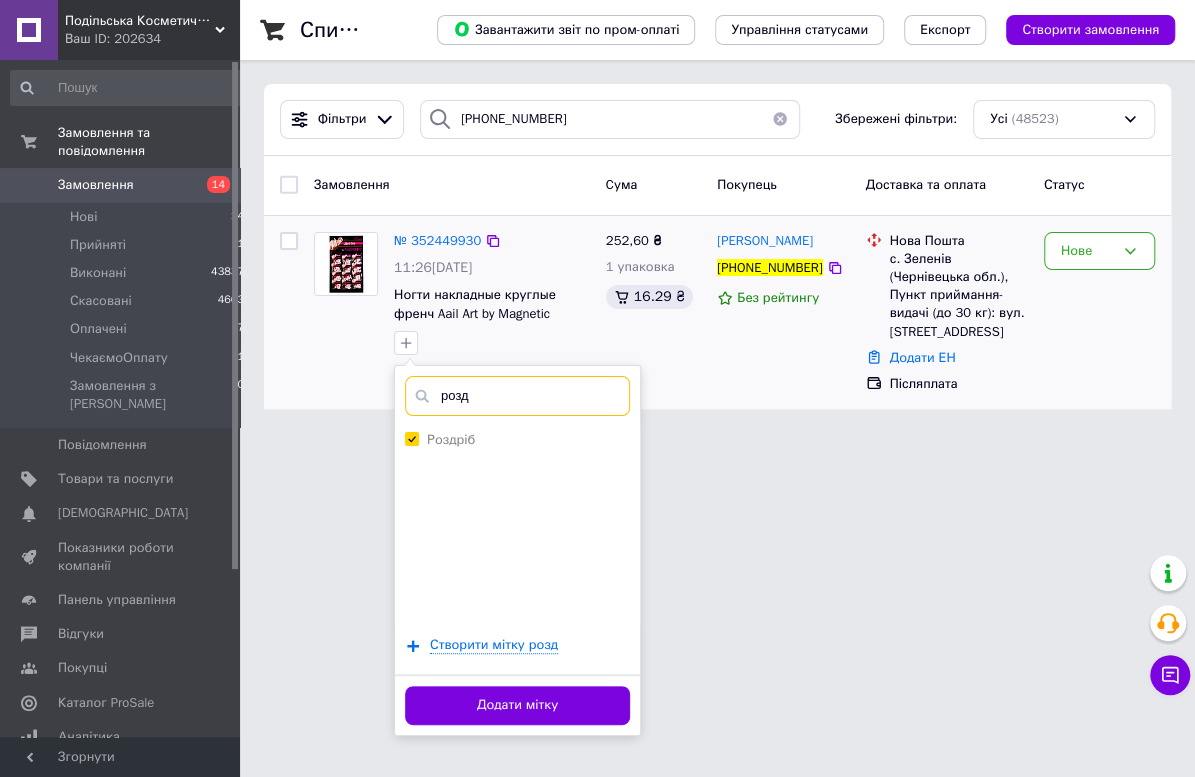 drag, startPoint x: 515, startPoint y: 414, endPoint x: 304, endPoint y: 402, distance: 211.34096 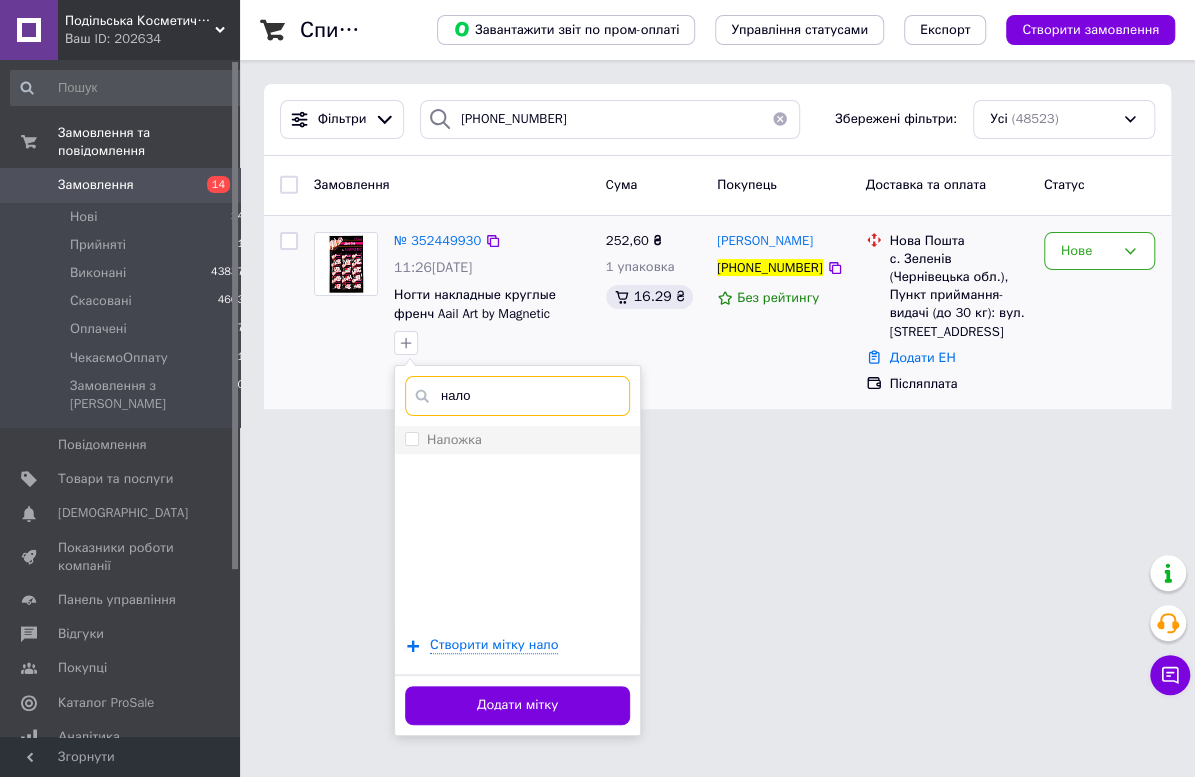 type on "нало" 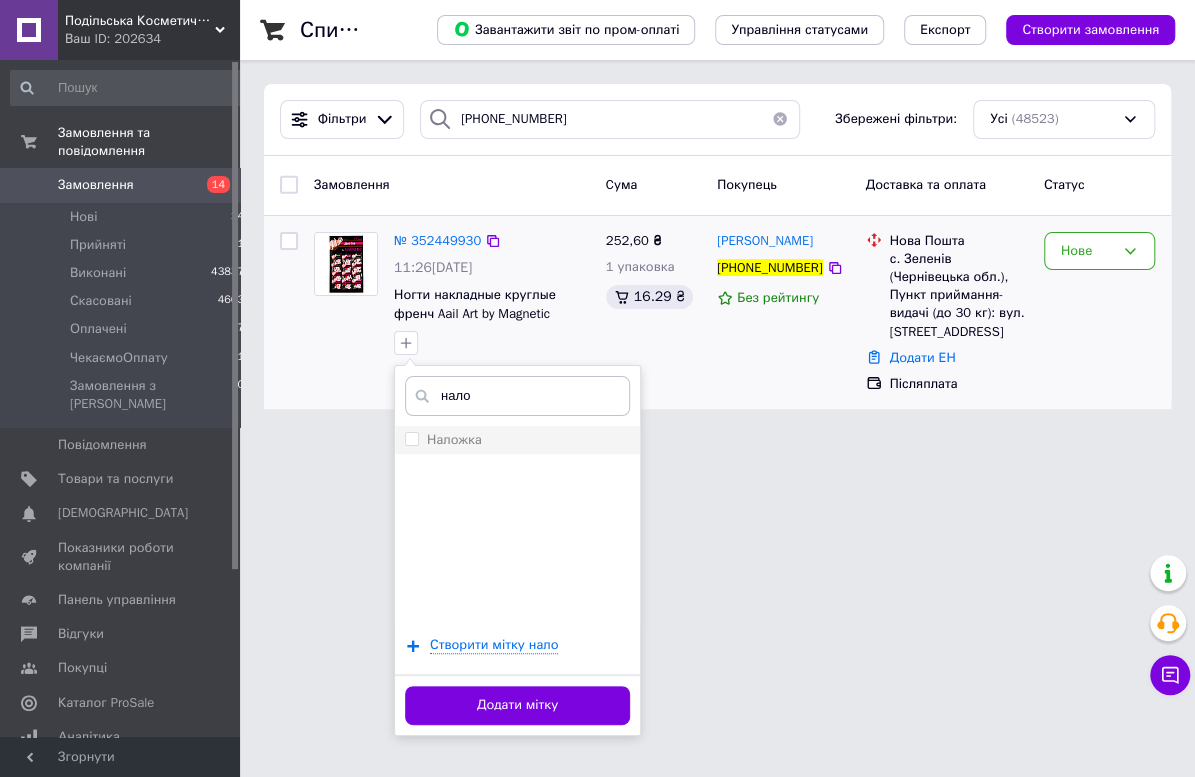 click on "Наложка" at bounding box center [517, 440] 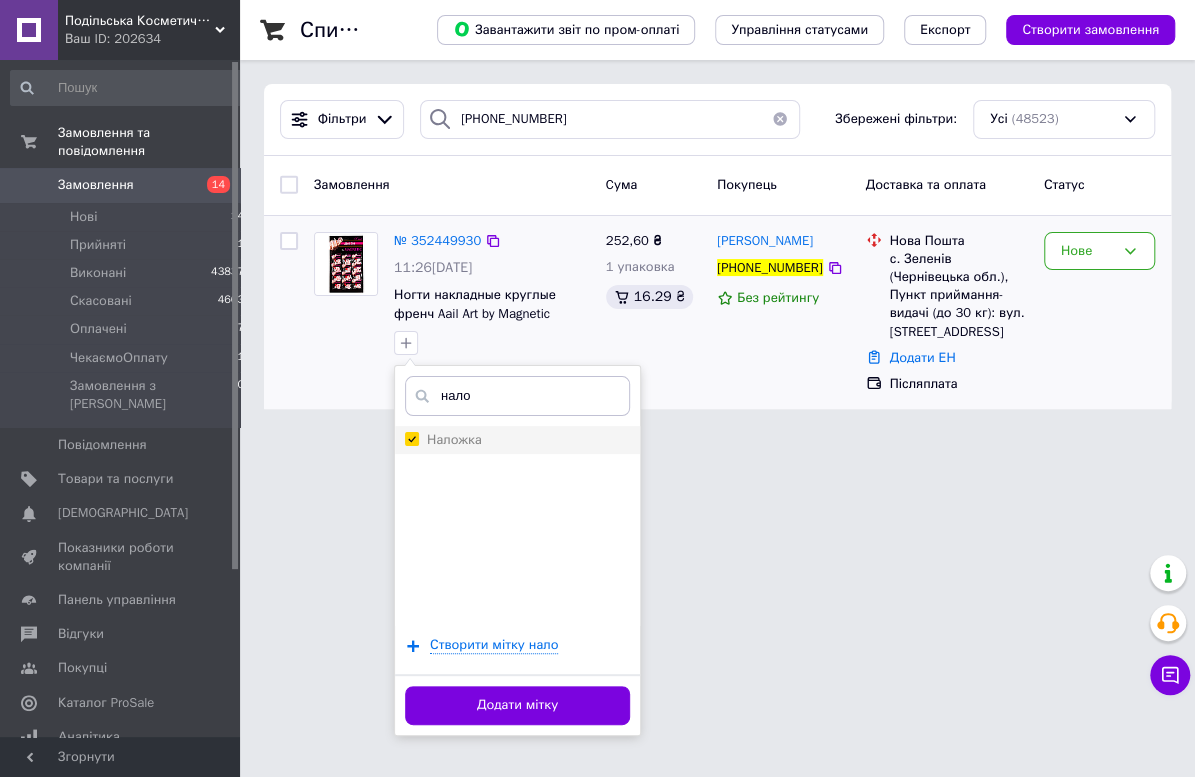 checkbox on "true" 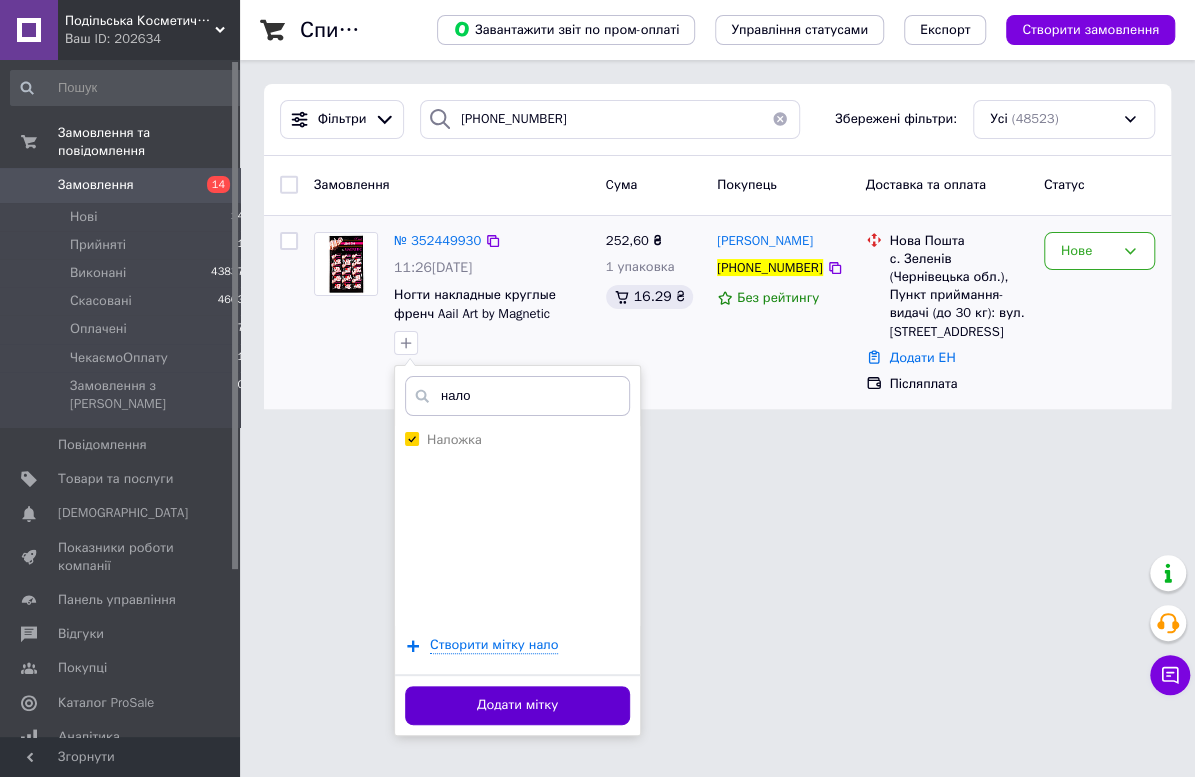 click on "Додати мітку" at bounding box center (517, 705) 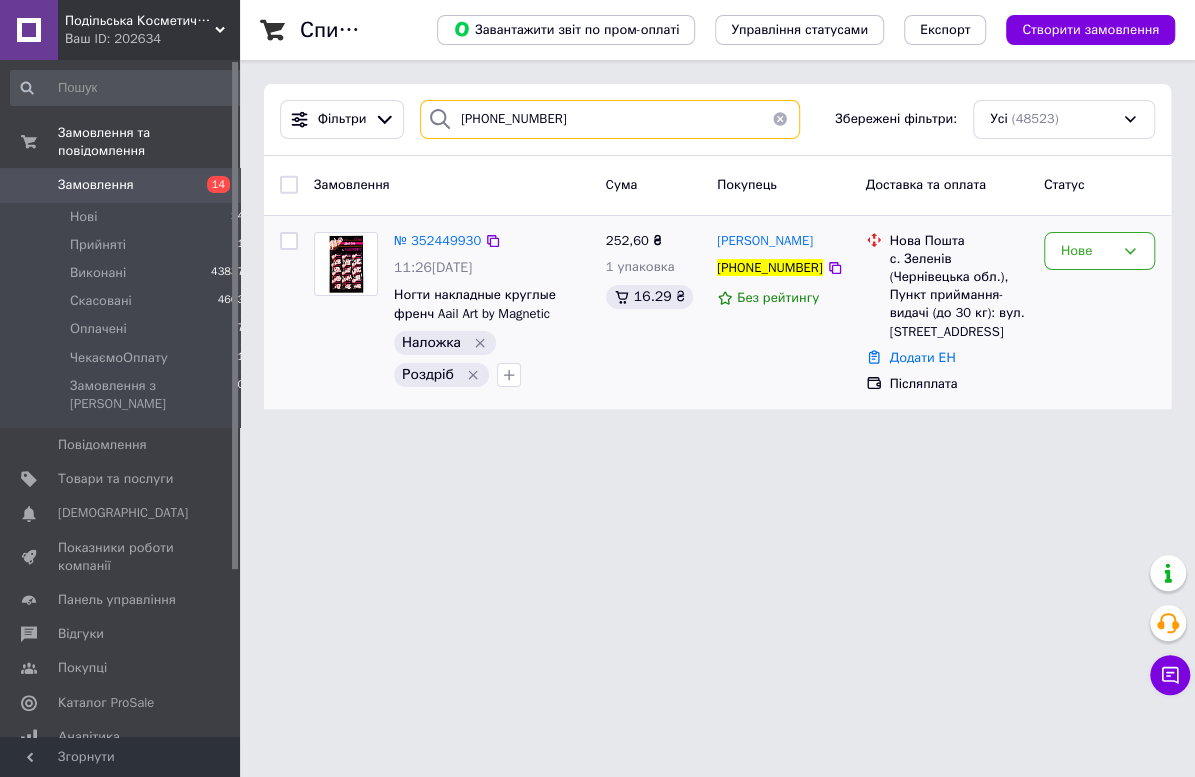 drag, startPoint x: 614, startPoint y: 126, endPoint x: 366, endPoint y: 127, distance: 248.00201 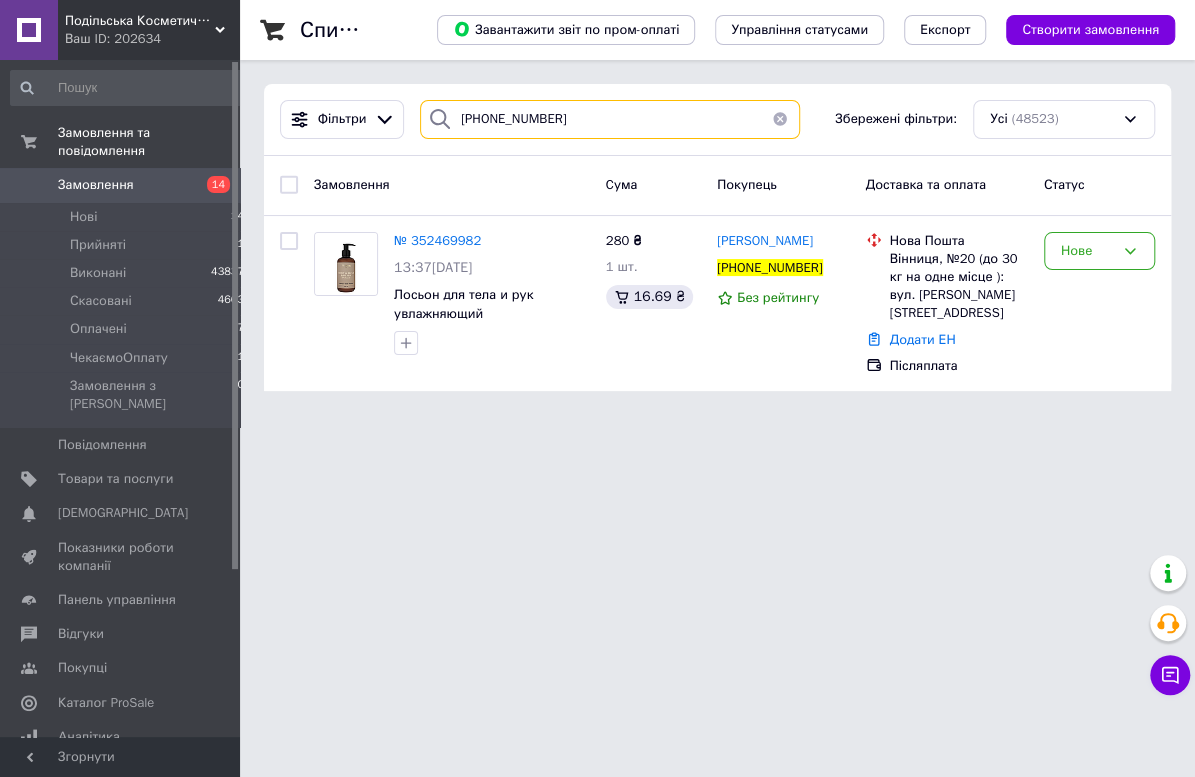 drag, startPoint x: 581, startPoint y: 109, endPoint x: 287, endPoint y: 117, distance: 294.10883 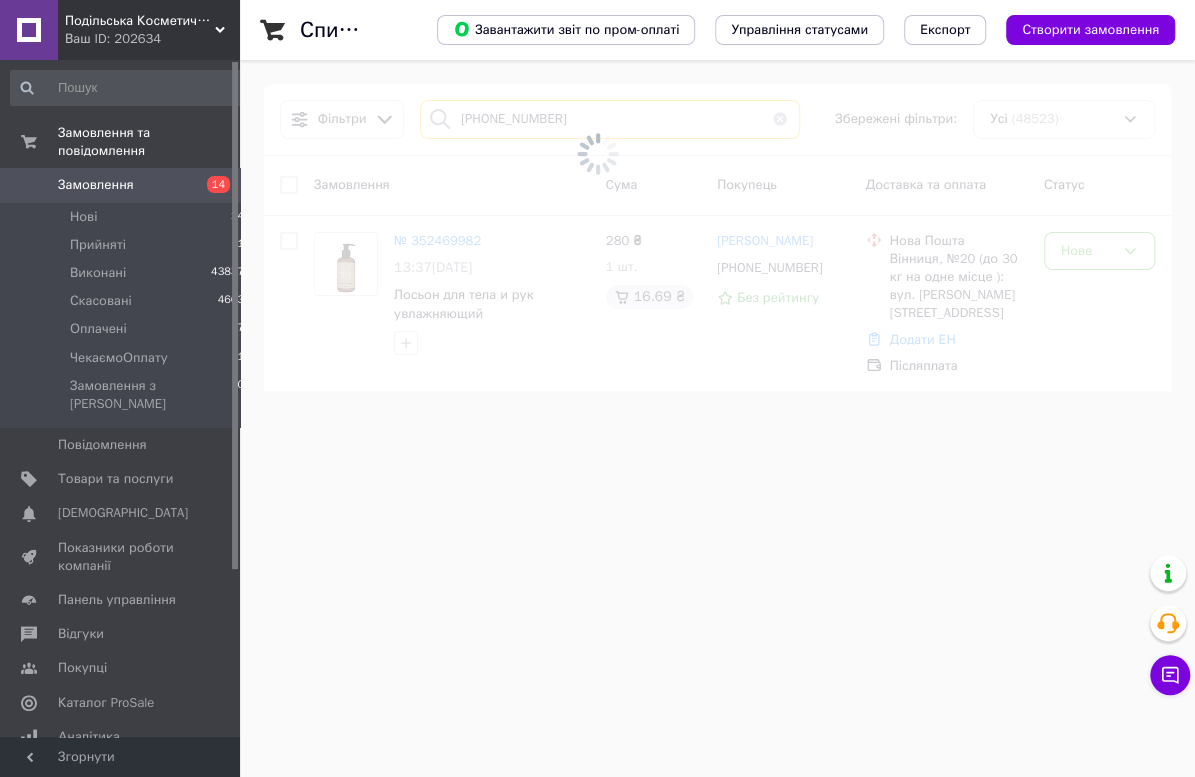 type on "[PHONE_NUMBER]" 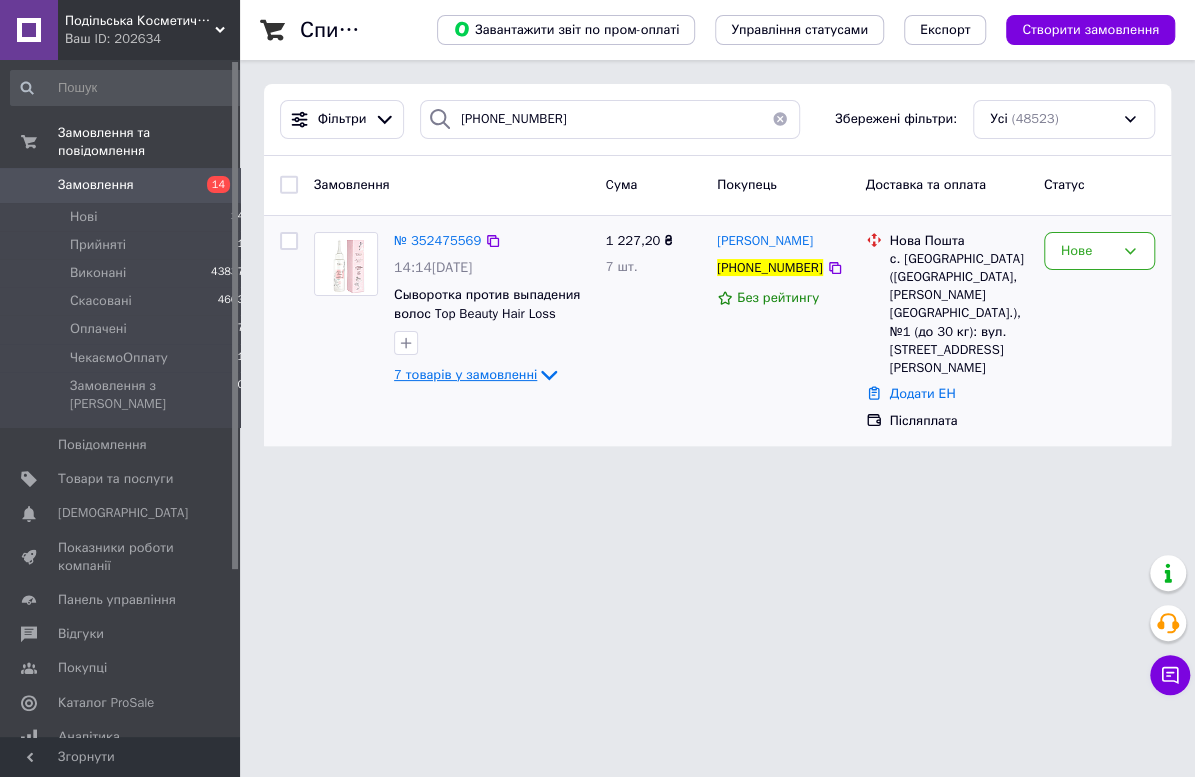 click on "7 товарів у замовленні" at bounding box center (465, 374) 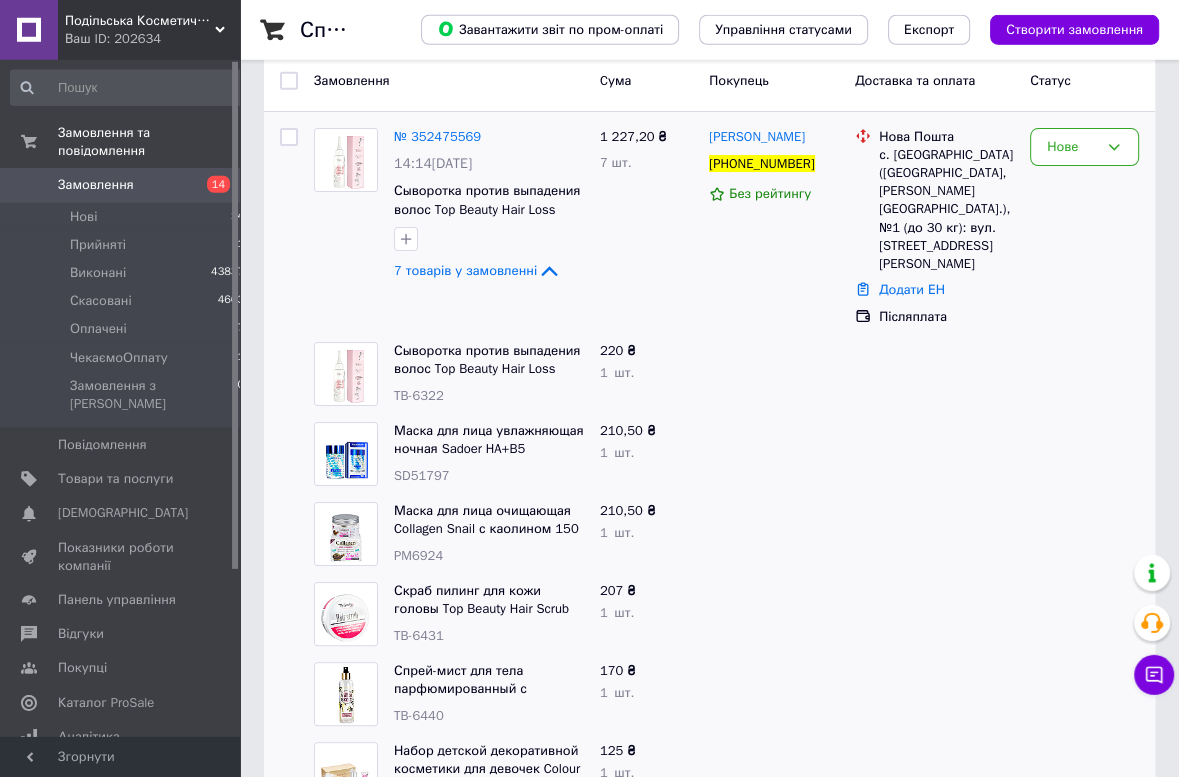 scroll, scrollTop: 0, scrollLeft: 0, axis: both 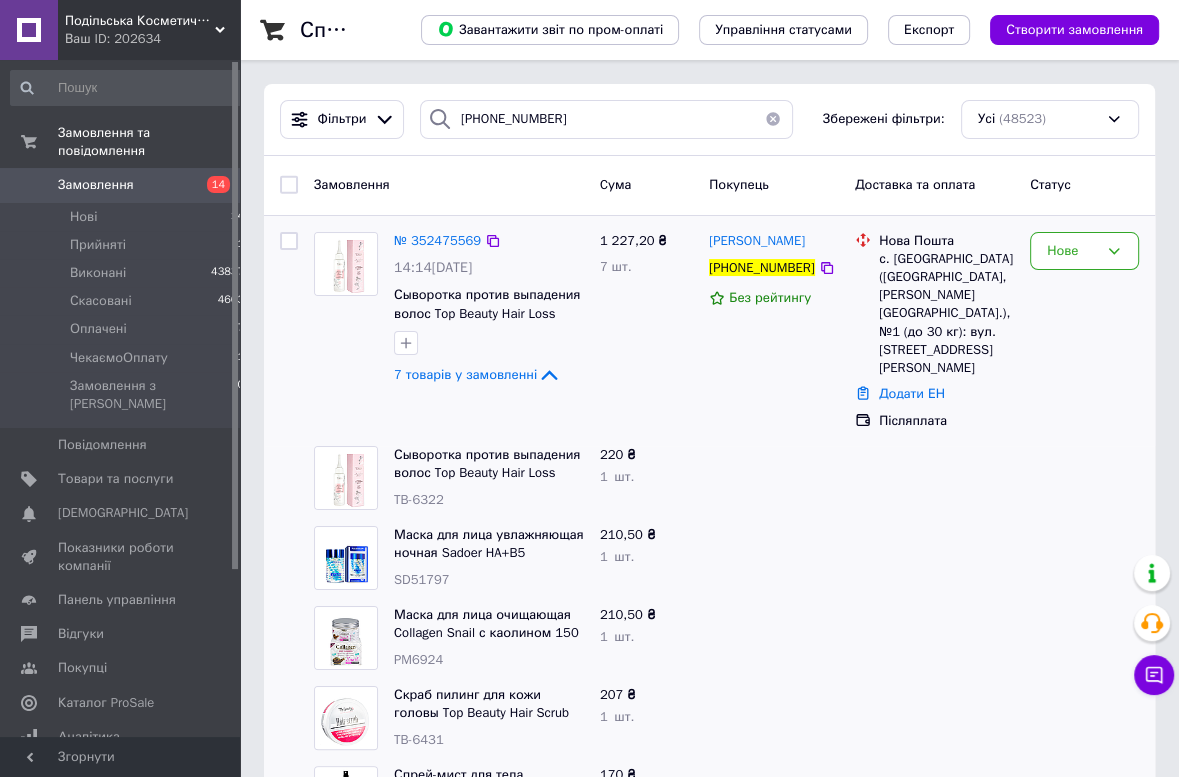 click on "№ 352475569 14:14[DATE] Сыворотка против выпадения волос Top Beauty Hair Loss Serum 100 мл 7 товарів у замовленні" at bounding box center [489, 310] 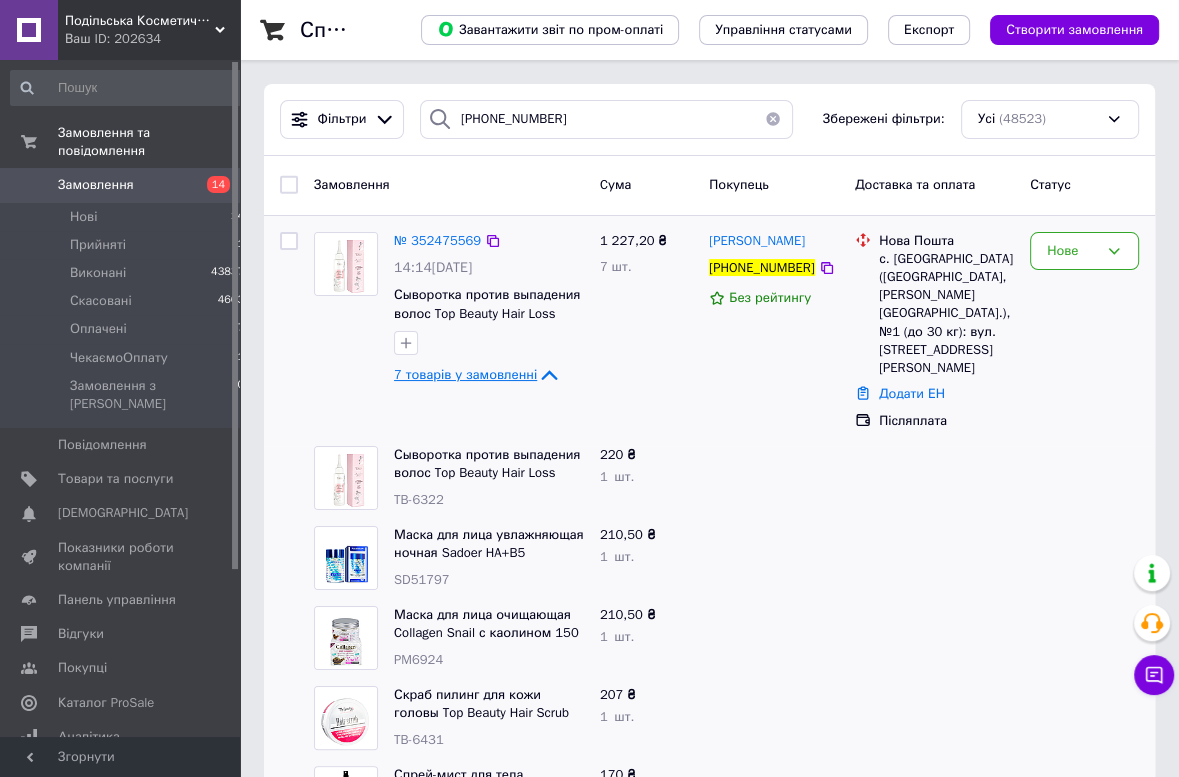 click on "7 товарів у замовленні" at bounding box center (465, 374) 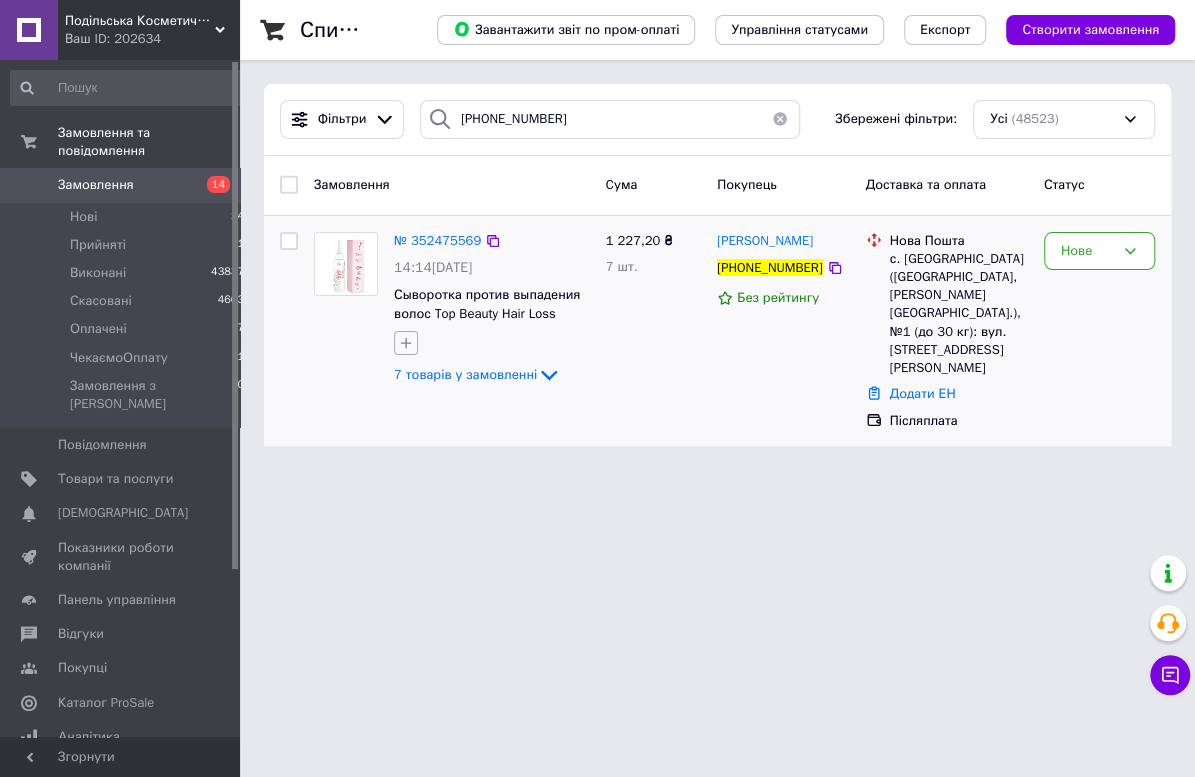 click 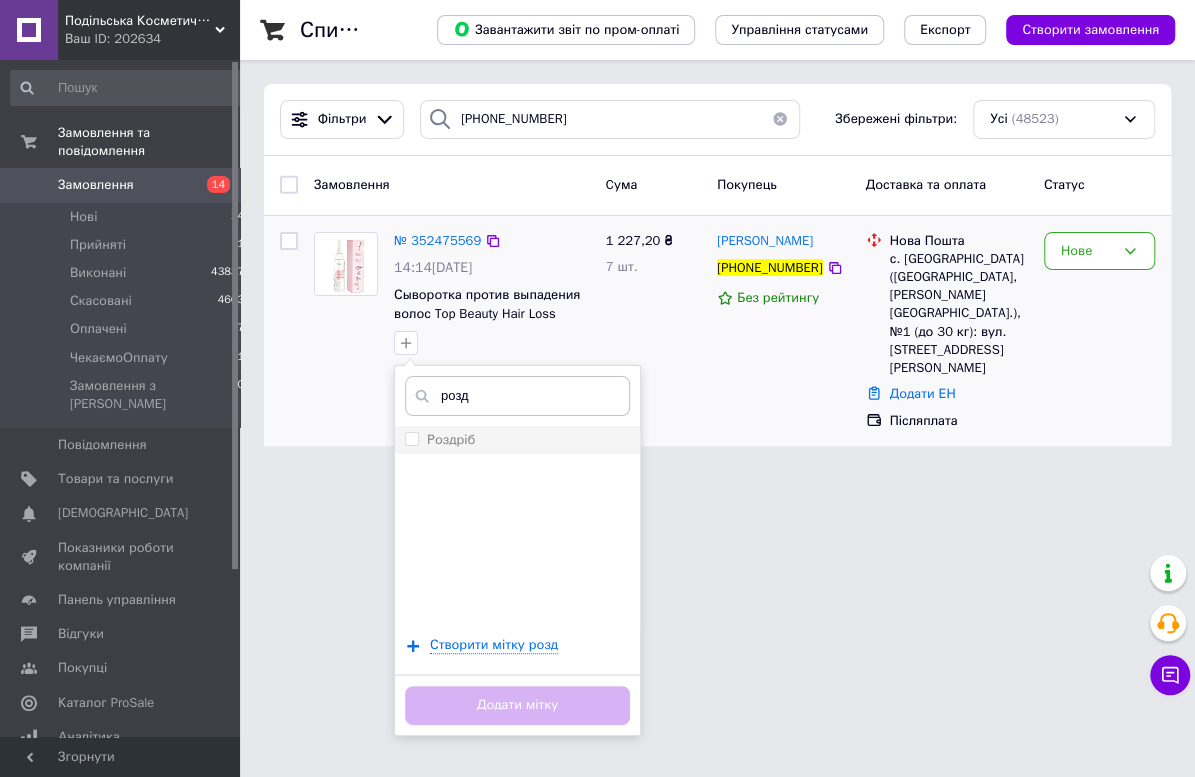 type on "розд" 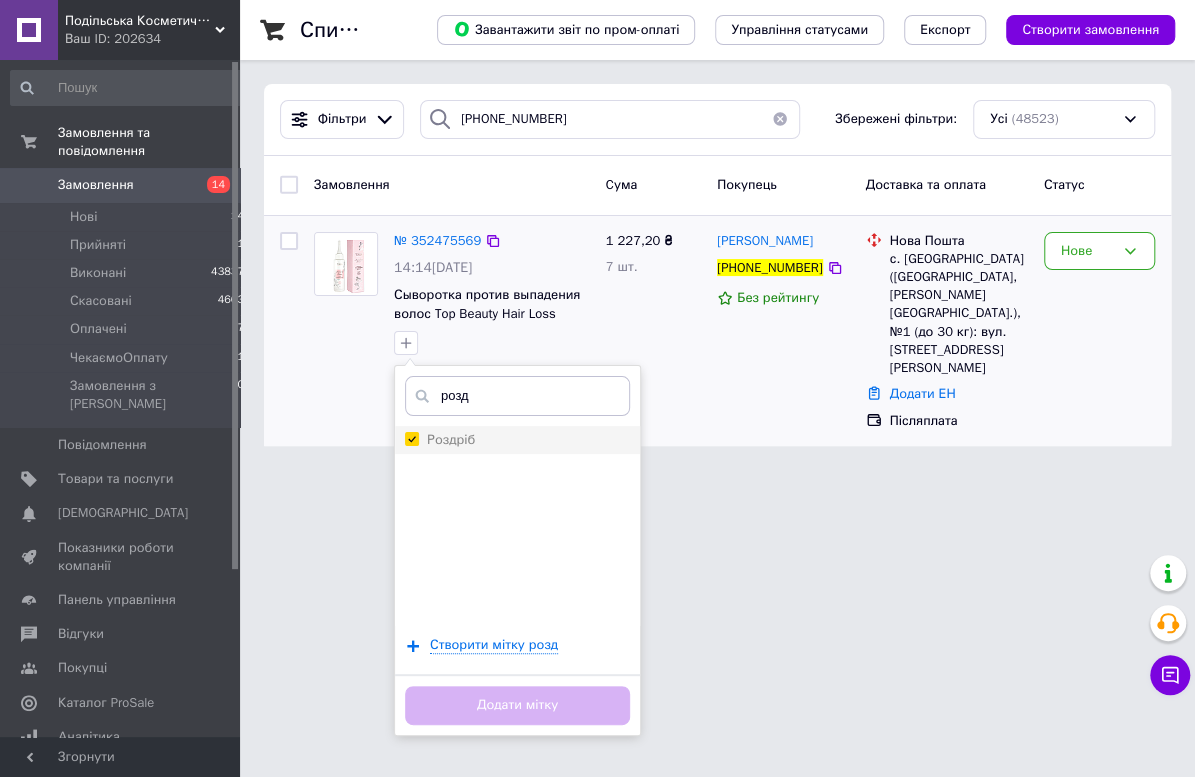 checkbox on "true" 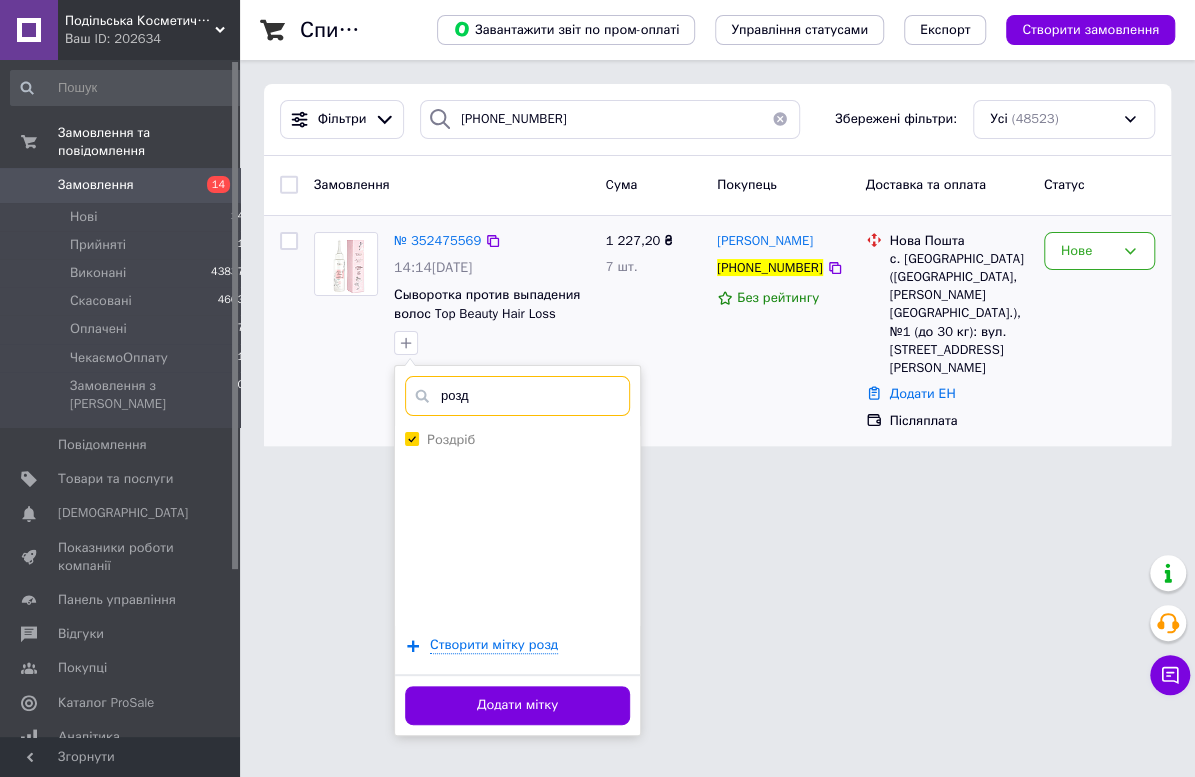drag, startPoint x: 365, startPoint y: 401, endPoint x: 353, endPoint y: 401, distance: 12 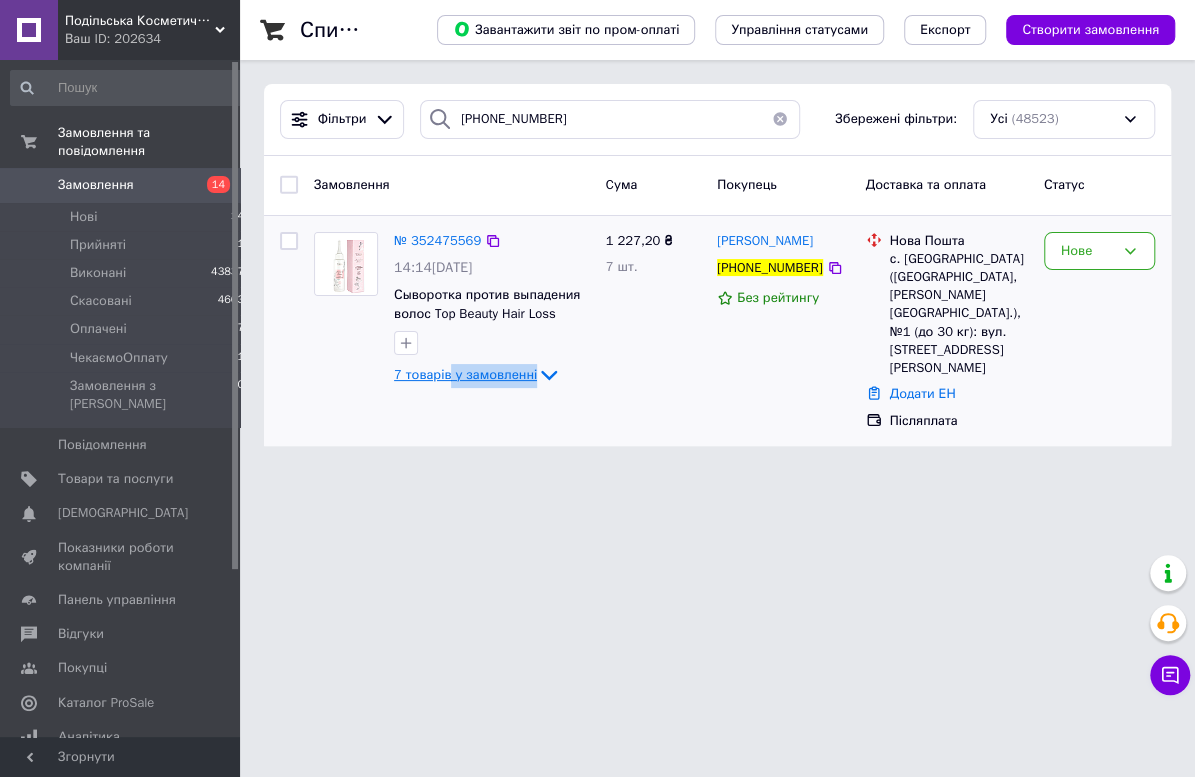drag, startPoint x: 476, startPoint y: 385, endPoint x: 450, endPoint y: 372, distance: 29.068884 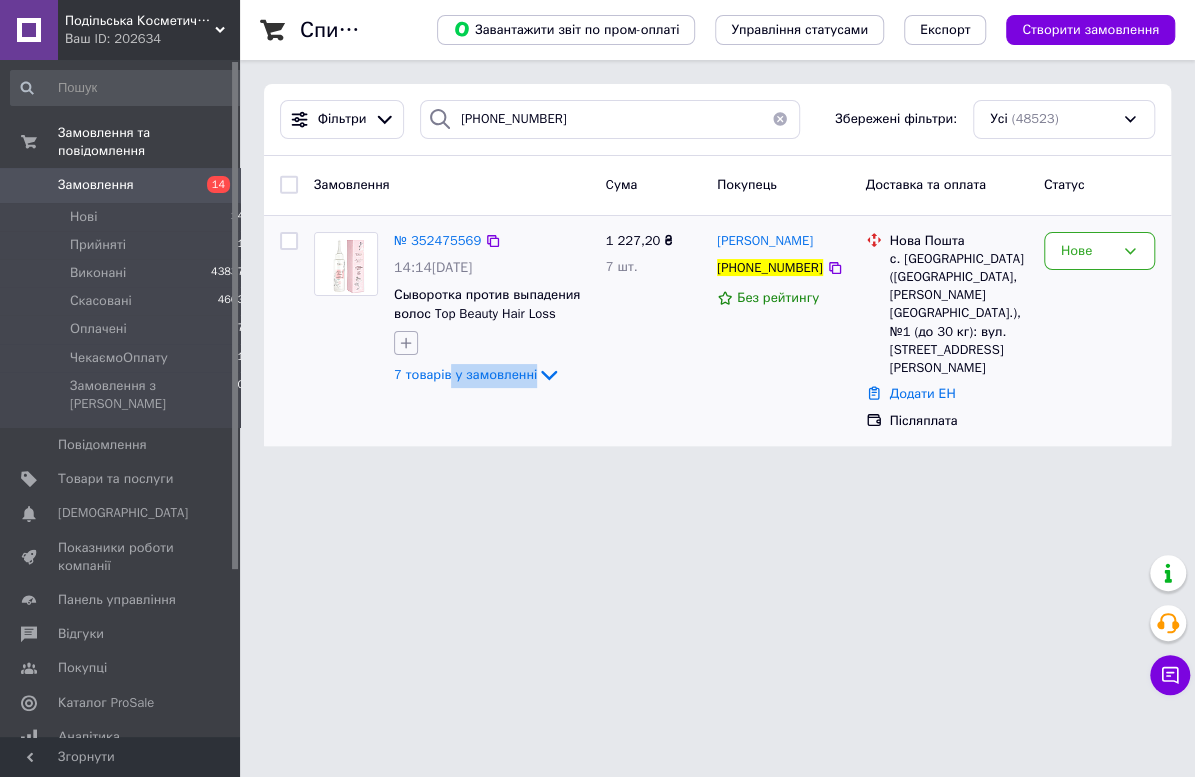 click at bounding box center [406, 343] 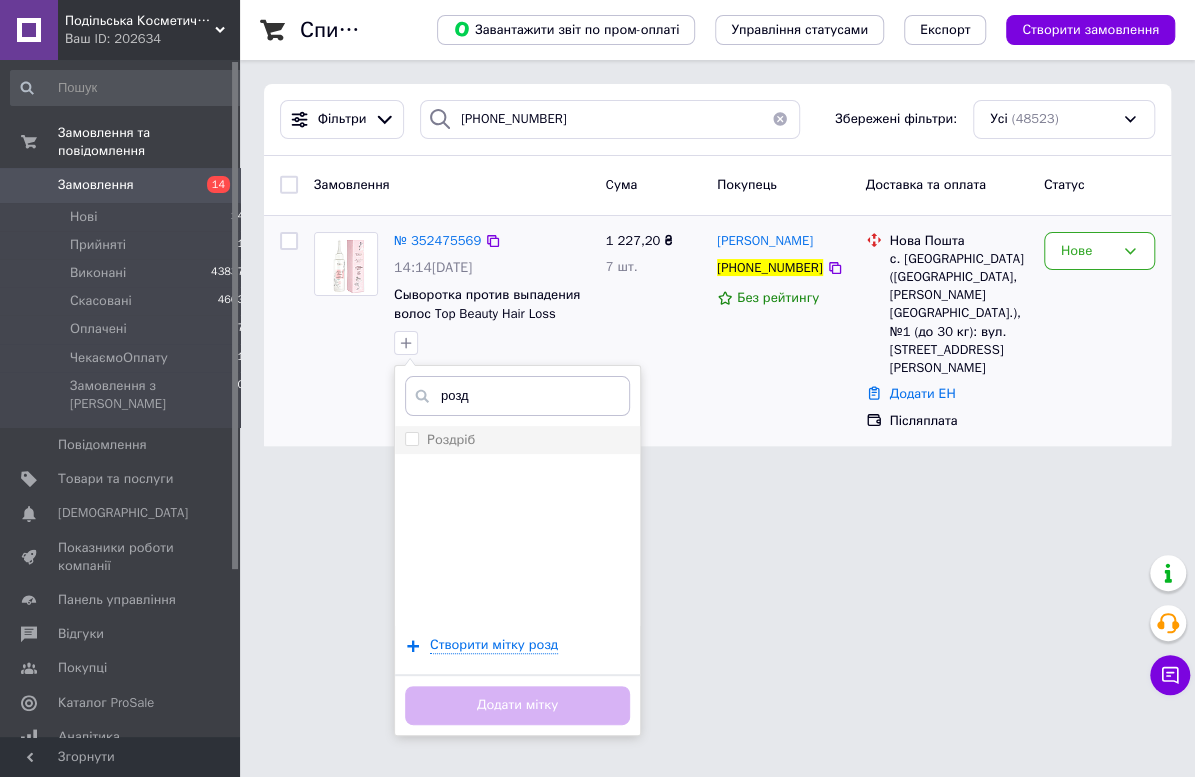 type on "розд" 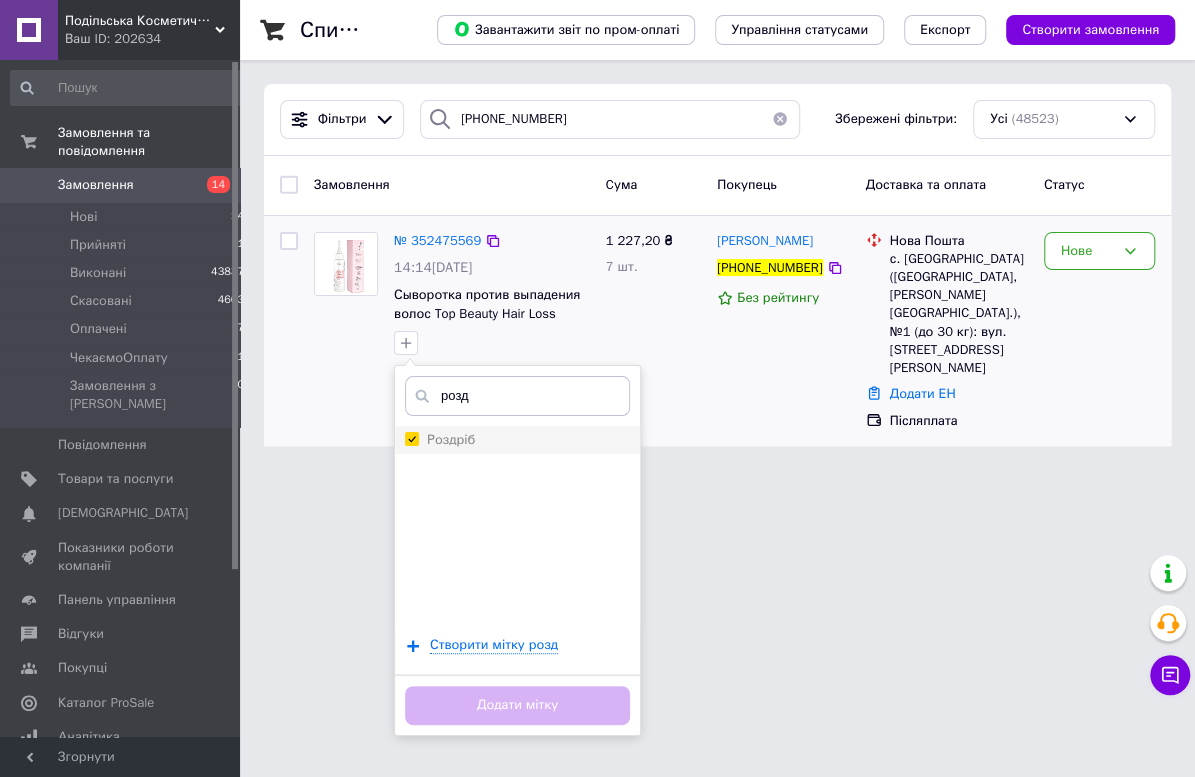 checkbox on "true" 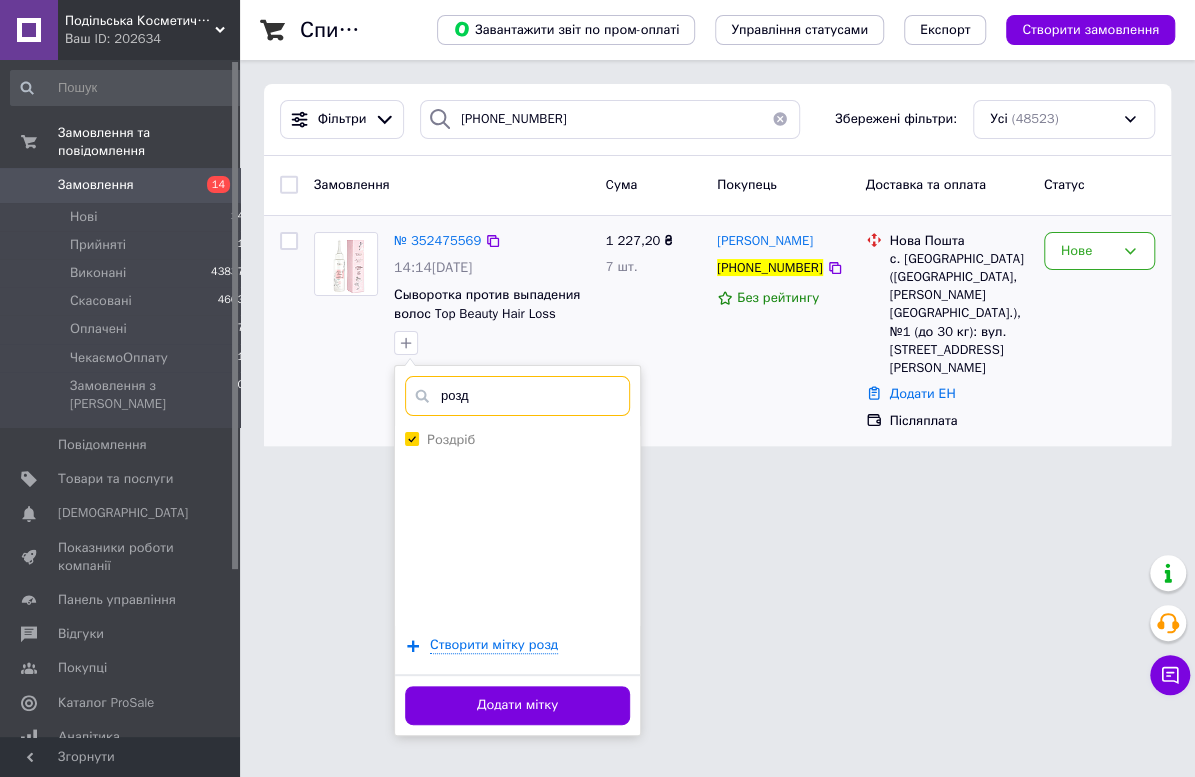 click on "розд" at bounding box center [517, 396] 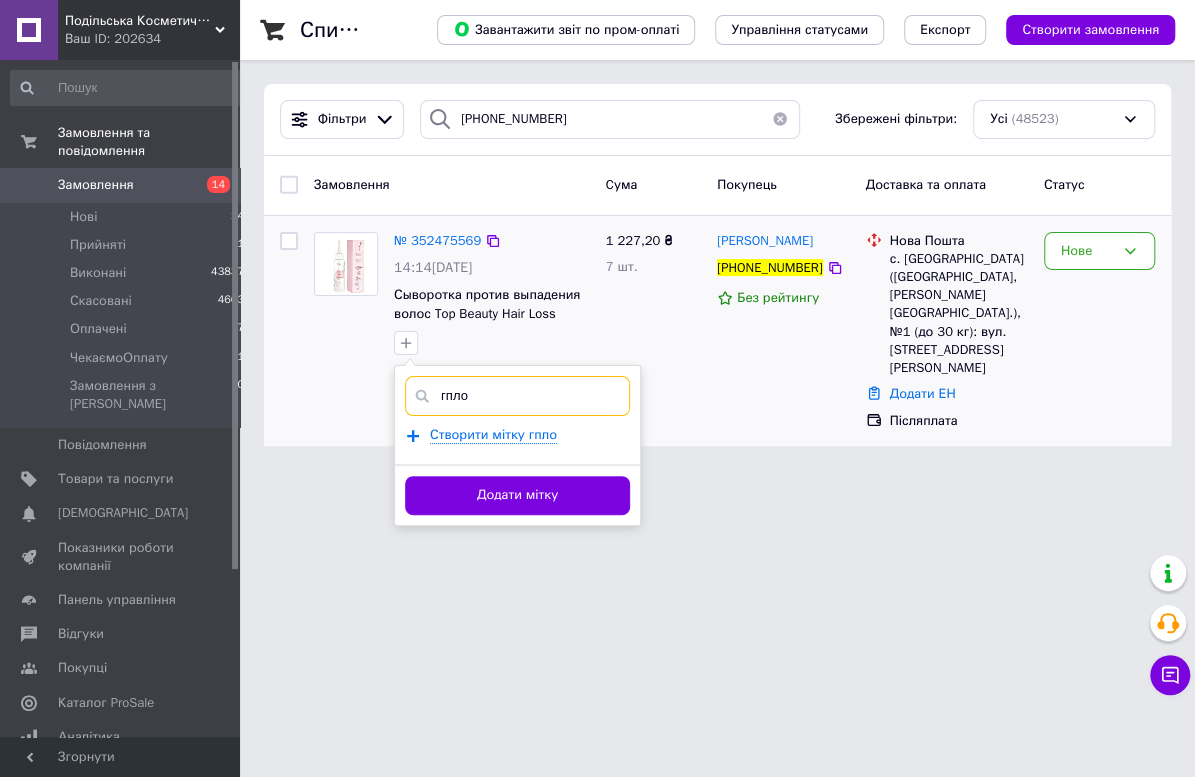click on "гпло" at bounding box center (517, 396) 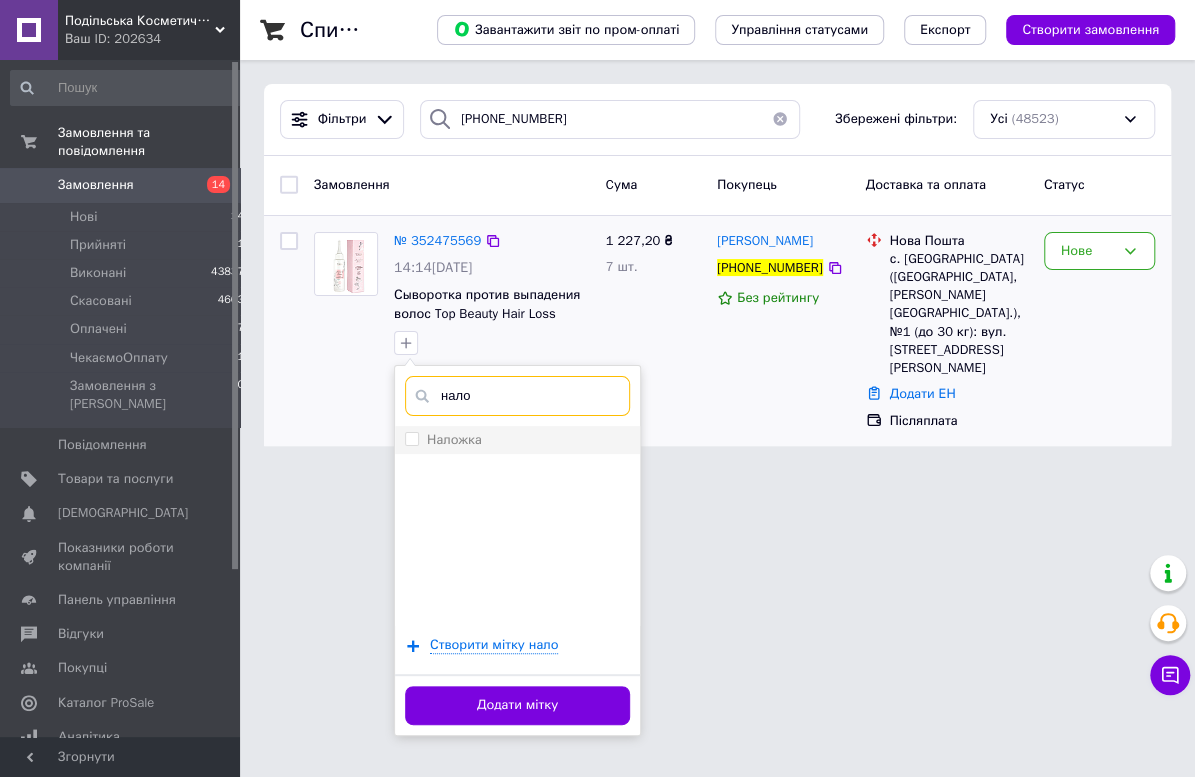 type on "нало" 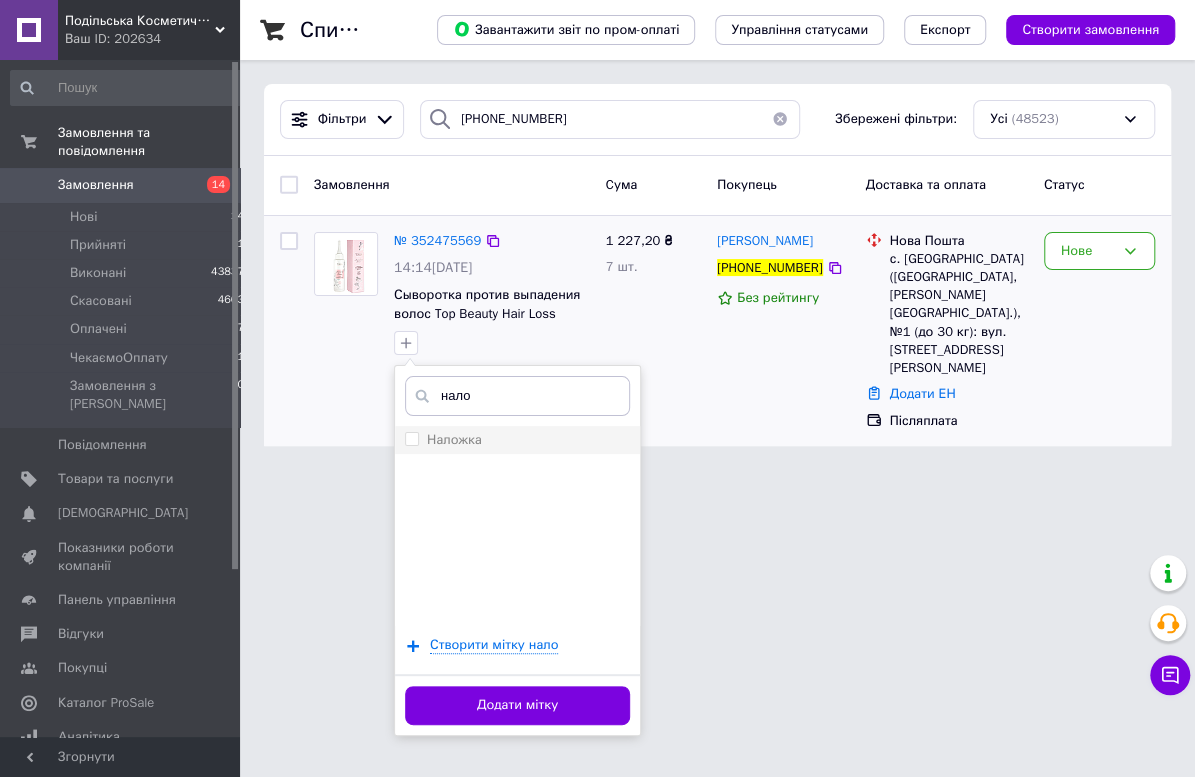 click on "Наложка" at bounding box center (454, 439) 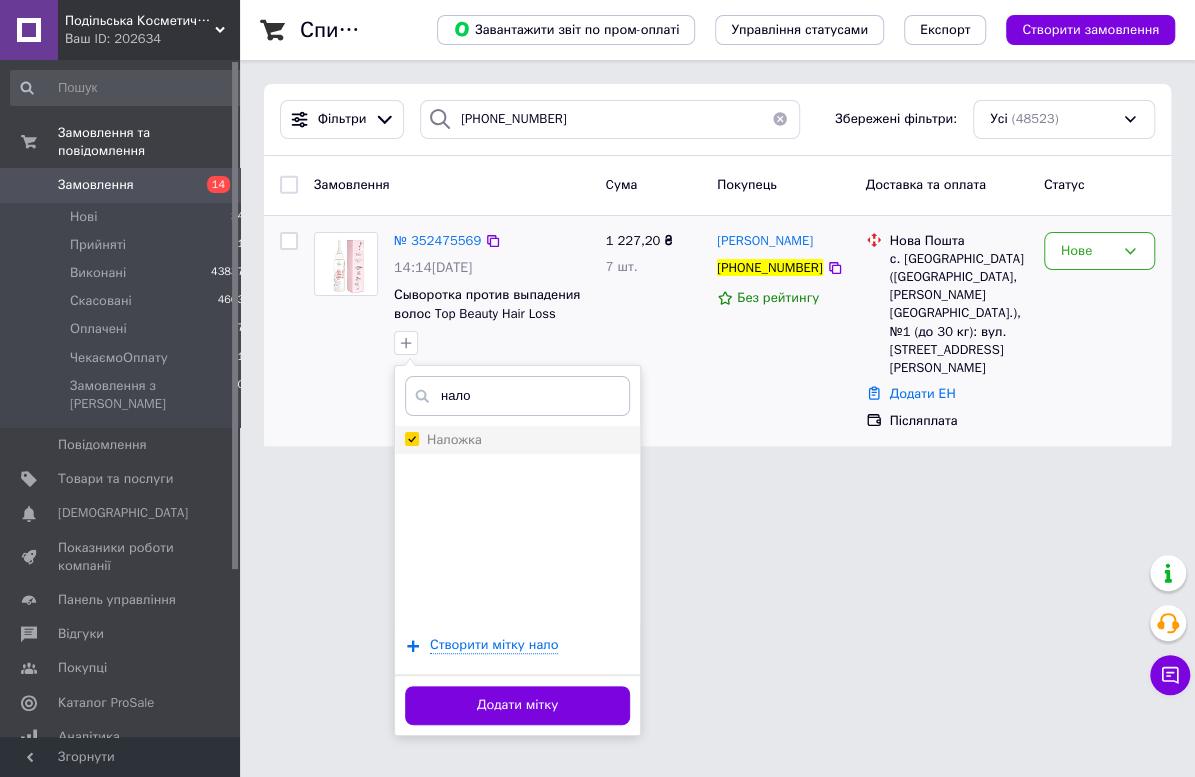 checkbox on "true" 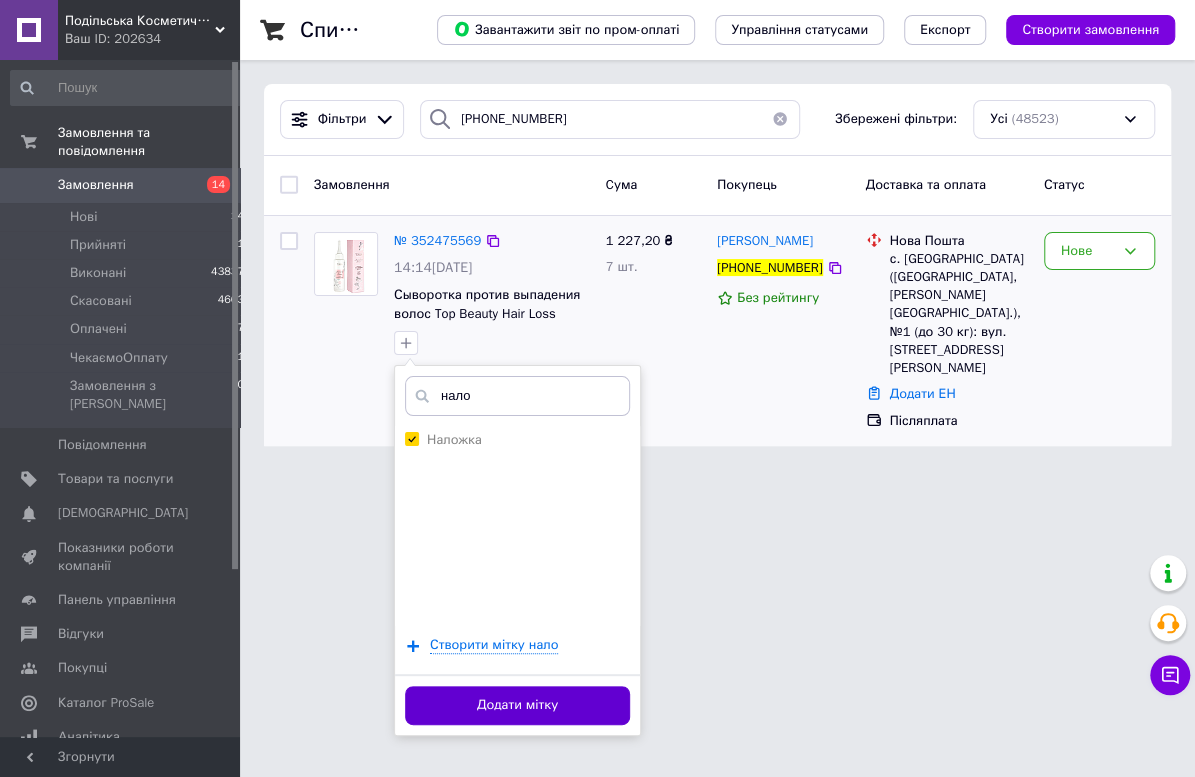 click on "Додати мітку" at bounding box center [517, 705] 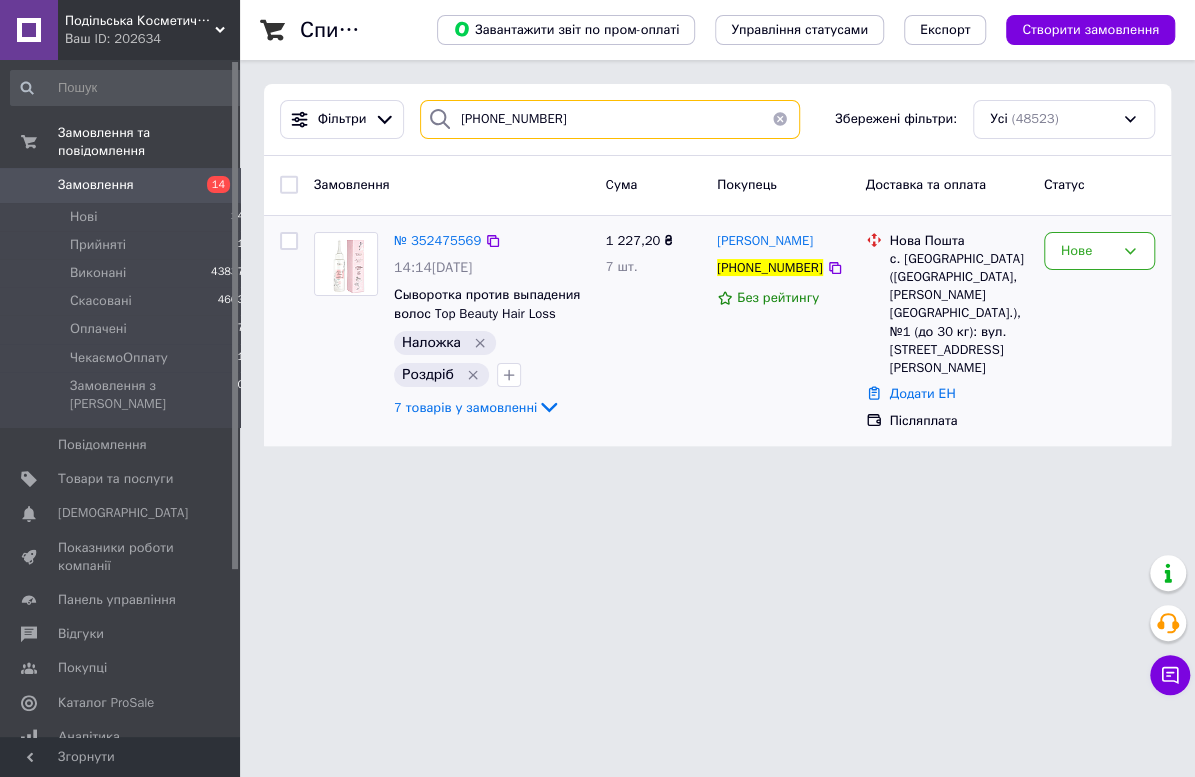 drag, startPoint x: 603, startPoint y: 127, endPoint x: 320, endPoint y: 132, distance: 283.04416 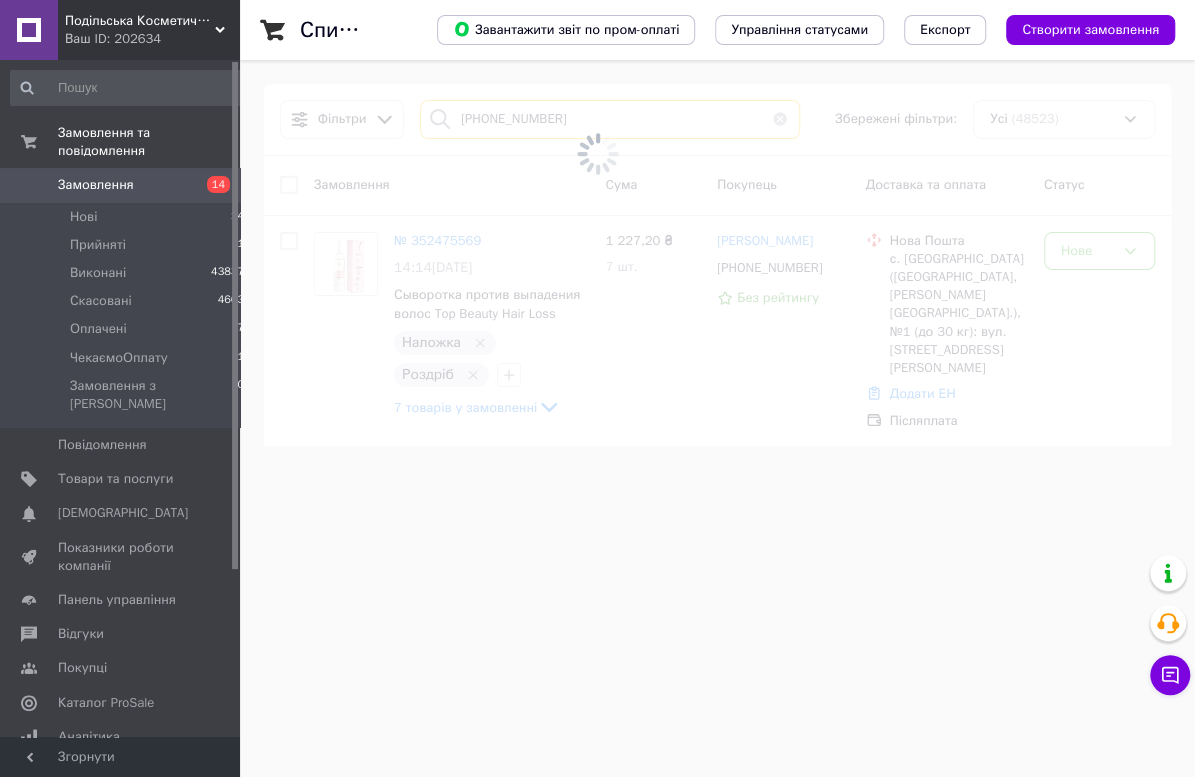 type on "[PHONE_NUMBER]" 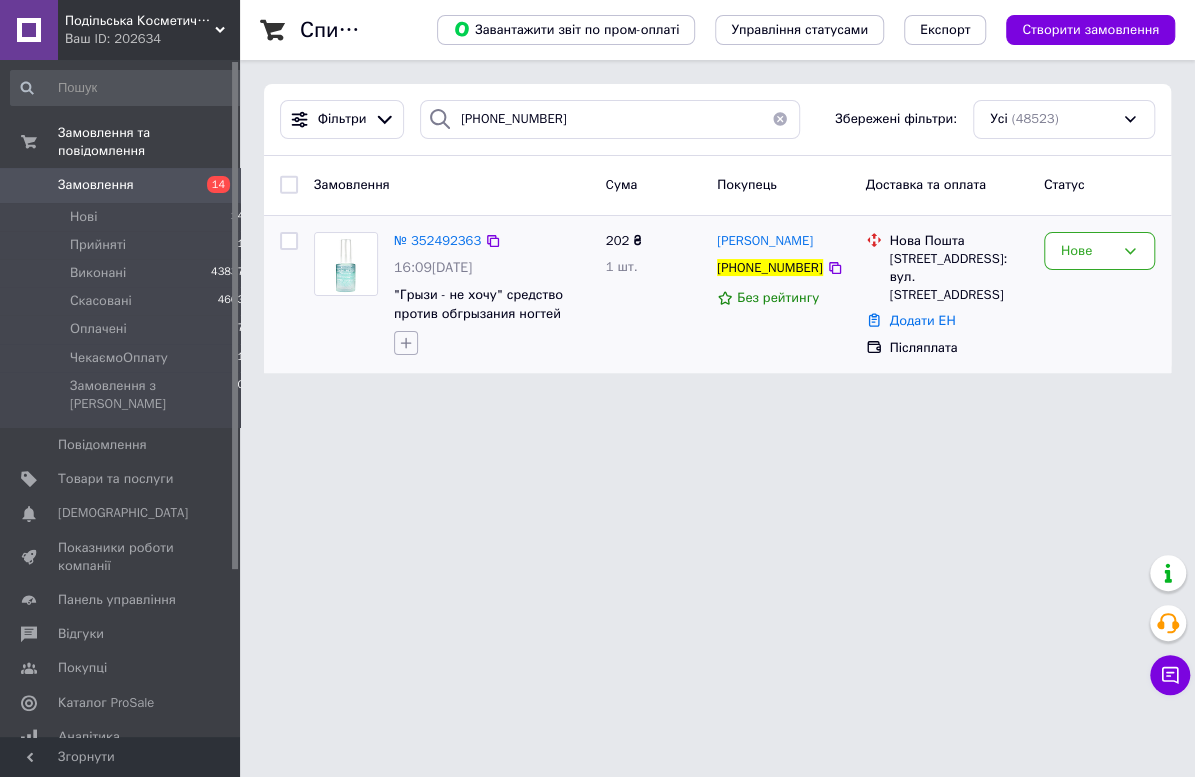 click 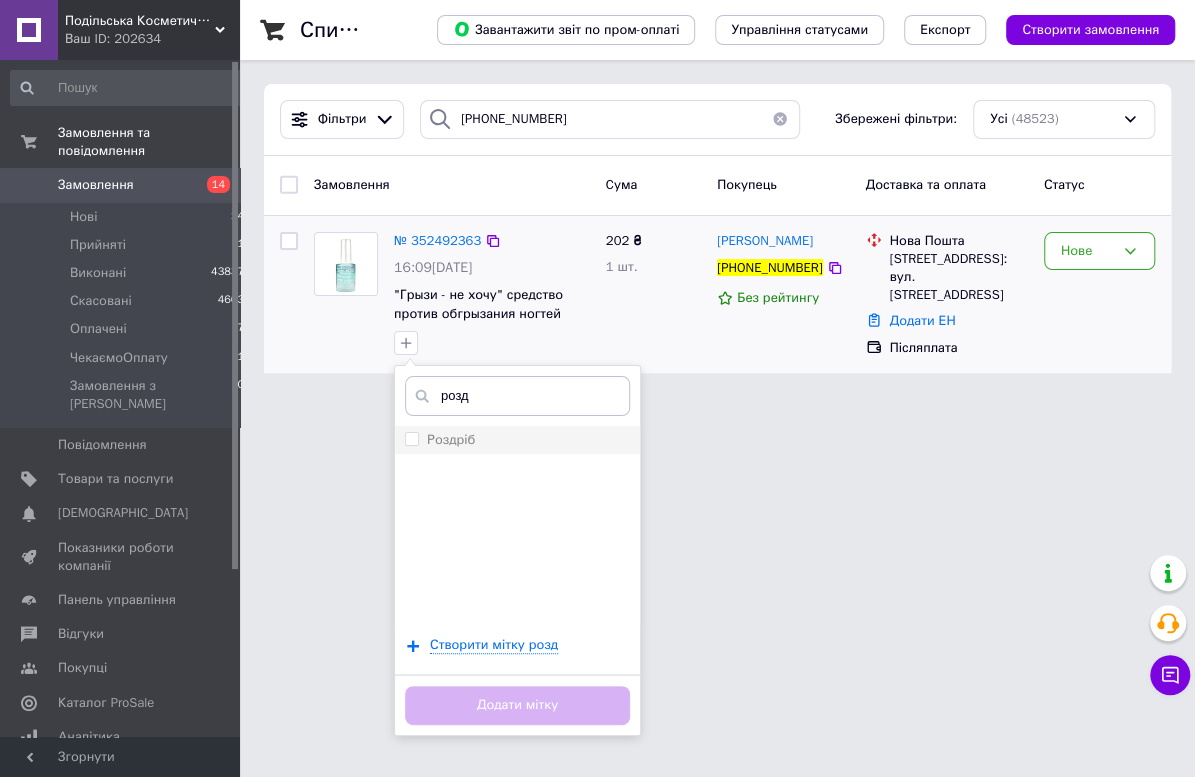 type on "розд" 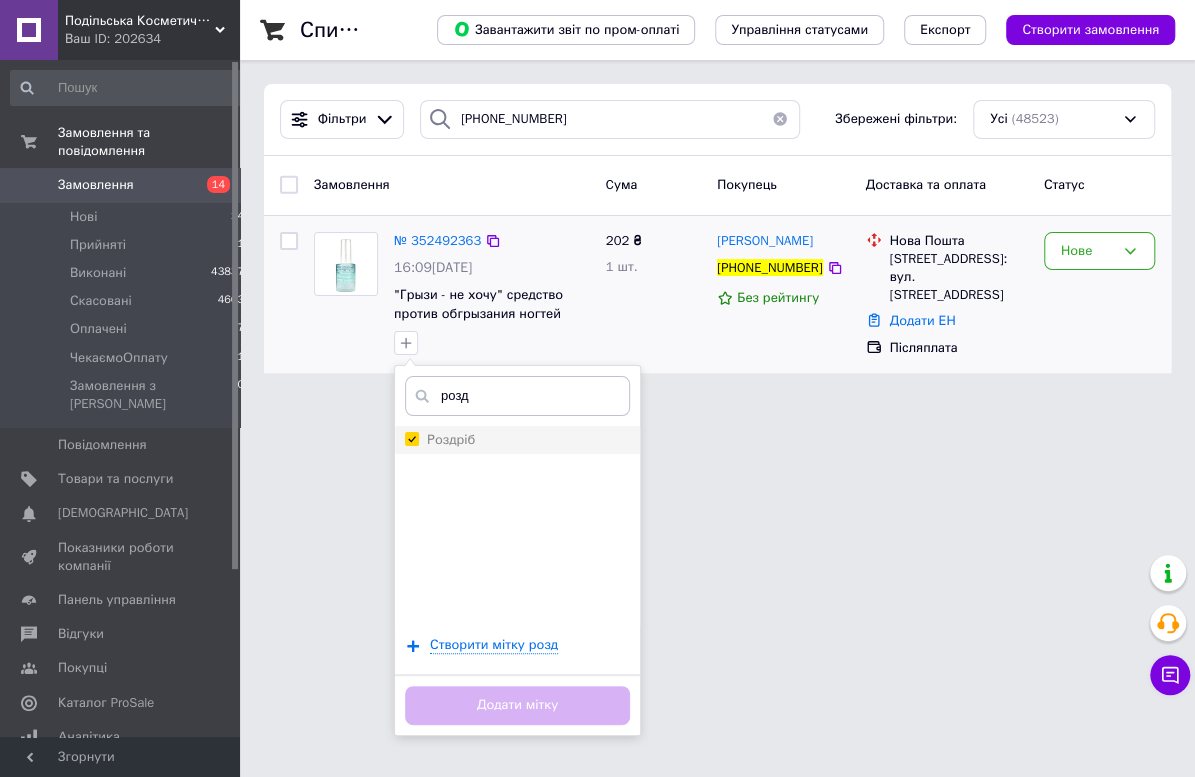 checkbox on "true" 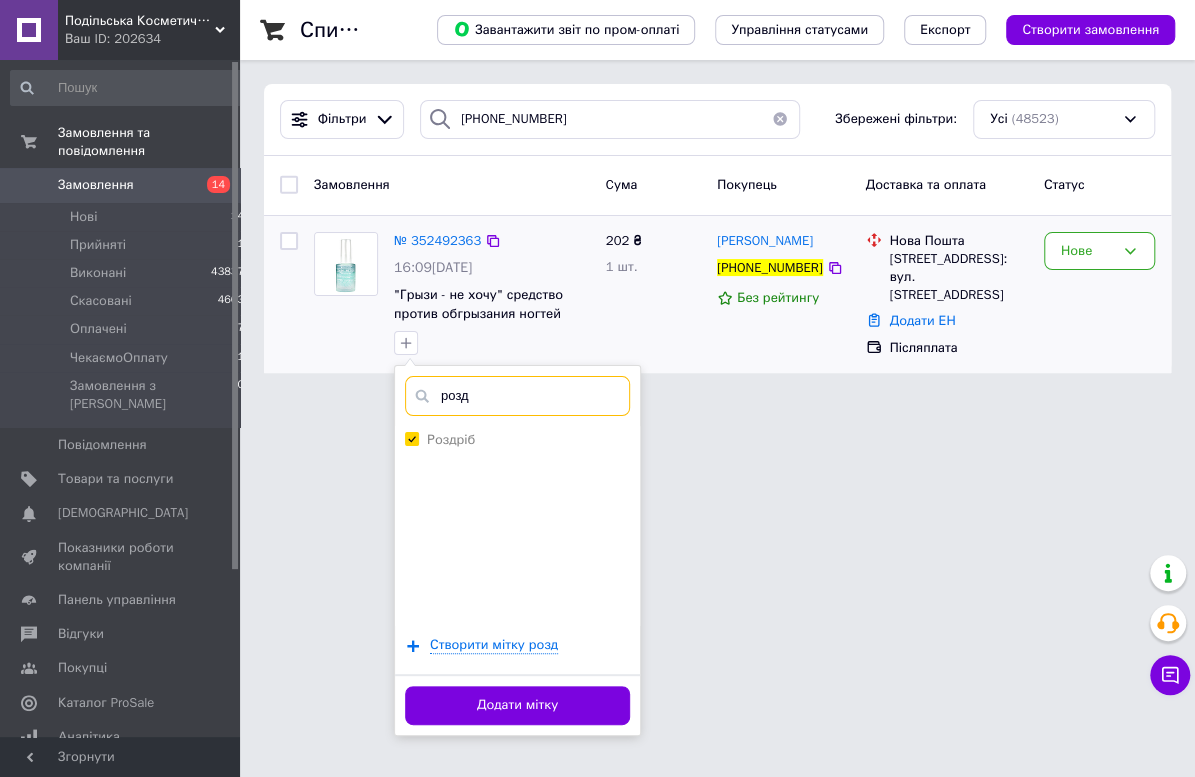 drag, startPoint x: 492, startPoint y: 399, endPoint x: 409, endPoint y: 399, distance: 83 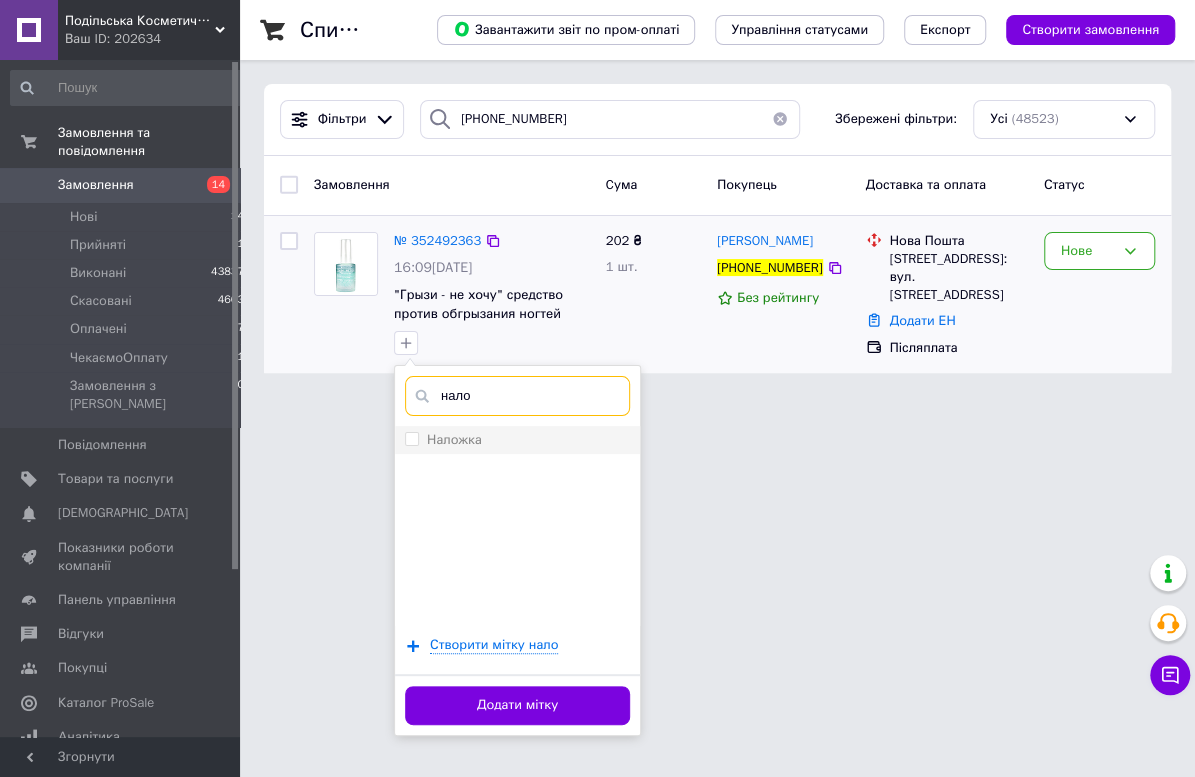 type on "нало" 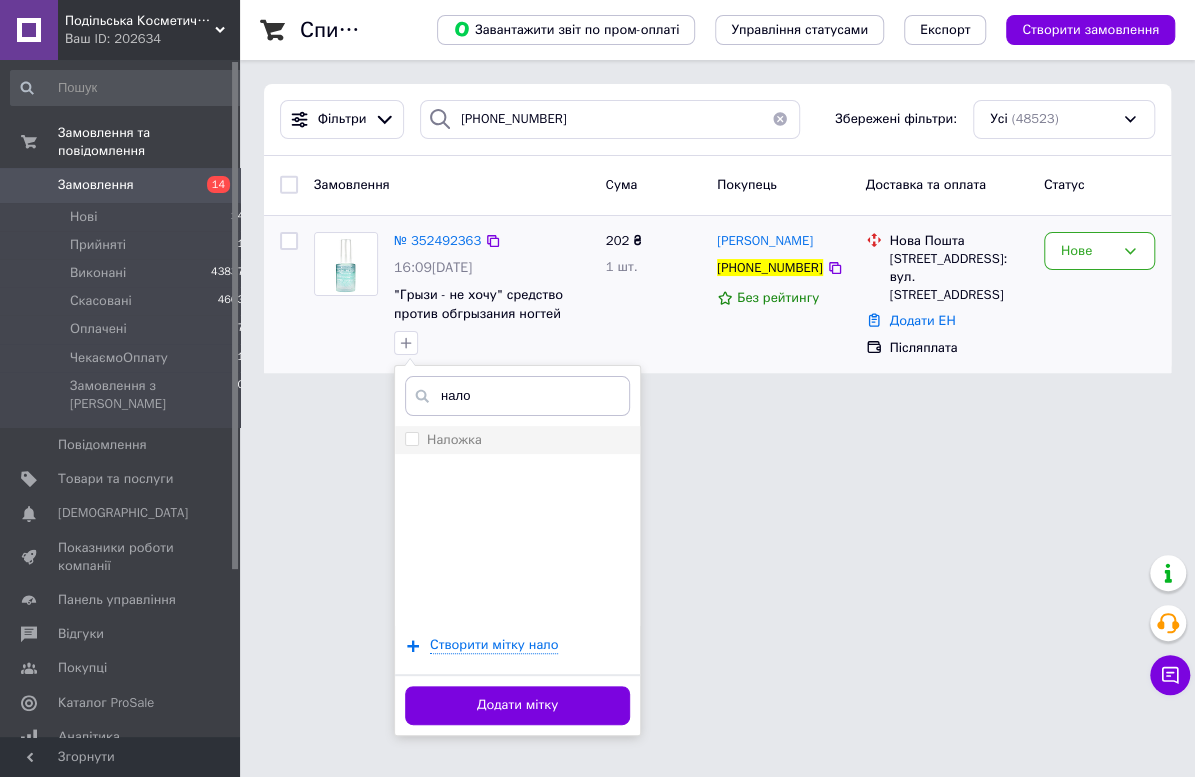 click on "Наложка" at bounding box center (517, 440) 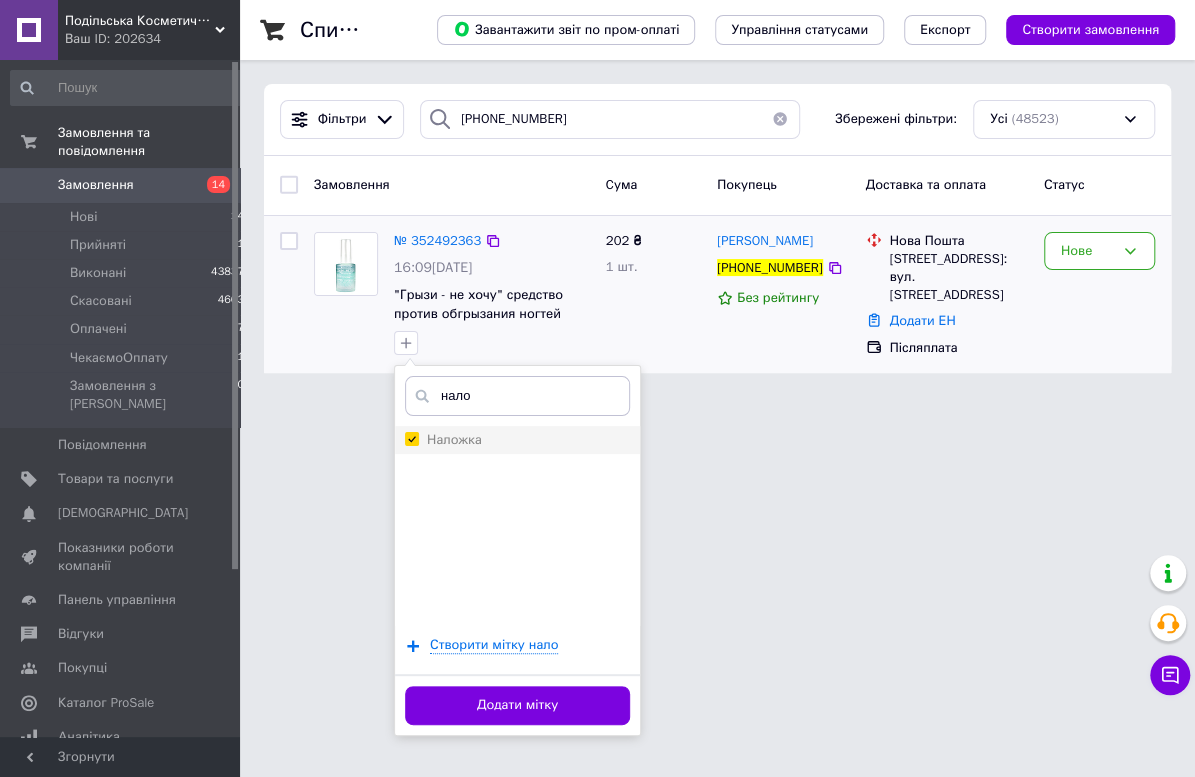 checkbox on "true" 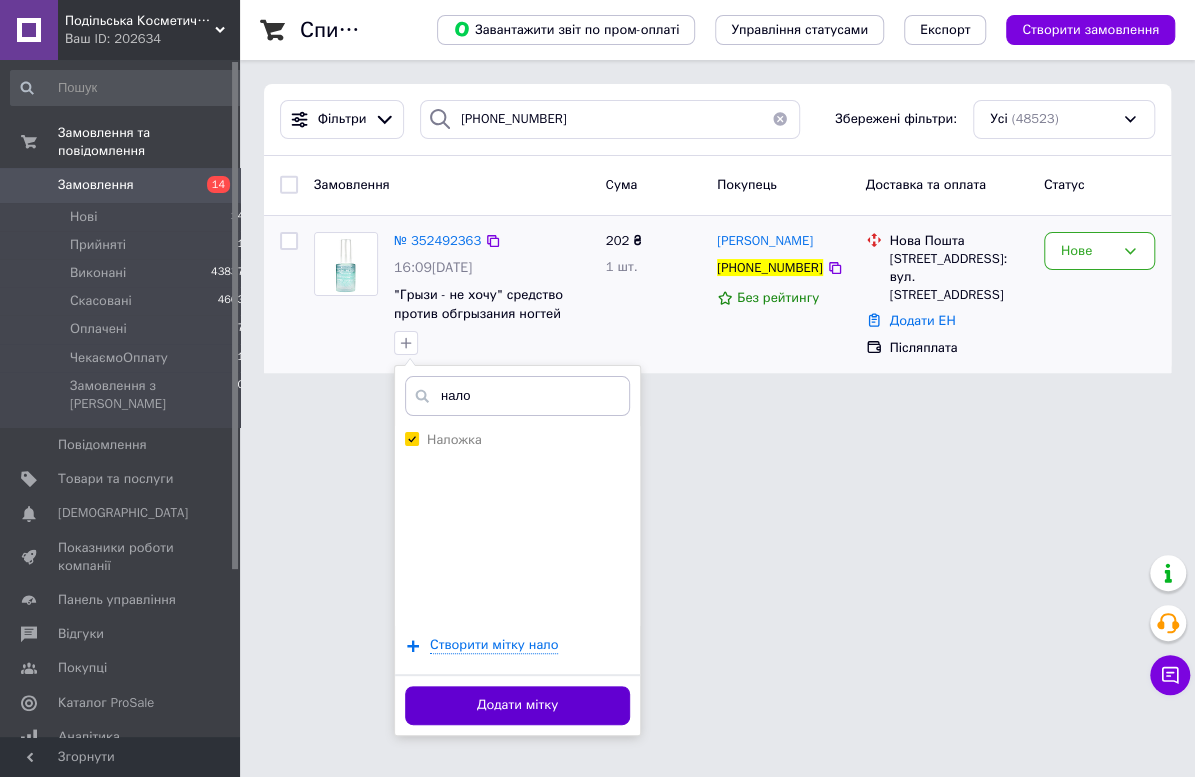 click on "Додати мітку" at bounding box center (517, 705) 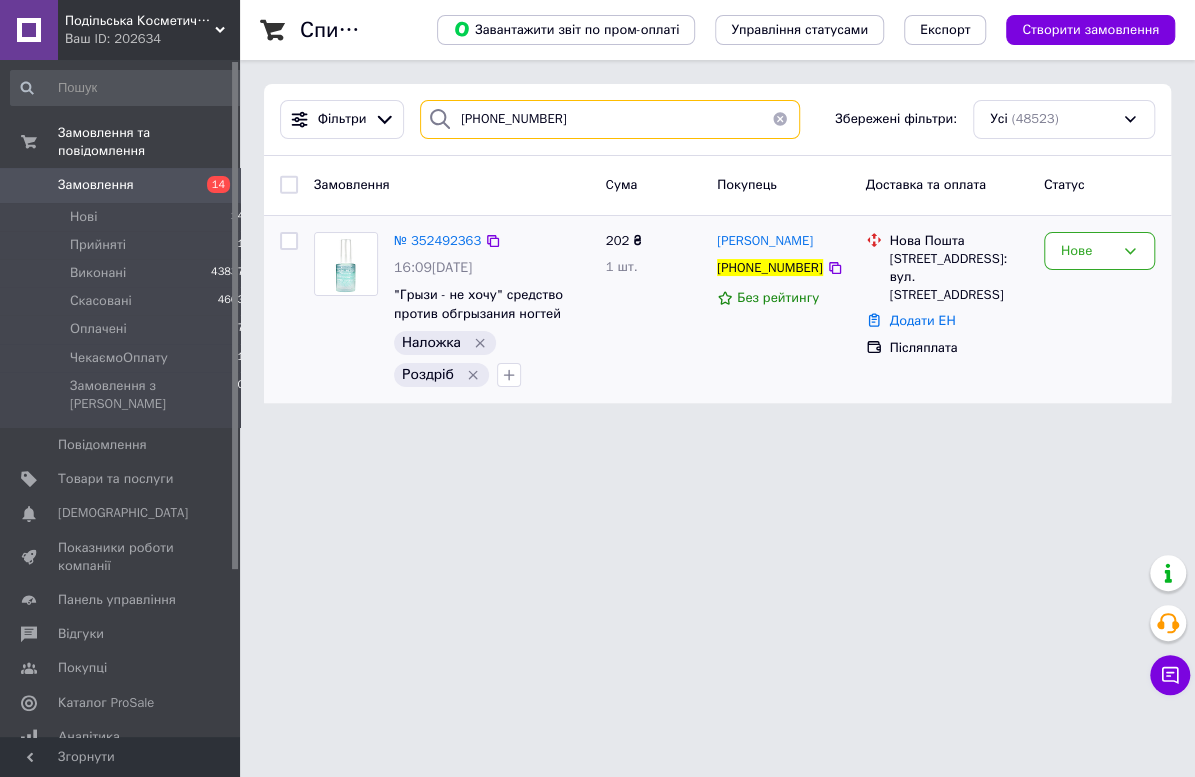 drag, startPoint x: 589, startPoint y: 121, endPoint x: 317, endPoint y: 121, distance: 272 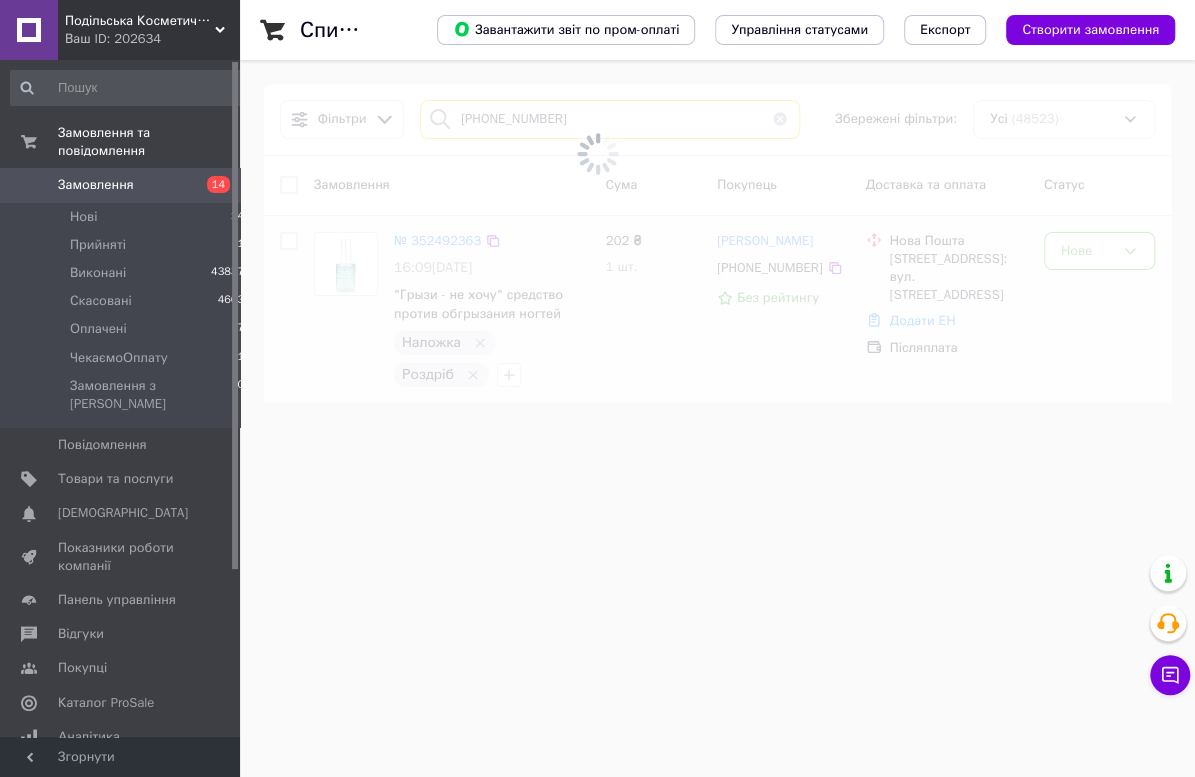 type on "[PHONE_NUMBER]" 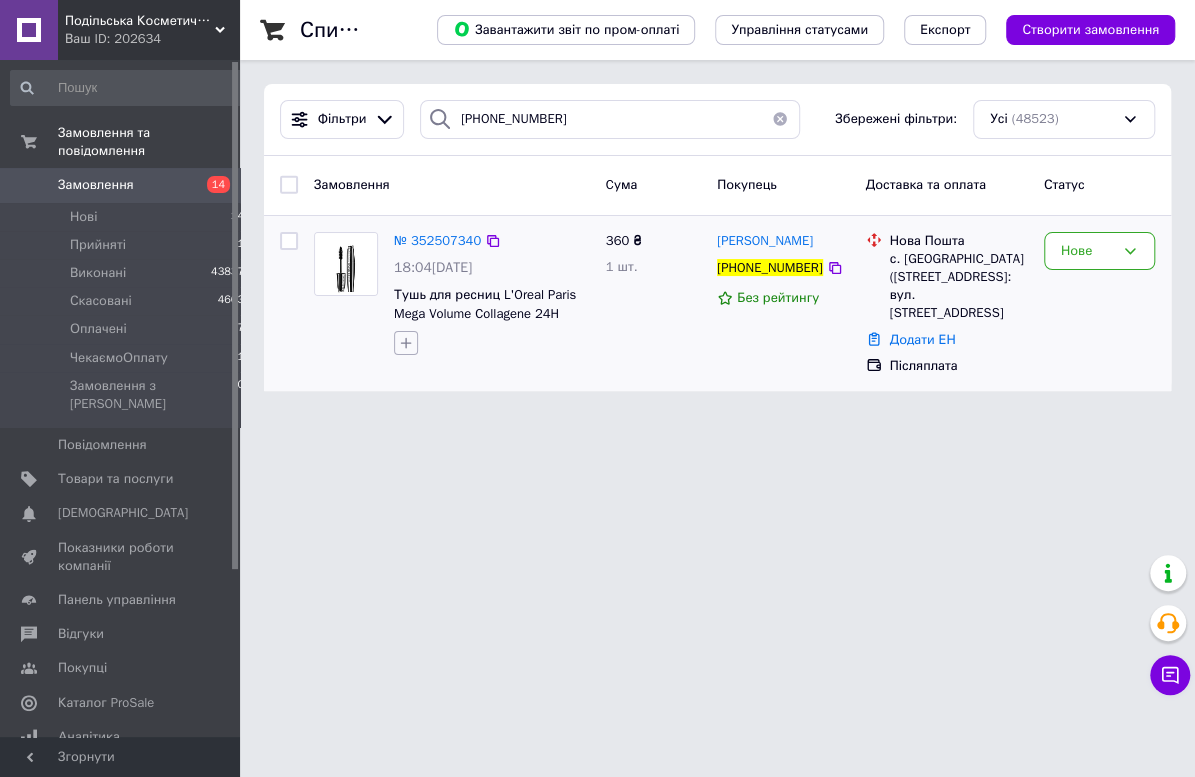 click 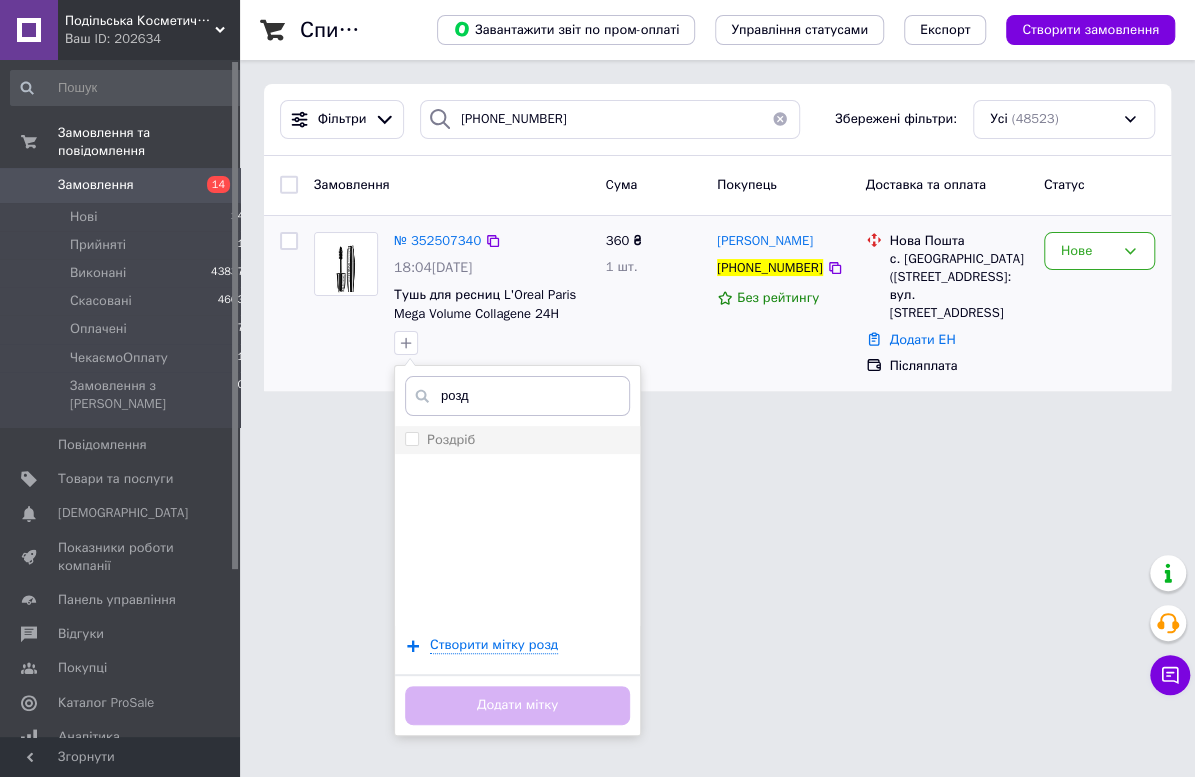 type on "розд" 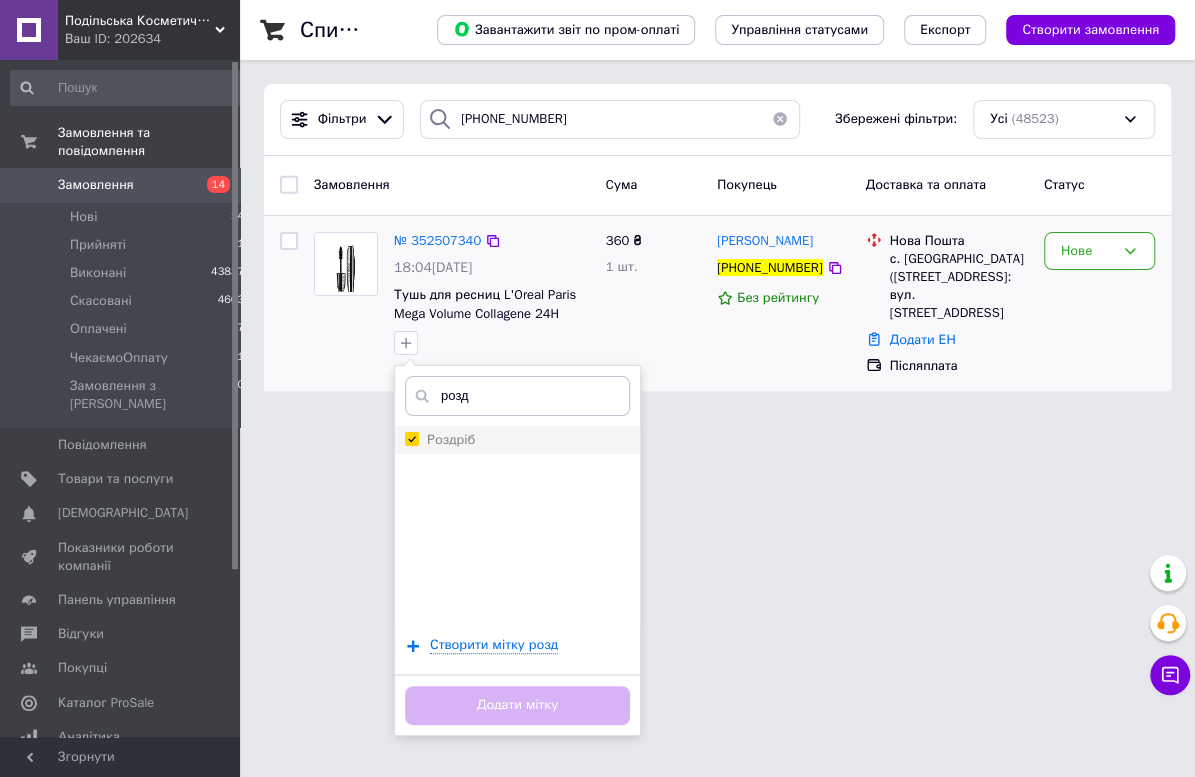 checkbox on "true" 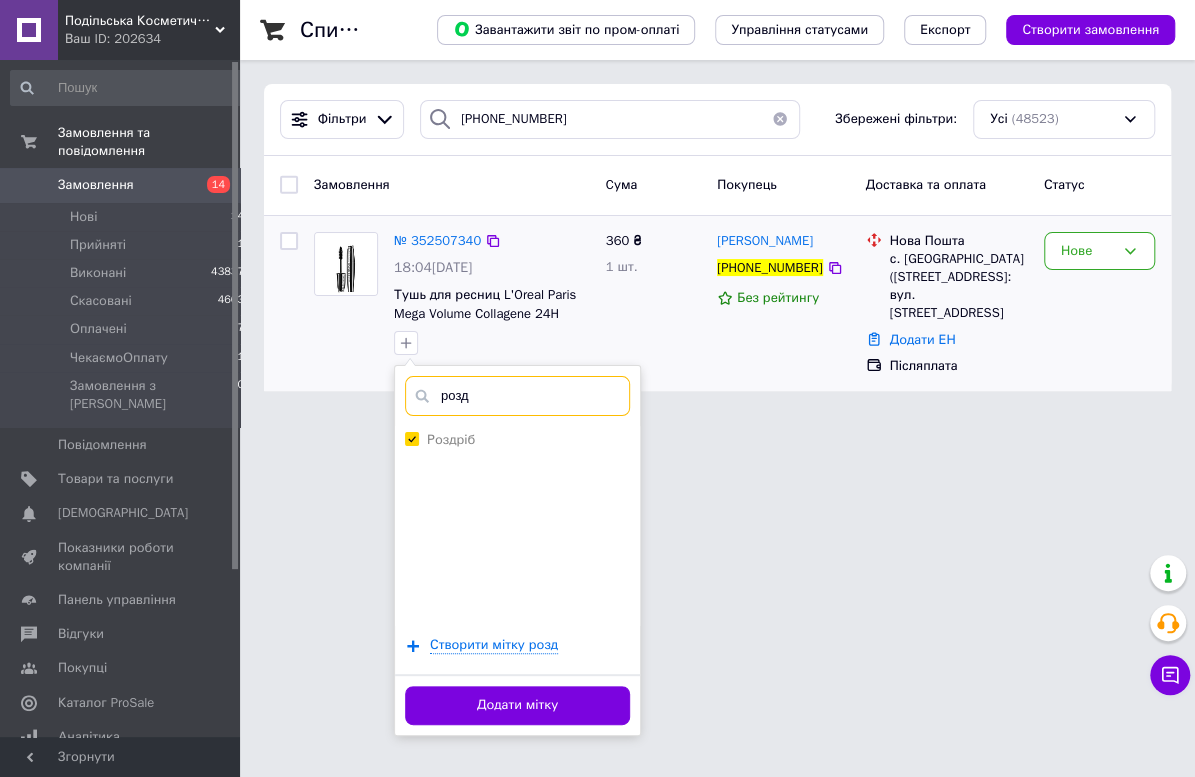 drag, startPoint x: 520, startPoint y: 395, endPoint x: 389, endPoint y: 394, distance: 131.00381 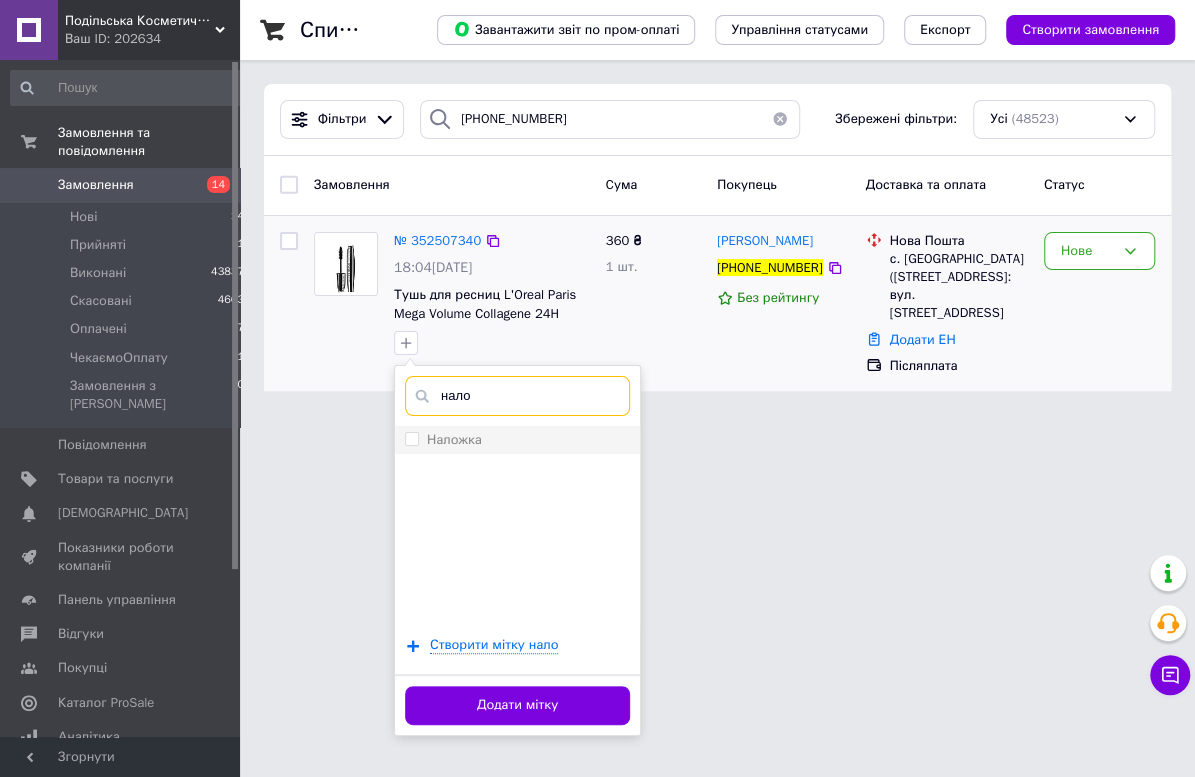 type on "нало" 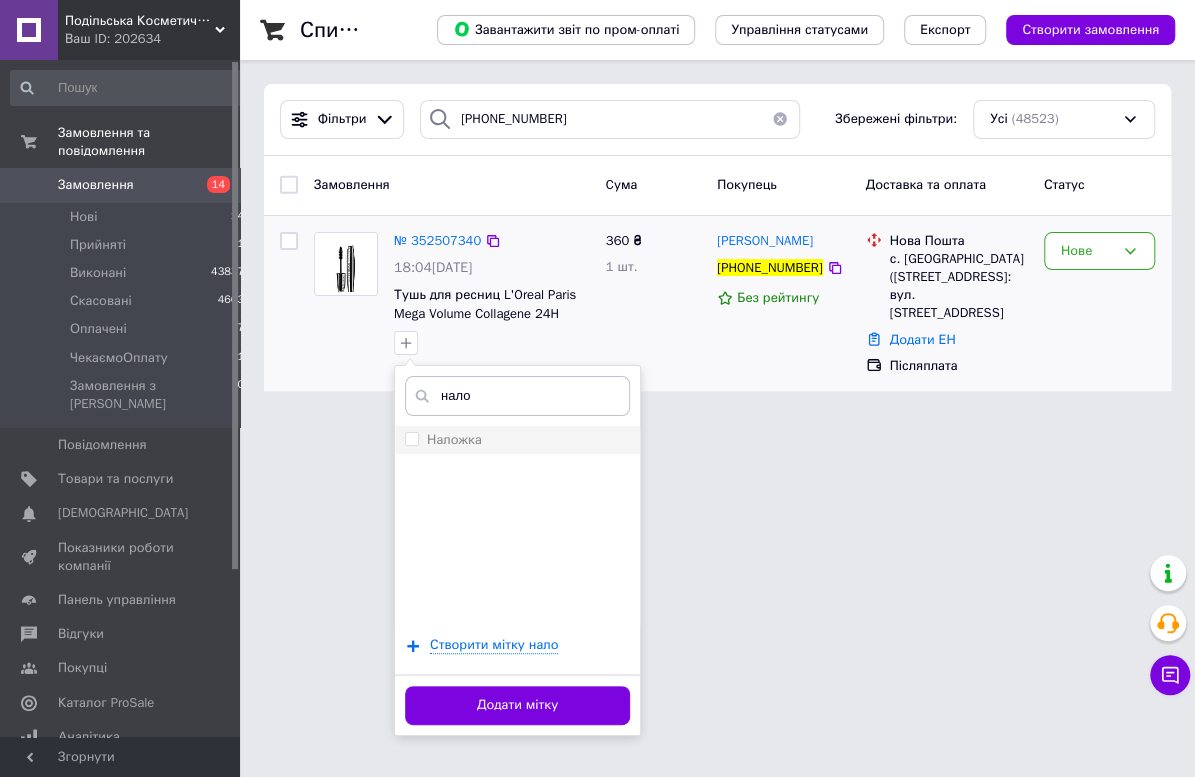 click on "Наложка" at bounding box center (517, 440) 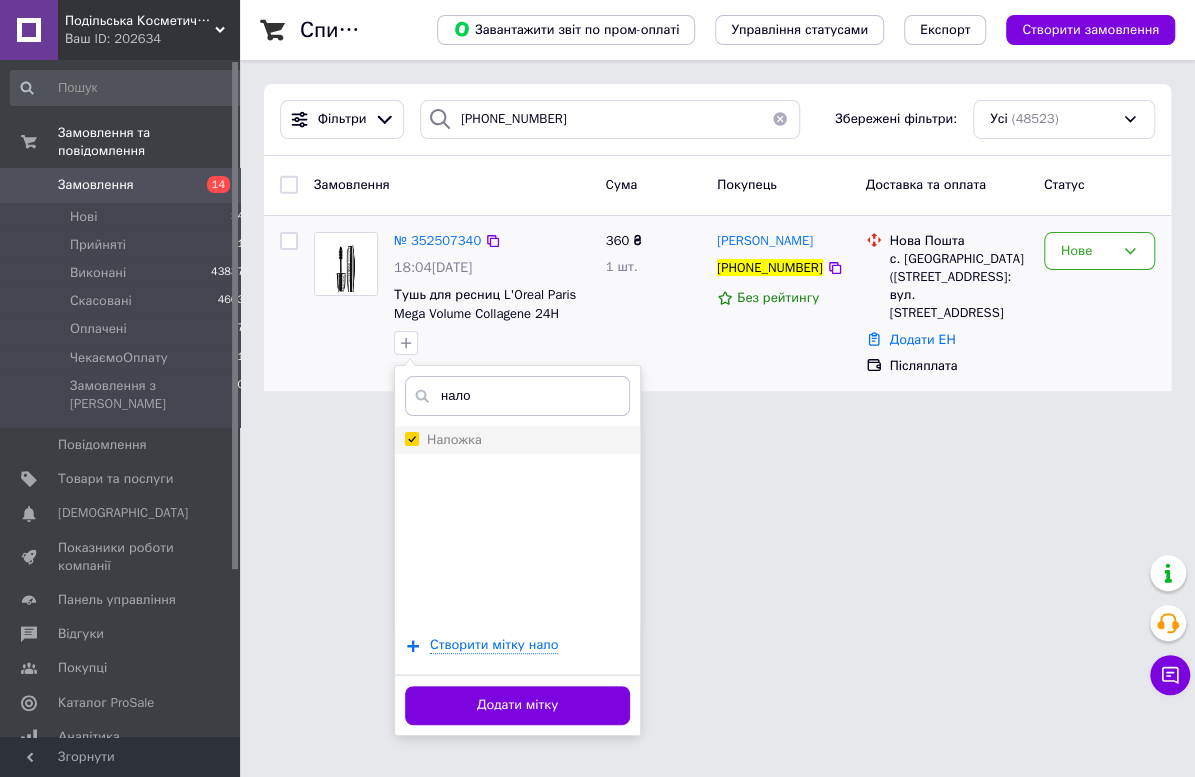checkbox on "true" 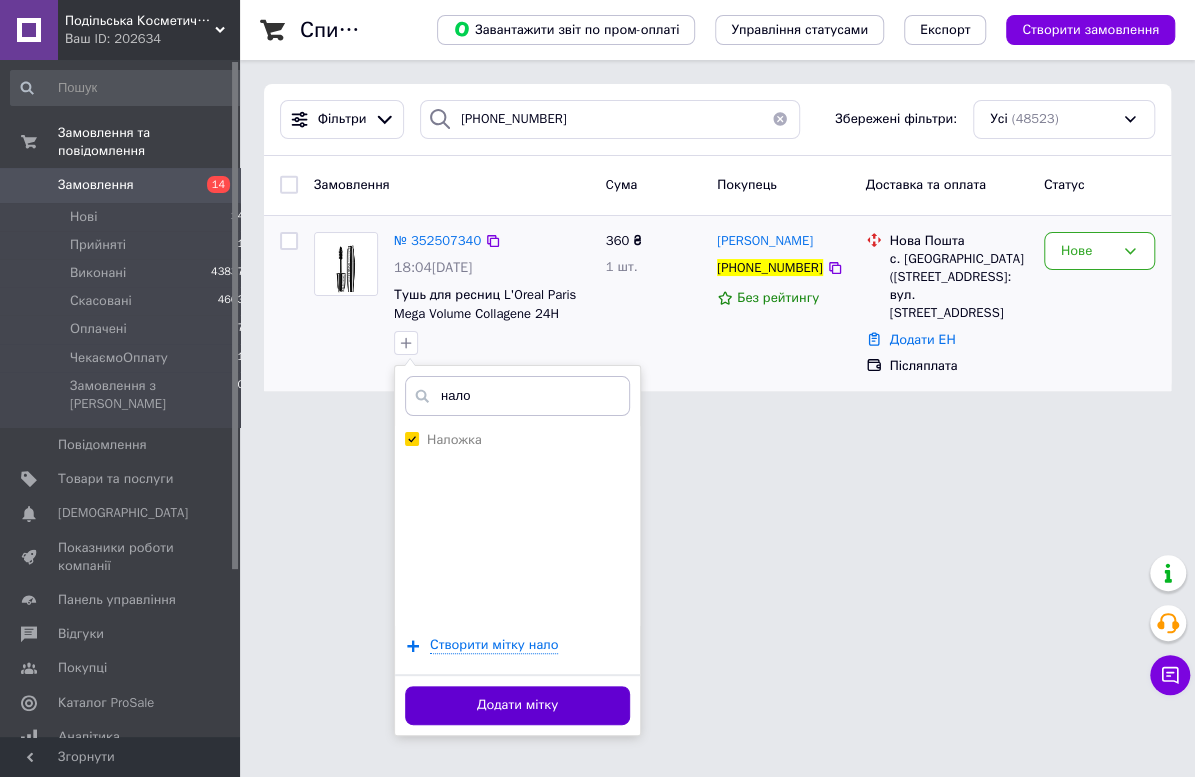 drag, startPoint x: 488, startPoint y: 701, endPoint x: 415, endPoint y: 142, distance: 563.7464 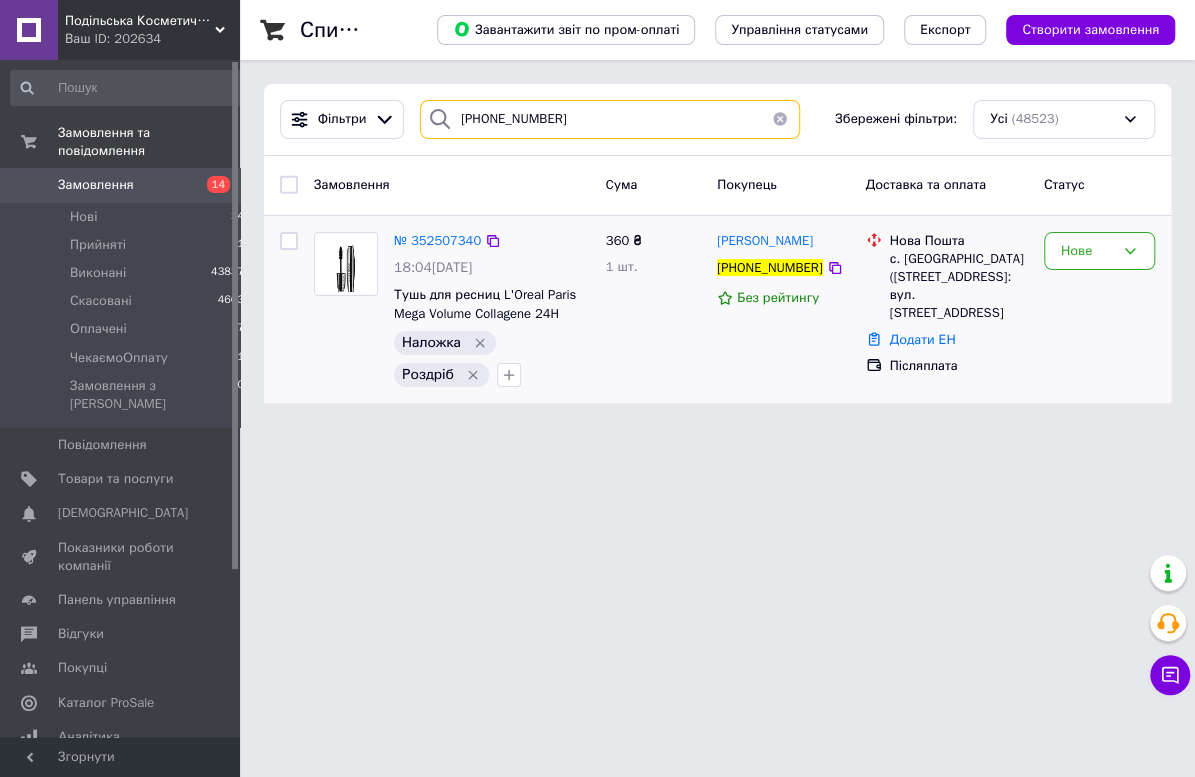 drag, startPoint x: 439, startPoint y: 117, endPoint x: 311, endPoint y: 108, distance: 128.31601 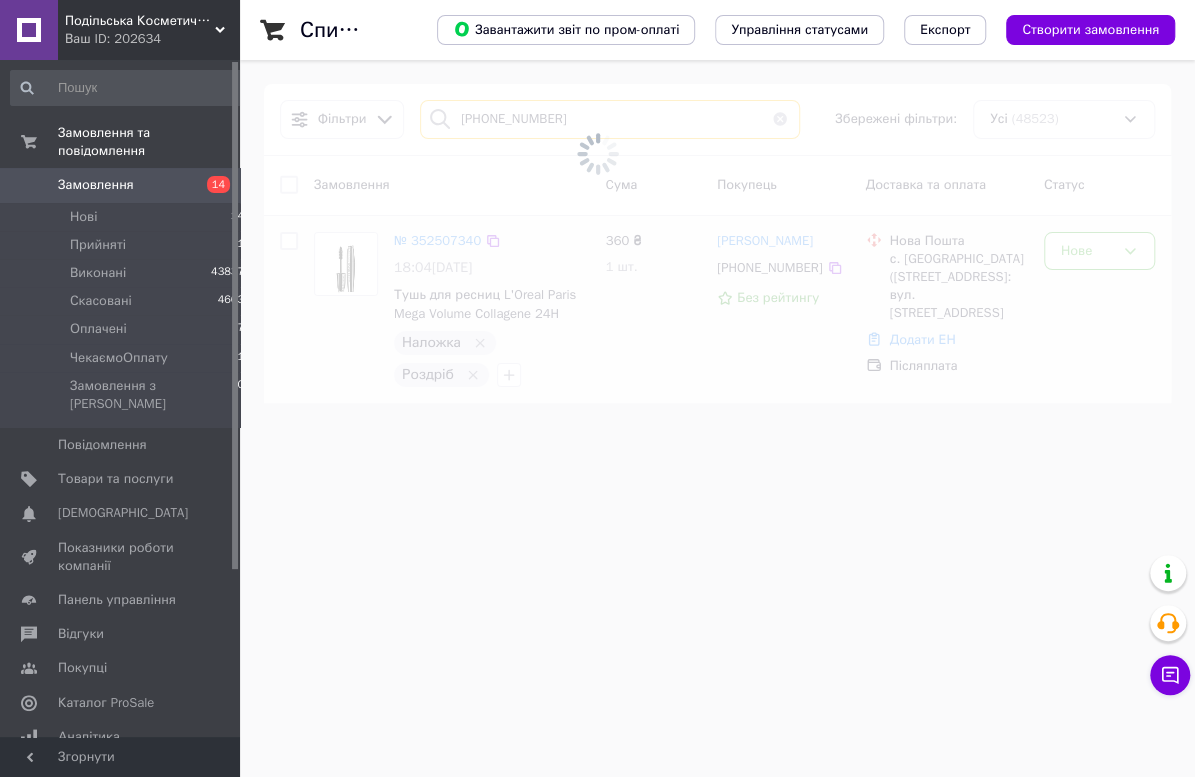 type on "[PHONE_NUMBER]" 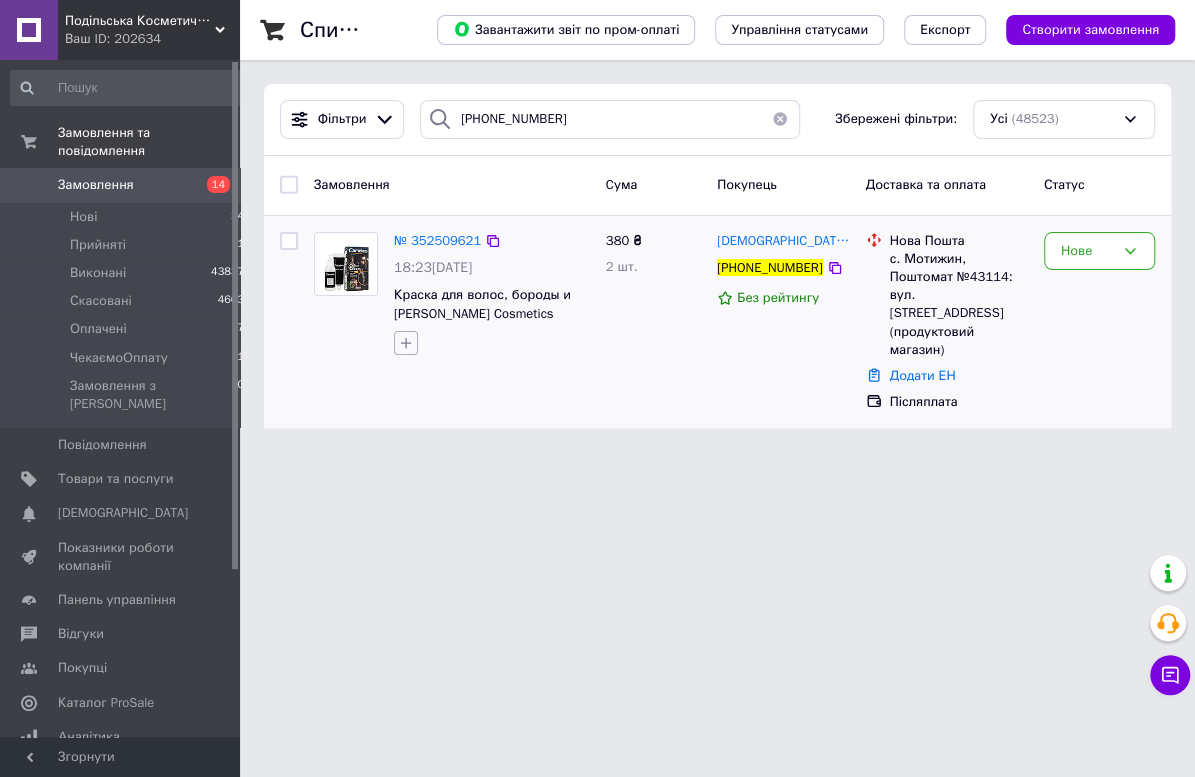 click 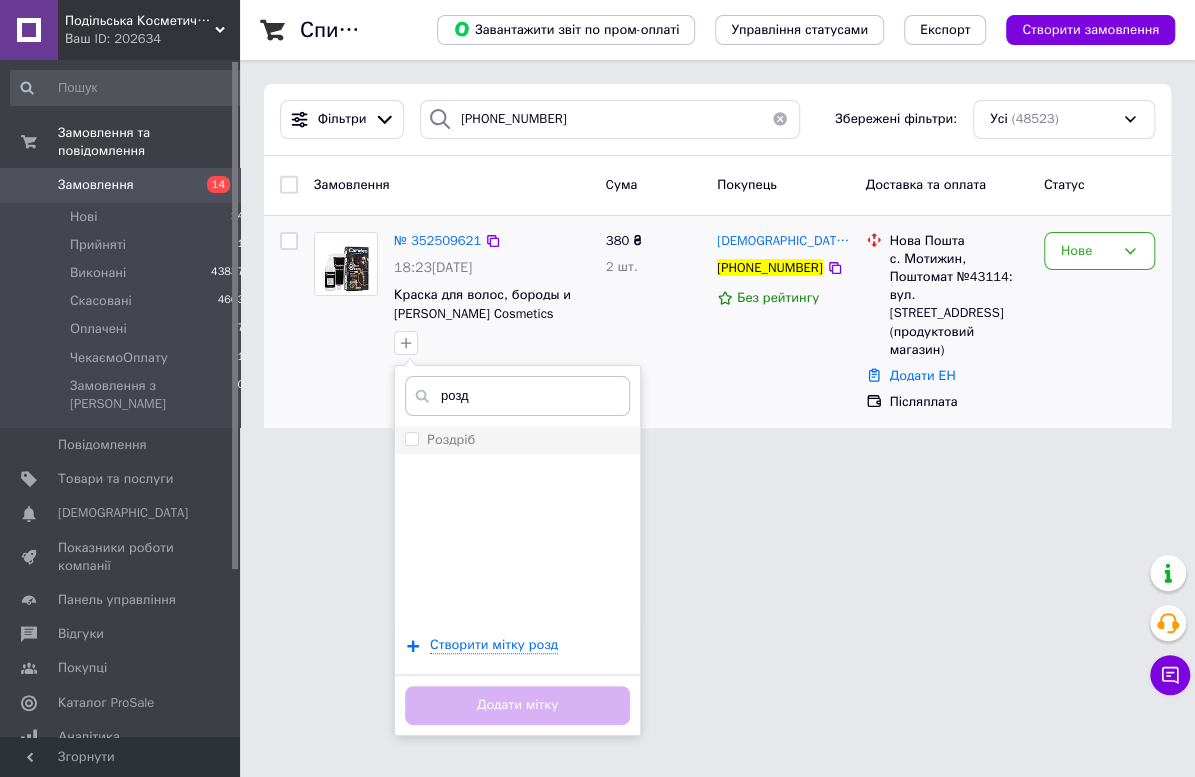 type on "розд" 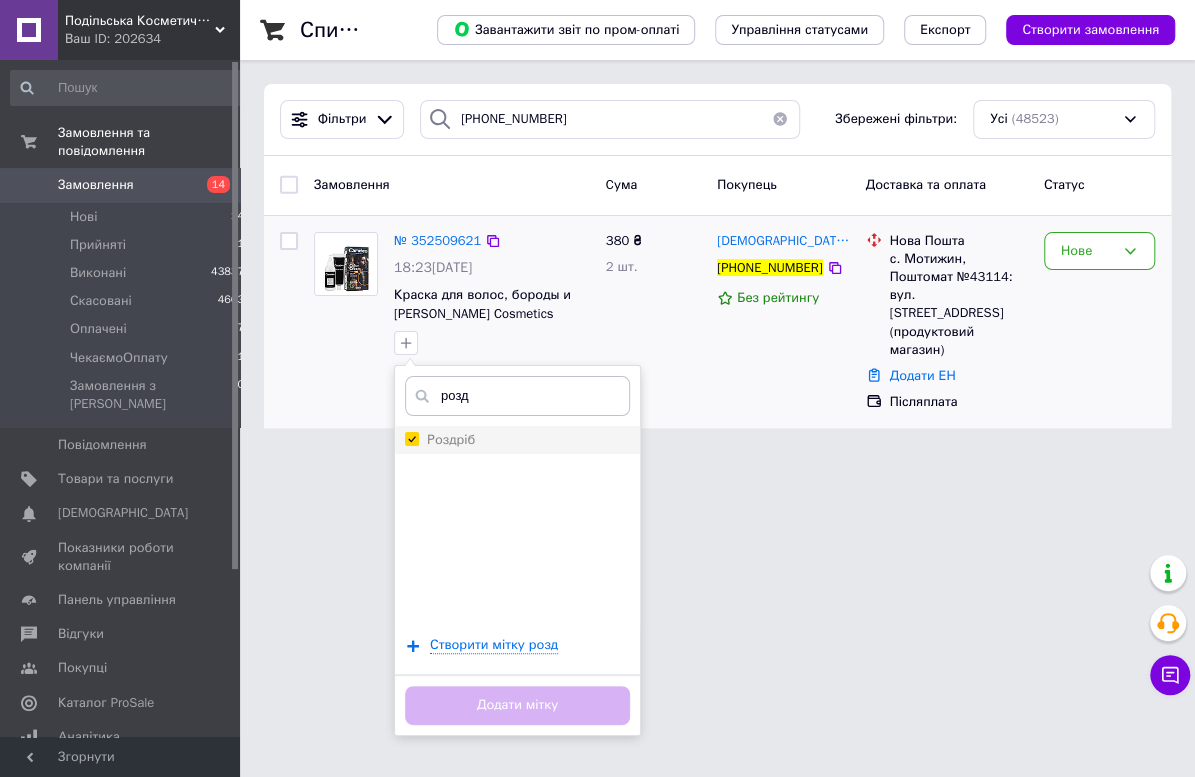checkbox on "true" 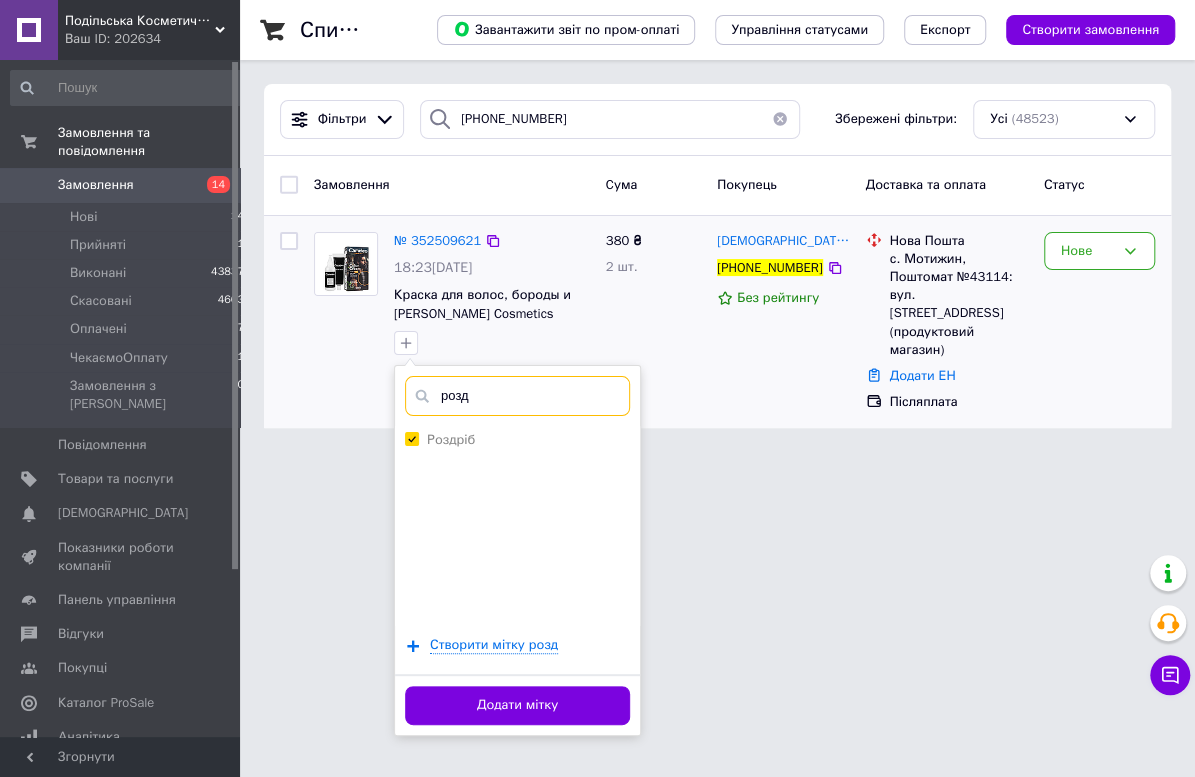 drag, startPoint x: 534, startPoint y: 384, endPoint x: 413, endPoint y: 380, distance: 121.0661 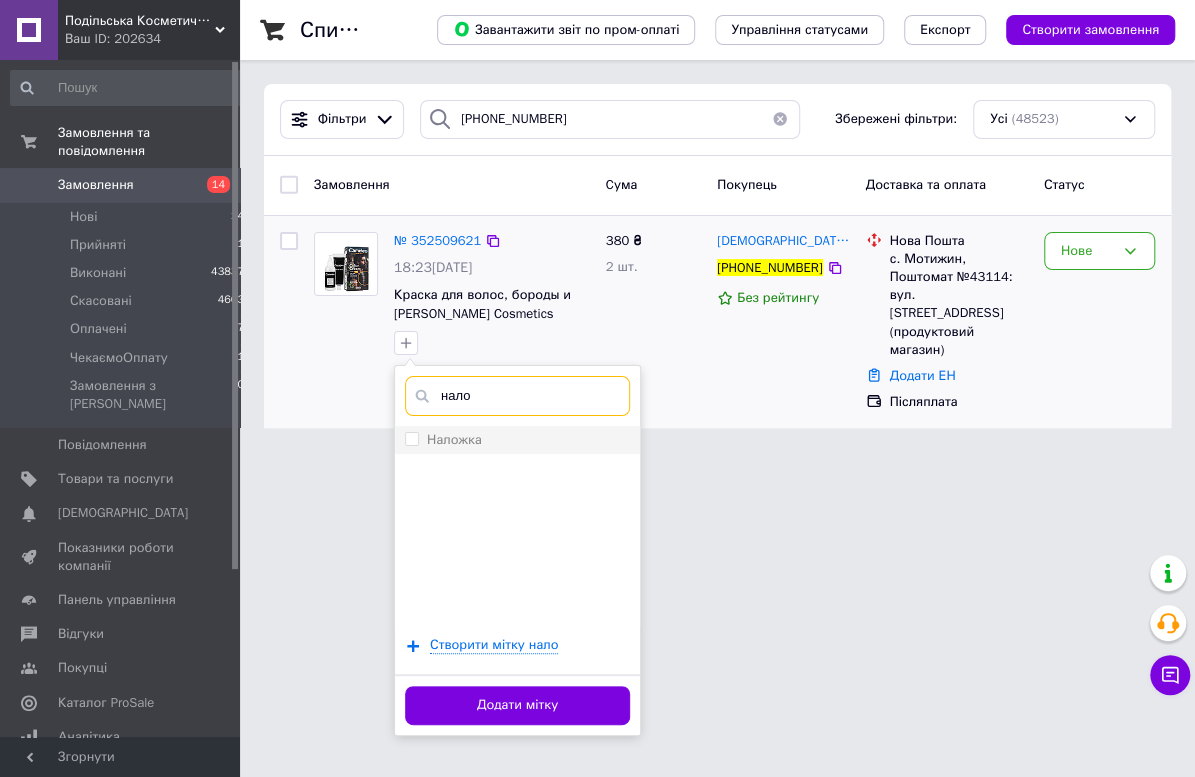 type on "нало" 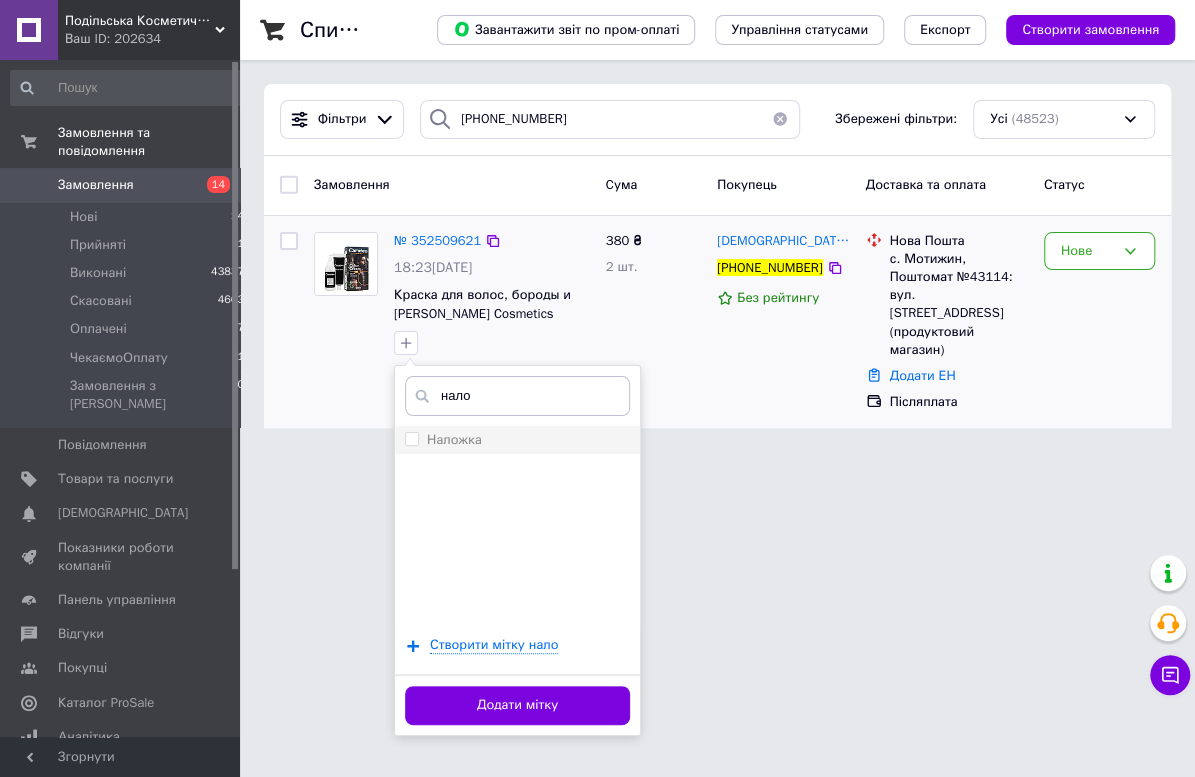 click on "Наложка" at bounding box center [517, 440] 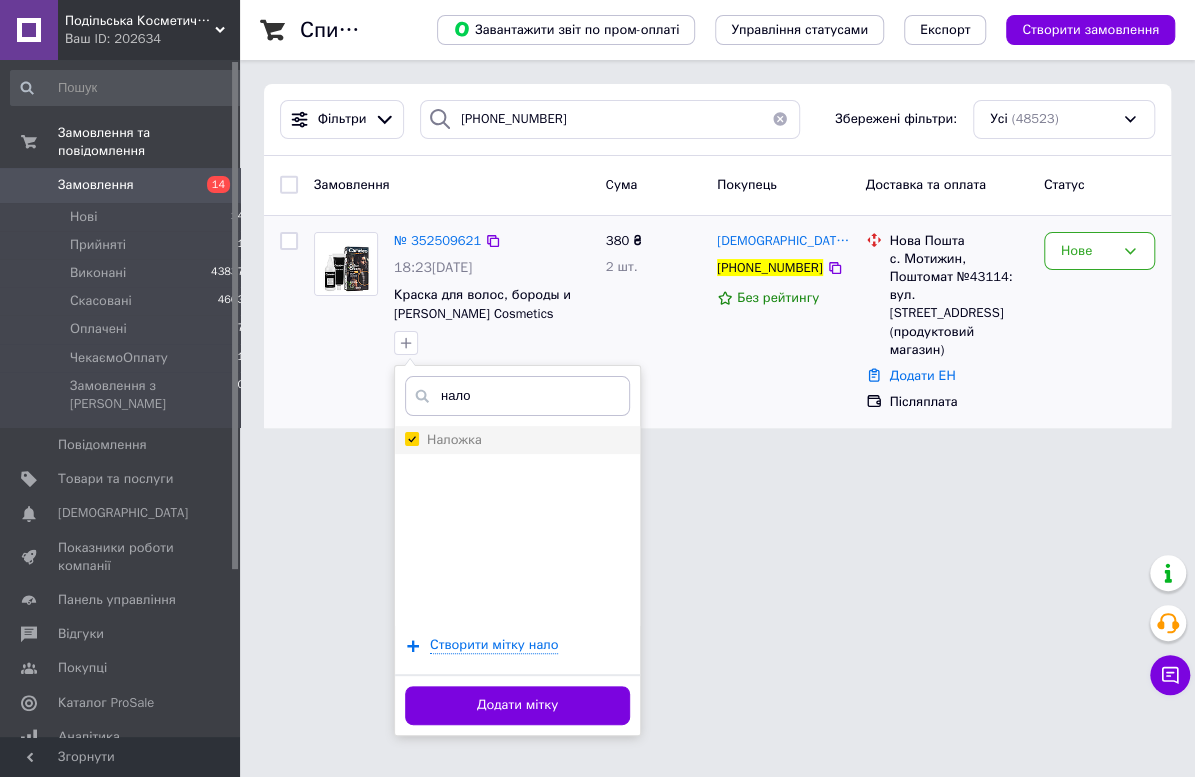 checkbox on "true" 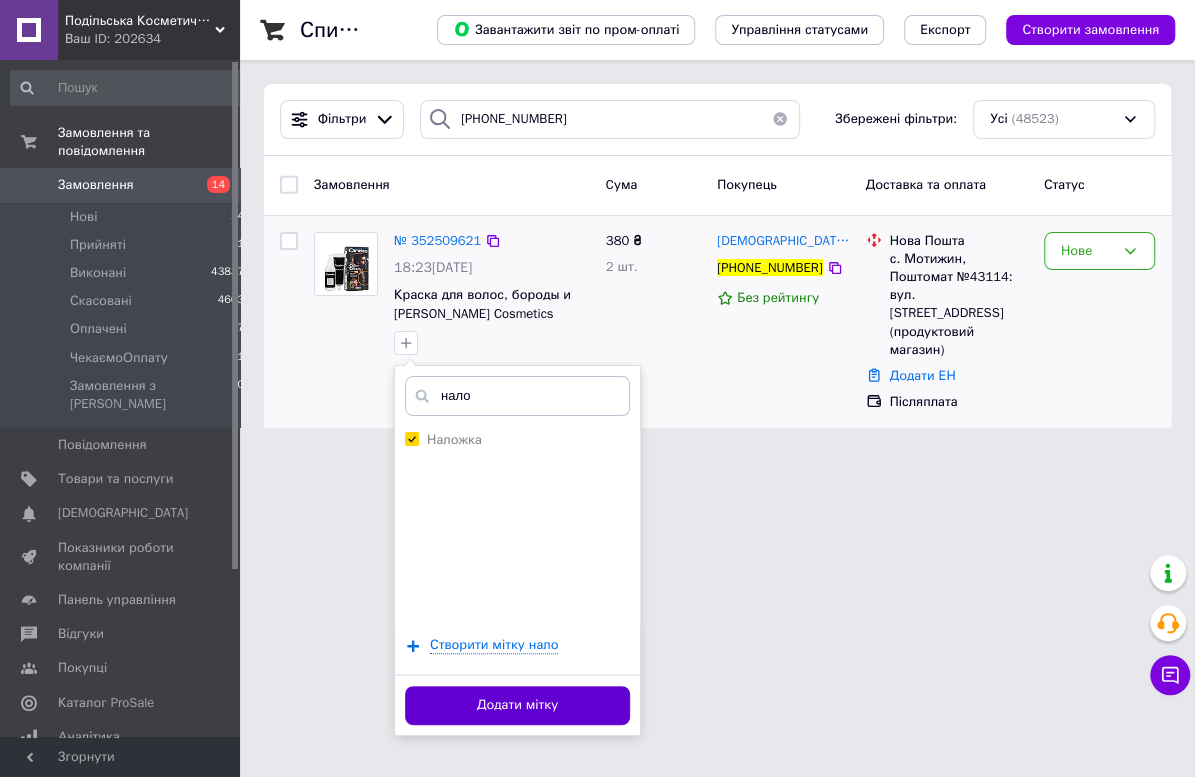click on "Додати мітку" at bounding box center [517, 705] 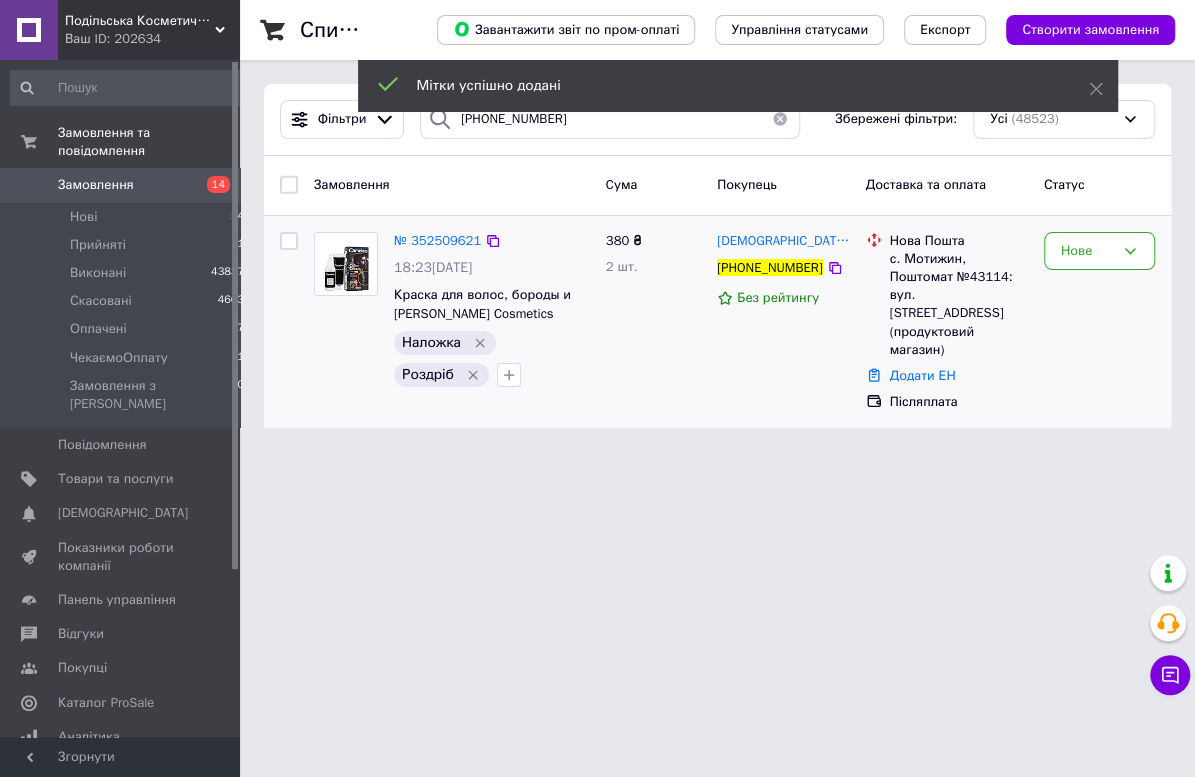 click on "Подільська Косметична Компанія Ваш ID: 202634 Сайт Подільська Косметична Компанія Кабінет покупця Перевірити стан системи Сторінка на порталі Довідка Вийти Замовлення та повідомлення Замовлення 14 Нові 14 Прийняті 1 Виконані 43837 Скасовані 4663 Оплачені 7 ЧекаємоОплату 1 Замовлення з Розетки 0 Повідомлення 0 Товари та послуги Сповіщення 0 0 Показники роботи компанії Панель управління Відгуки Покупці Каталог ProSale Аналітика Інструменти веб-майстра та SEO Управління сайтом Гаманець компанії [PERSON_NAME]" at bounding box center (597, 226) 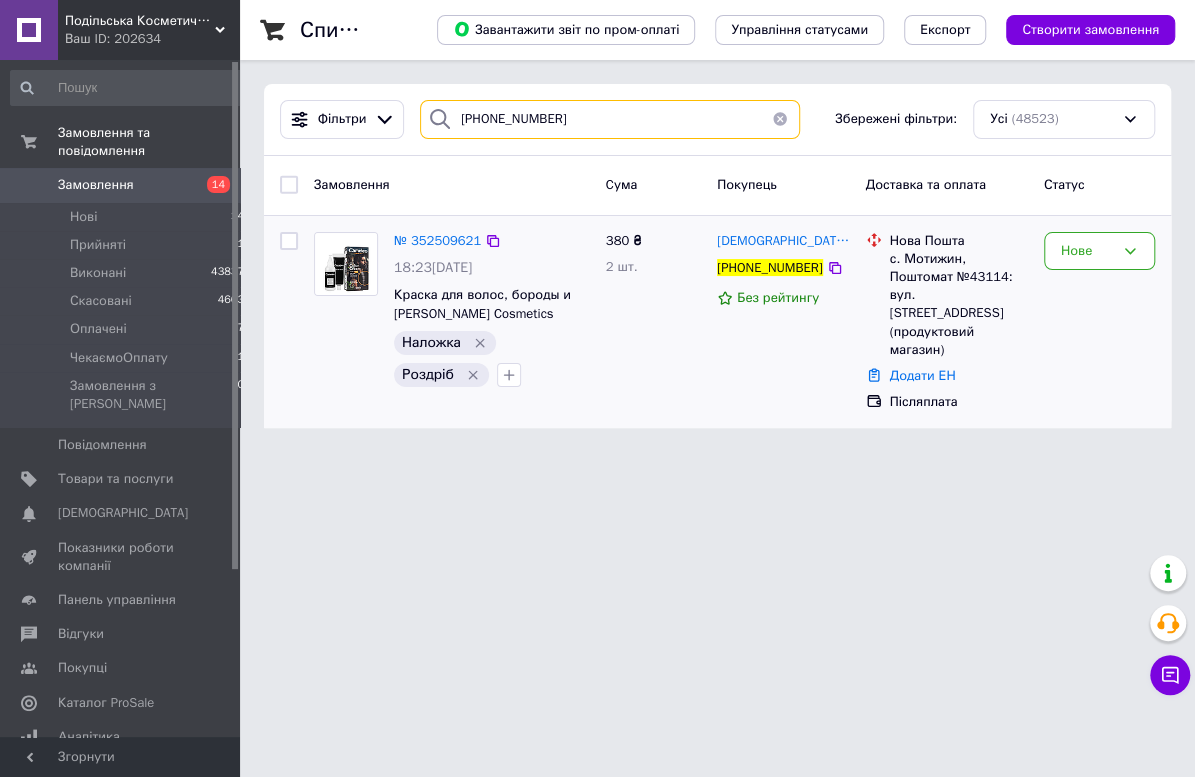 drag, startPoint x: 651, startPoint y: 133, endPoint x: 313, endPoint y: 133, distance: 338 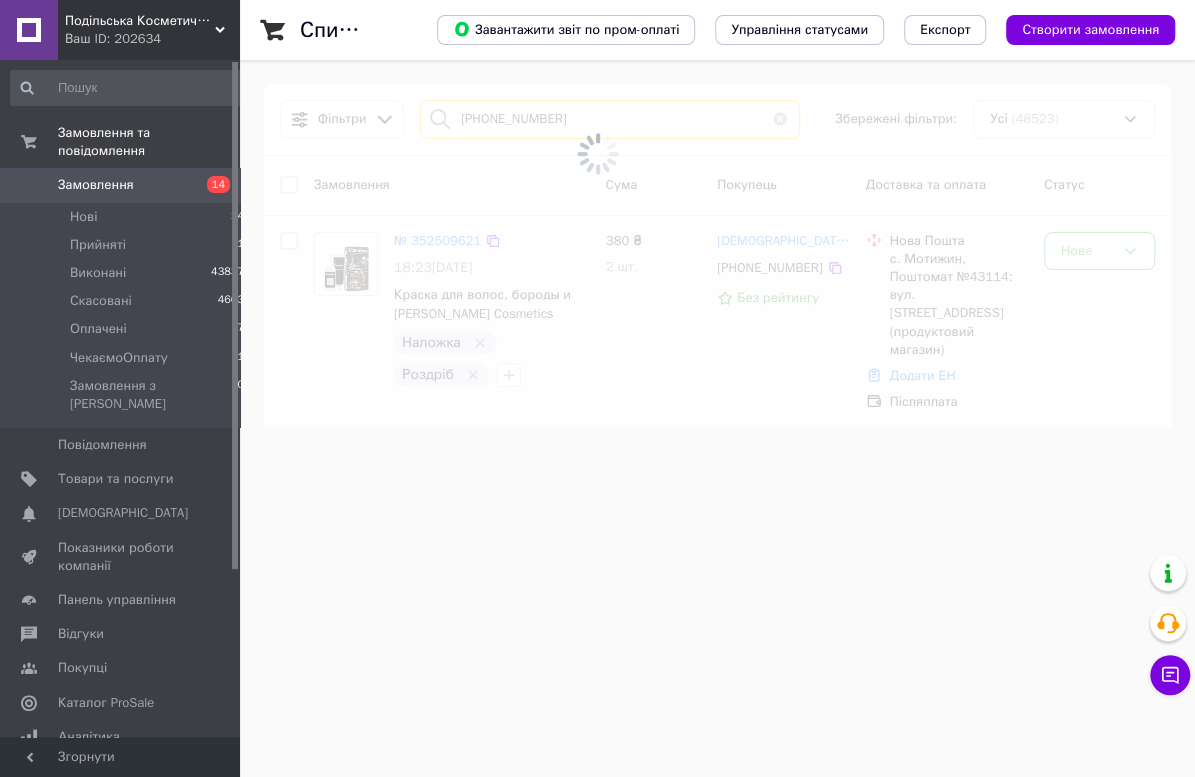 type on "[PHONE_NUMBER]" 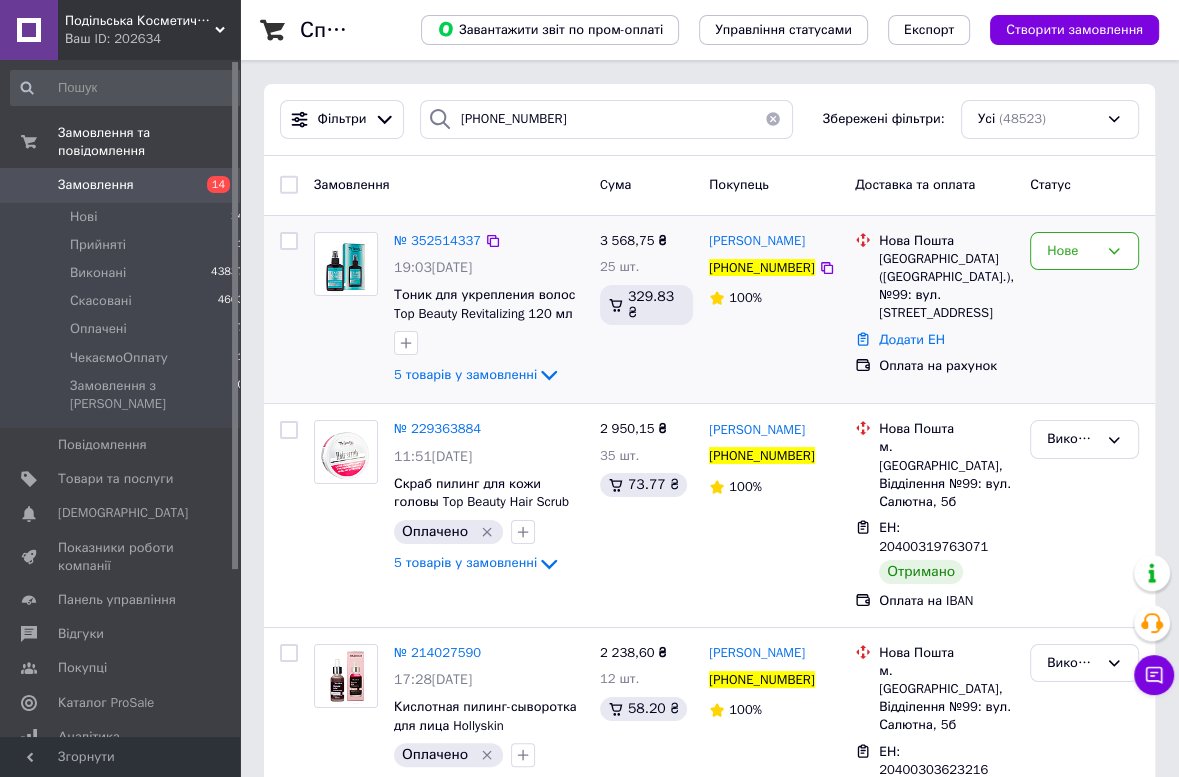 click at bounding box center [346, 310] 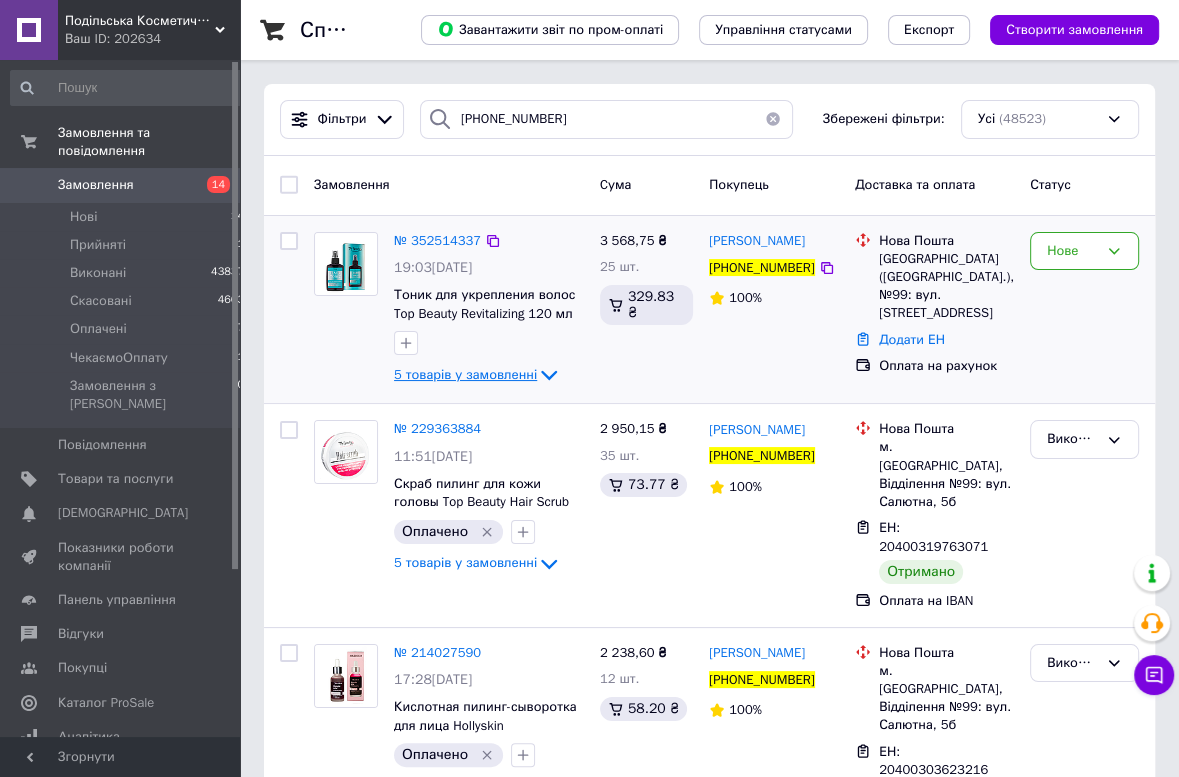 click on "5 товарів у замовленні" at bounding box center (465, 374) 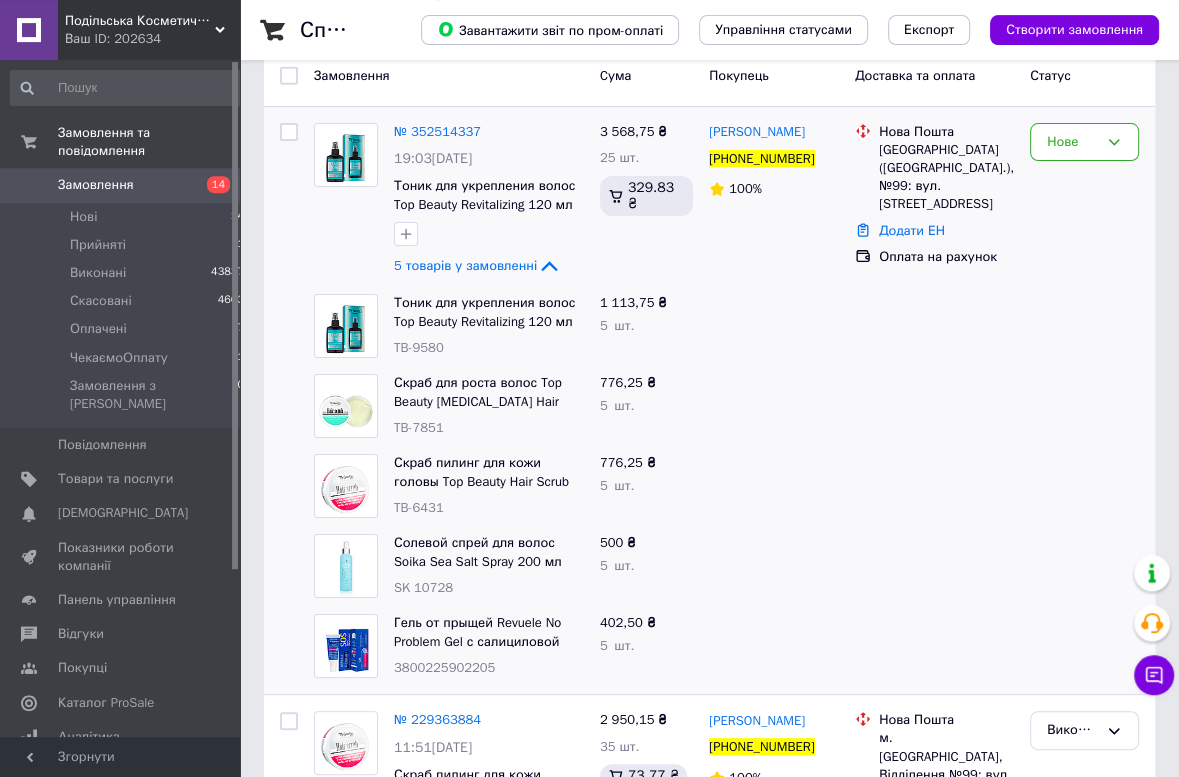 scroll, scrollTop: 132, scrollLeft: 0, axis: vertical 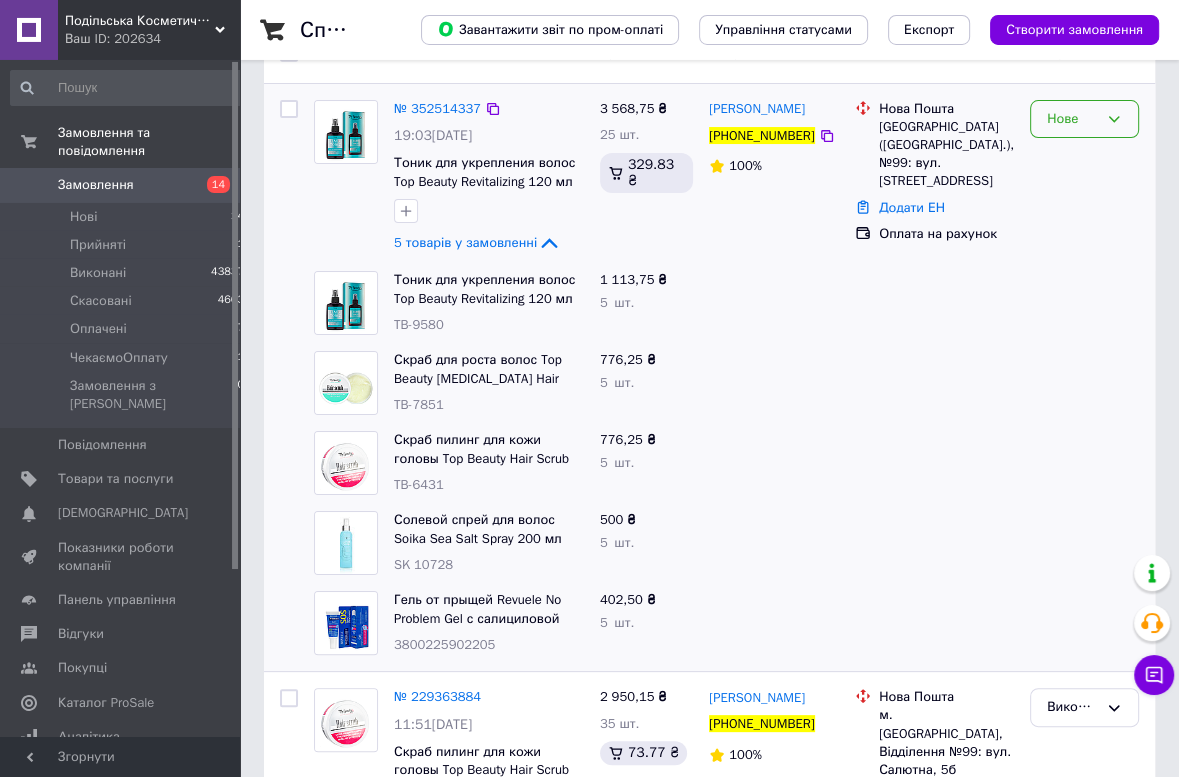 click on "Нове" at bounding box center (1072, 119) 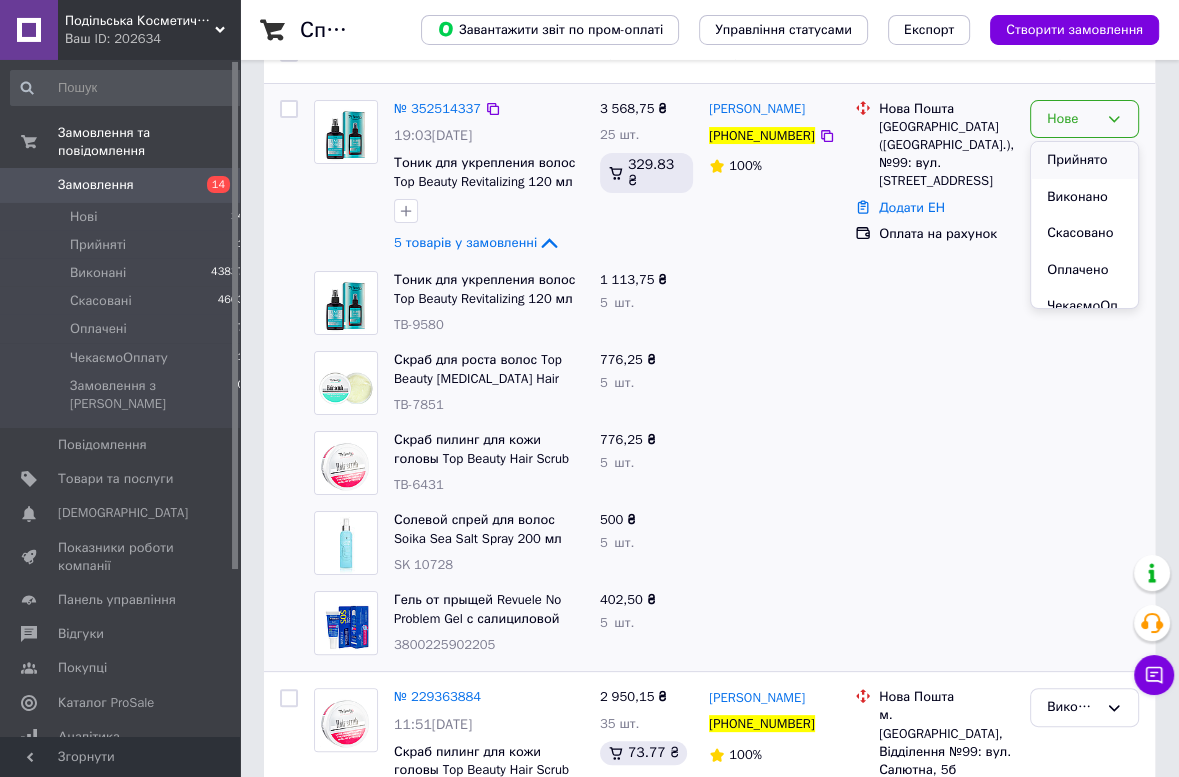 click on "Прийнято" at bounding box center [1084, 160] 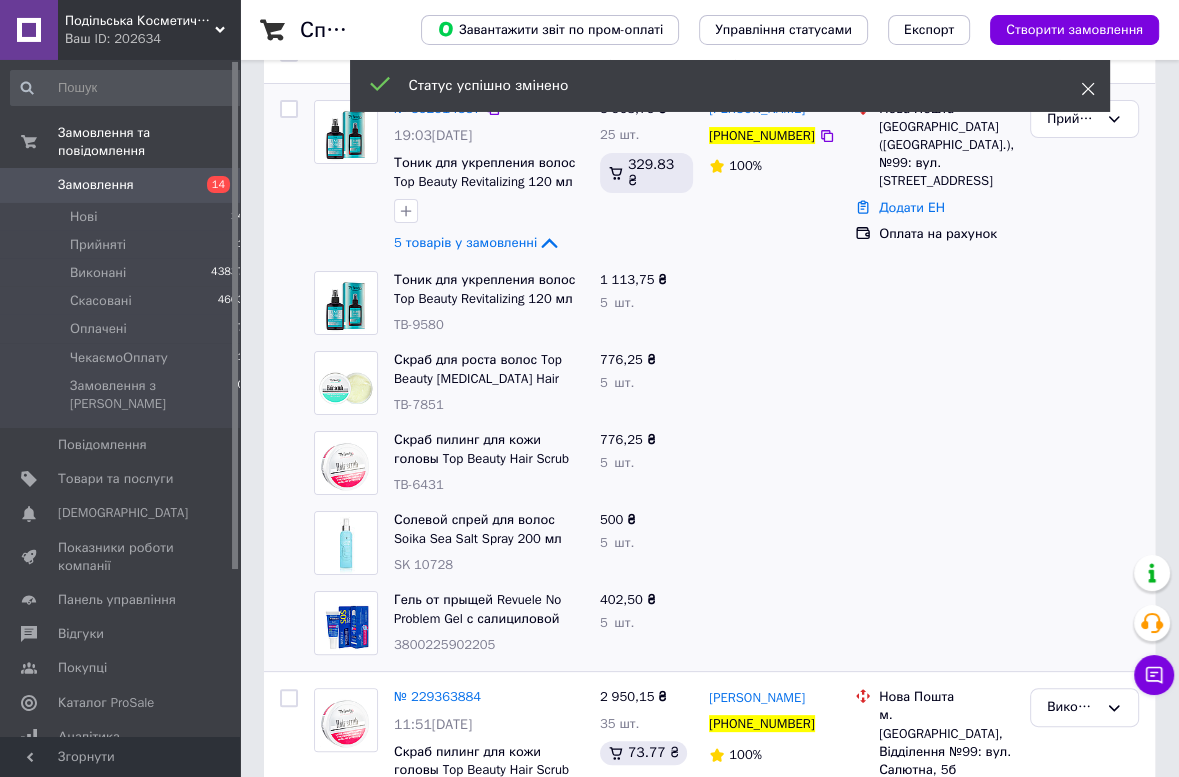 click 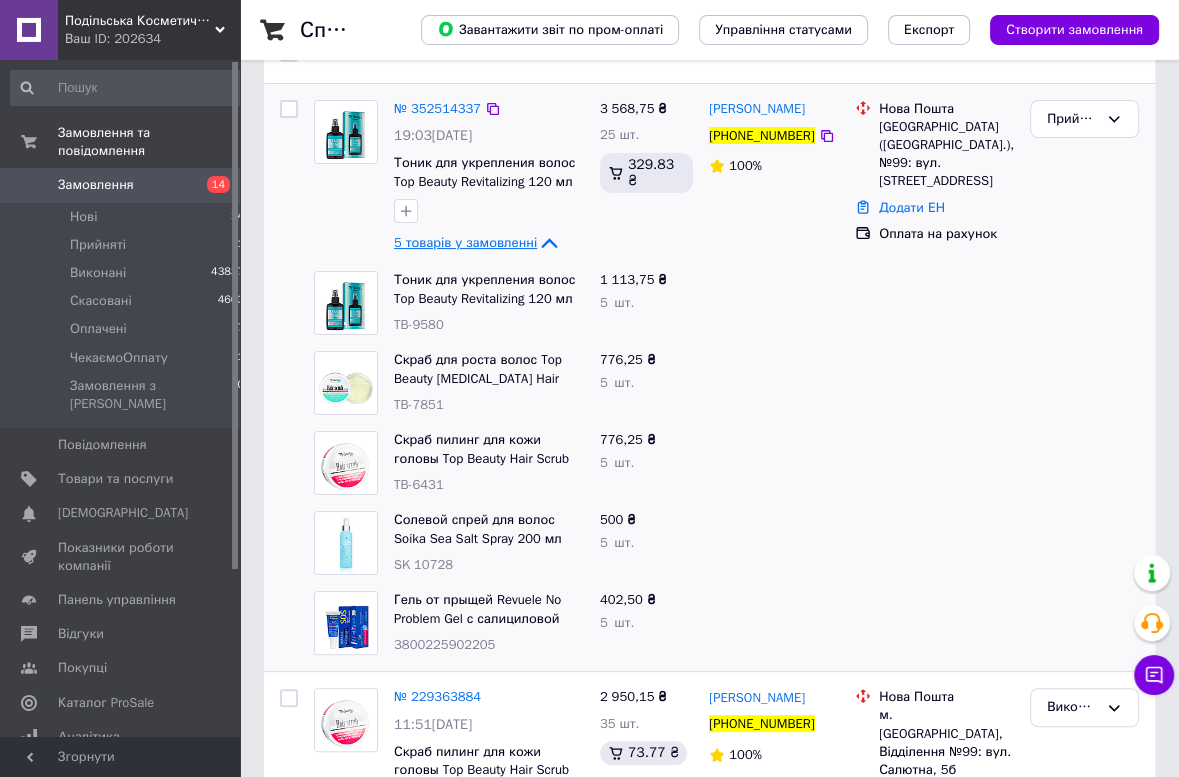 click on "5 товарів у замовленні" at bounding box center [465, 242] 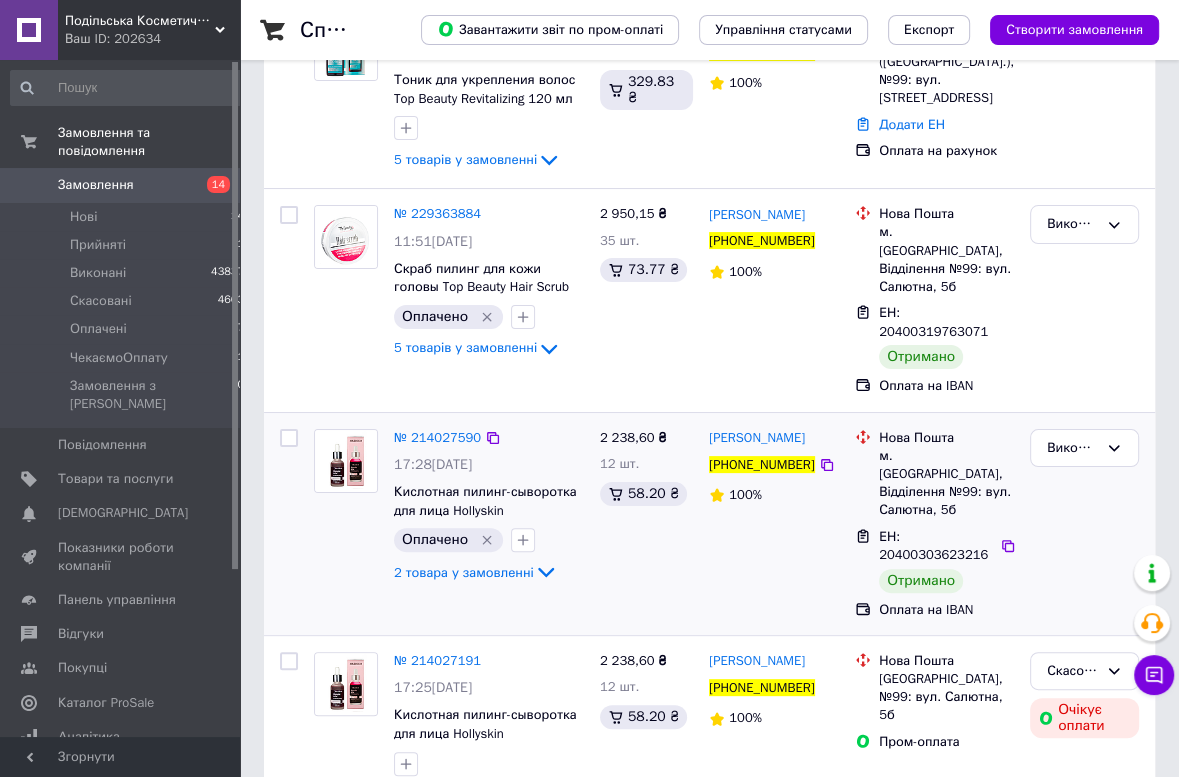 scroll, scrollTop: 2, scrollLeft: 0, axis: vertical 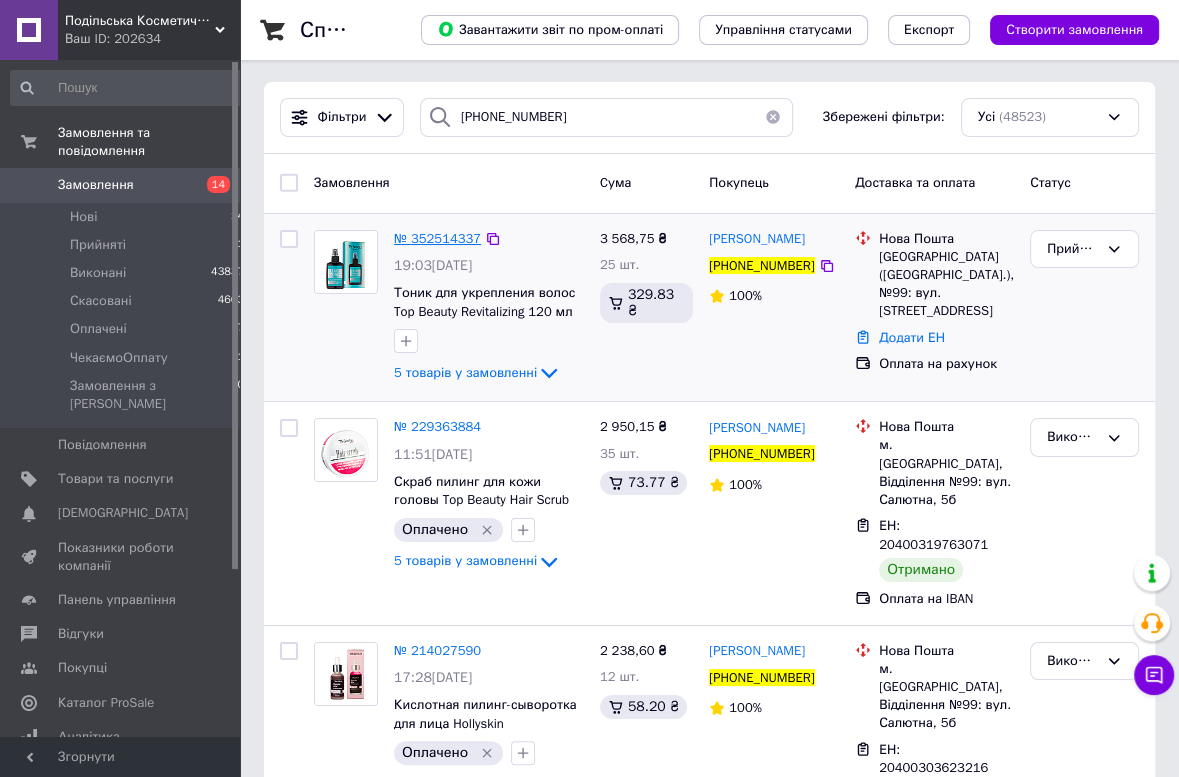 click on "№ 352514337" at bounding box center [437, 238] 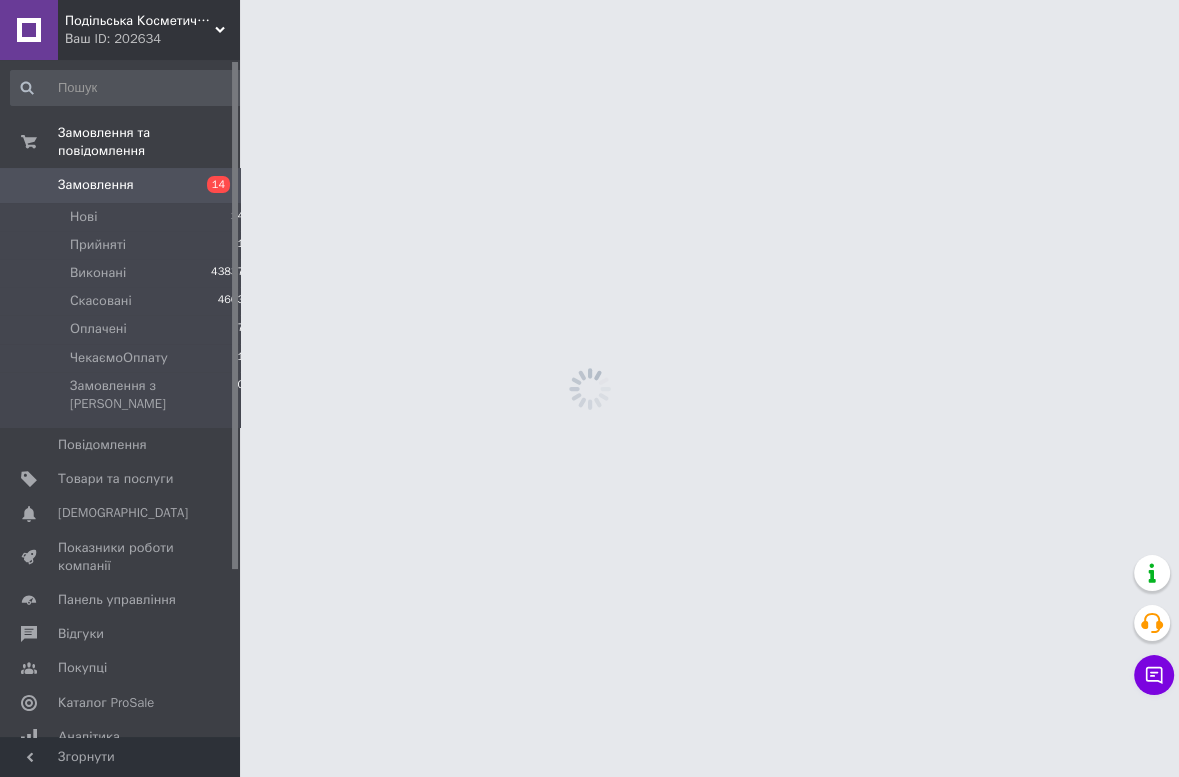 scroll, scrollTop: 0, scrollLeft: 0, axis: both 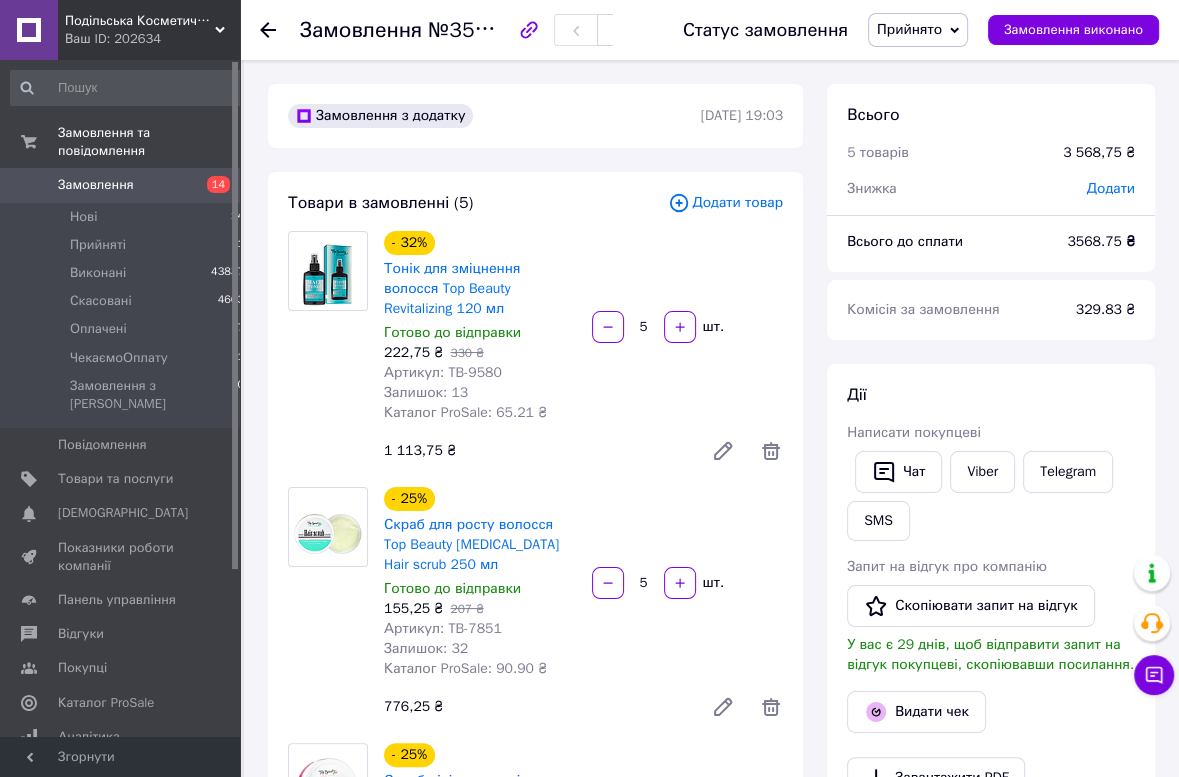click on "Тонік для зміцнення волосся Top Beauty Revitalizing 120 мл" at bounding box center [480, 289] 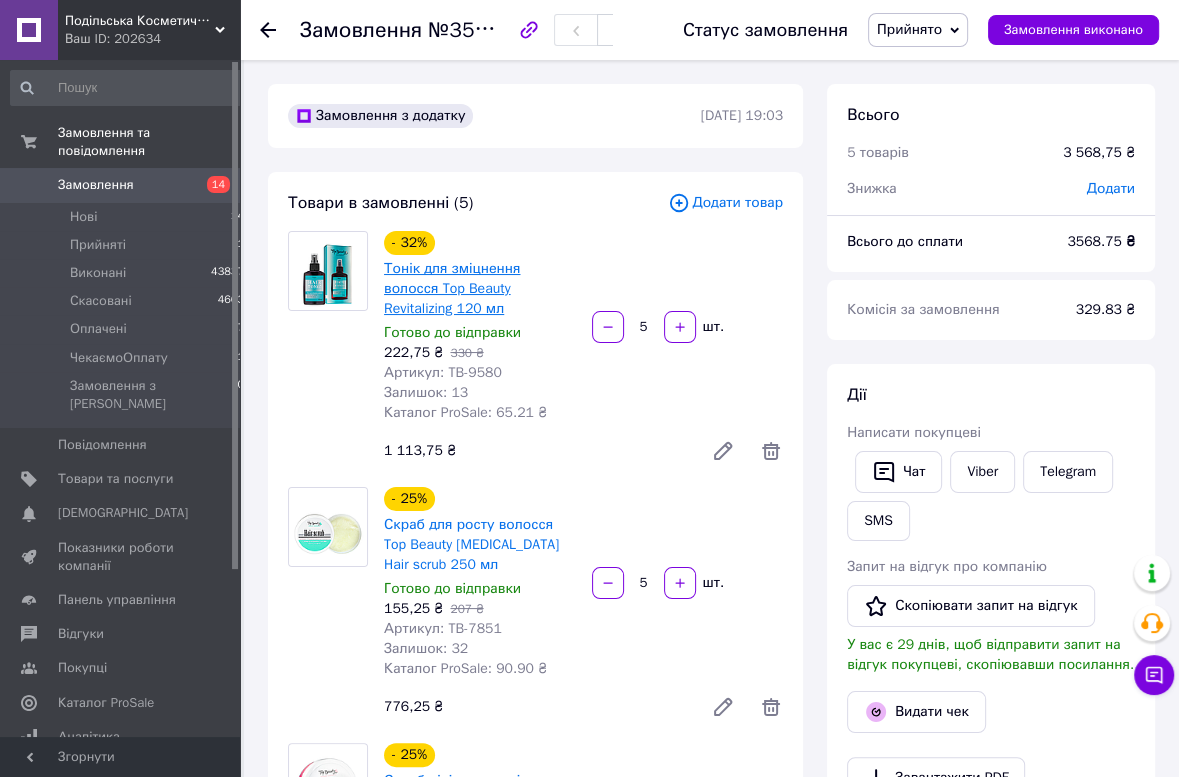 click on "Тонік для зміцнення волосся Top Beauty Revitalizing 120 мл" at bounding box center (452, 288) 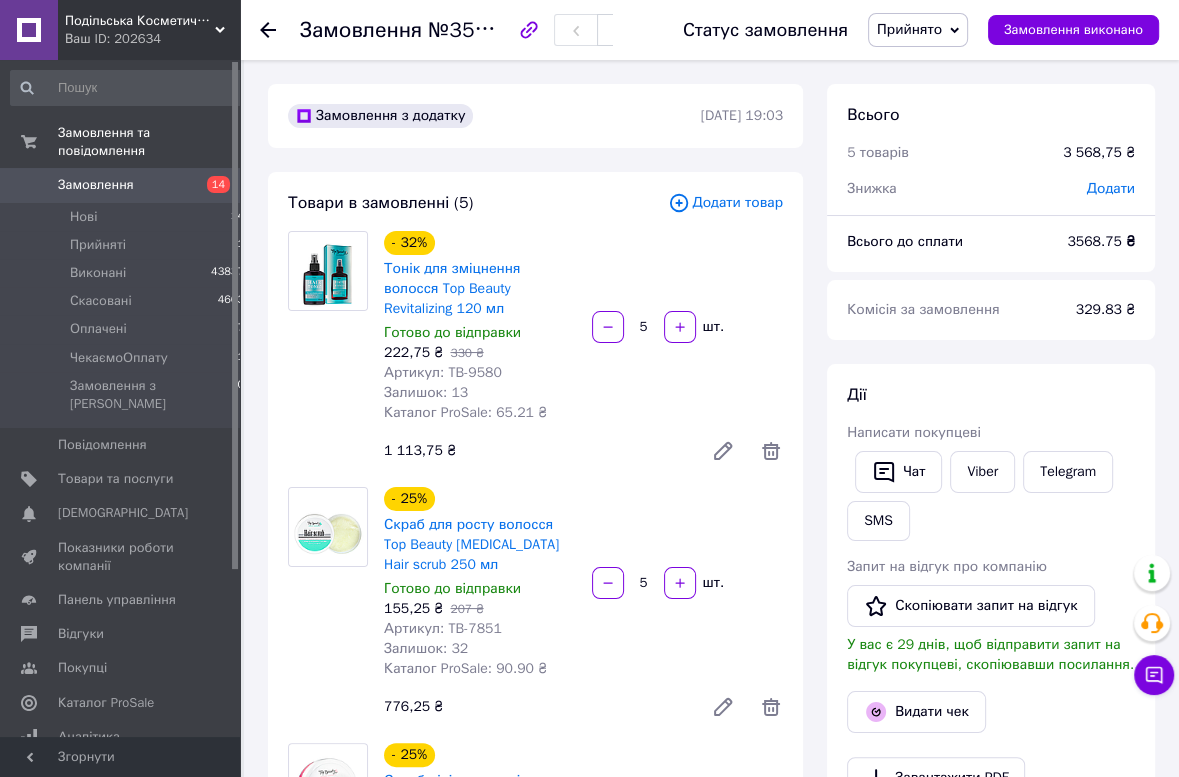 drag, startPoint x: 267, startPoint y: 27, endPoint x: 131, endPoint y: 761, distance: 746.49316 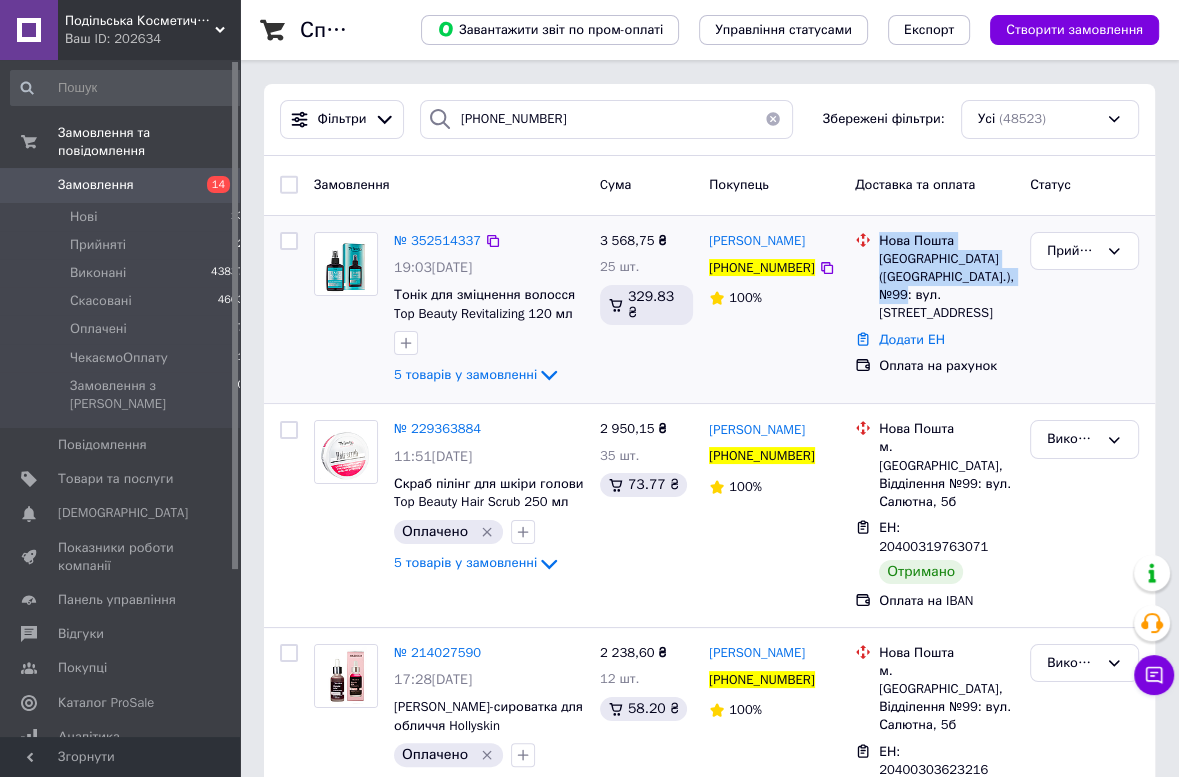 drag, startPoint x: 1014, startPoint y: 275, endPoint x: 883, endPoint y: 241, distance: 135.34032 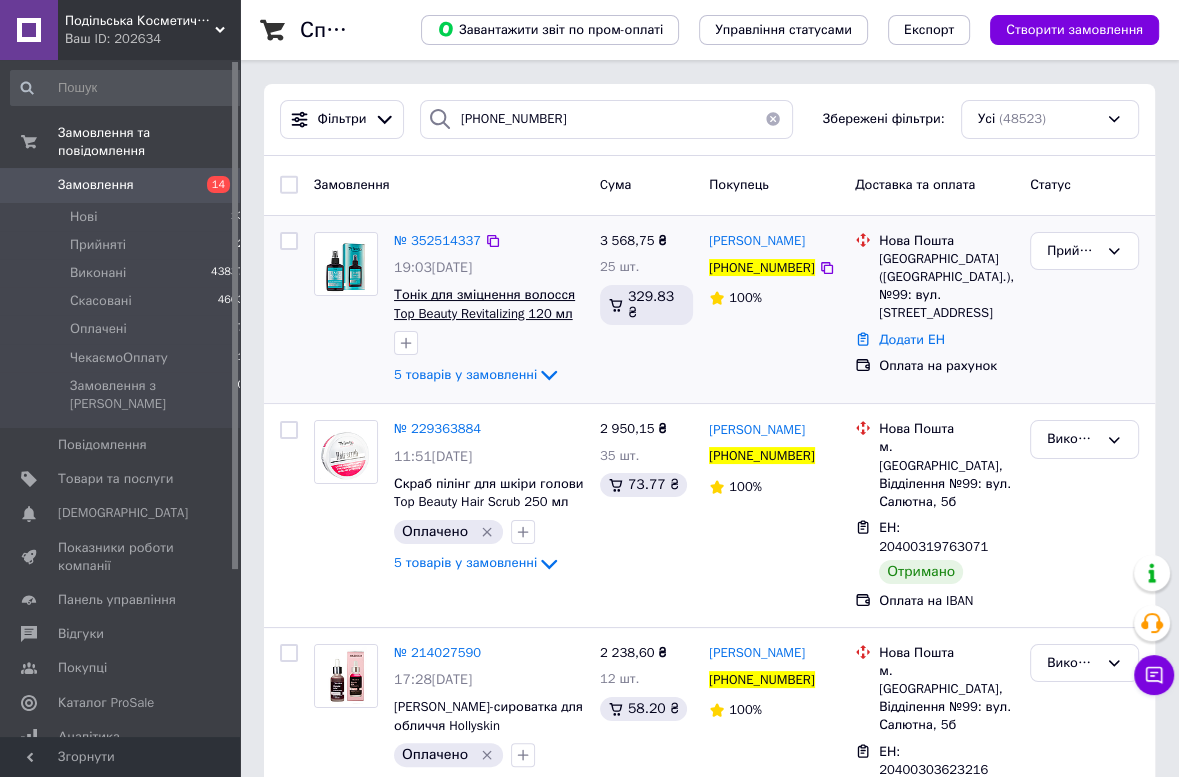 drag, startPoint x: 488, startPoint y: 242, endPoint x: 473, endPoint y: 290, distance: 50.289165 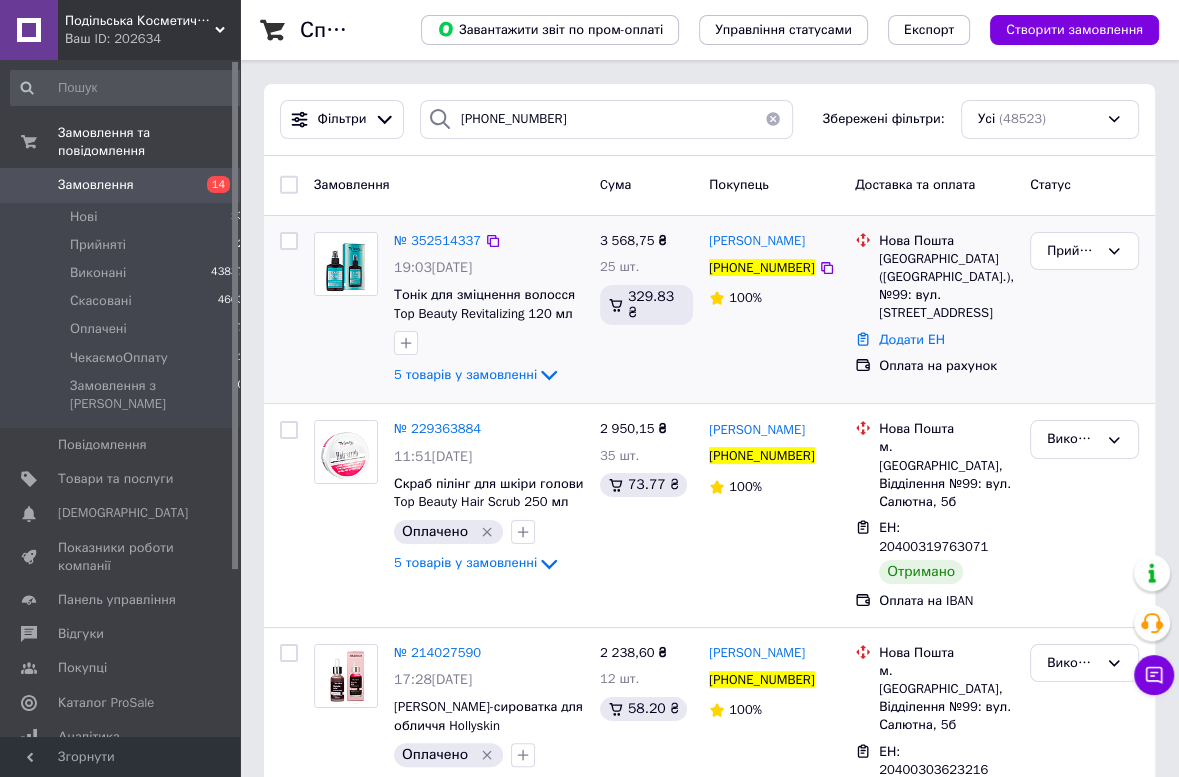 click at bounding box center (346, 310) 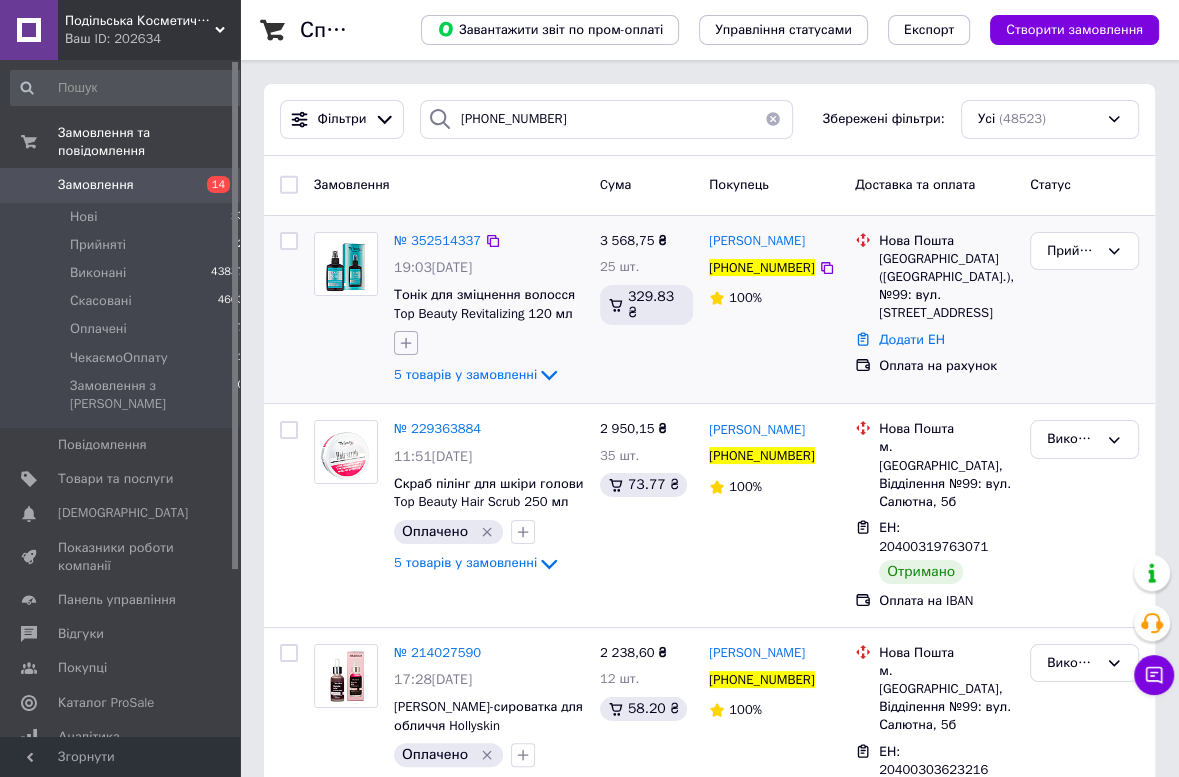 click 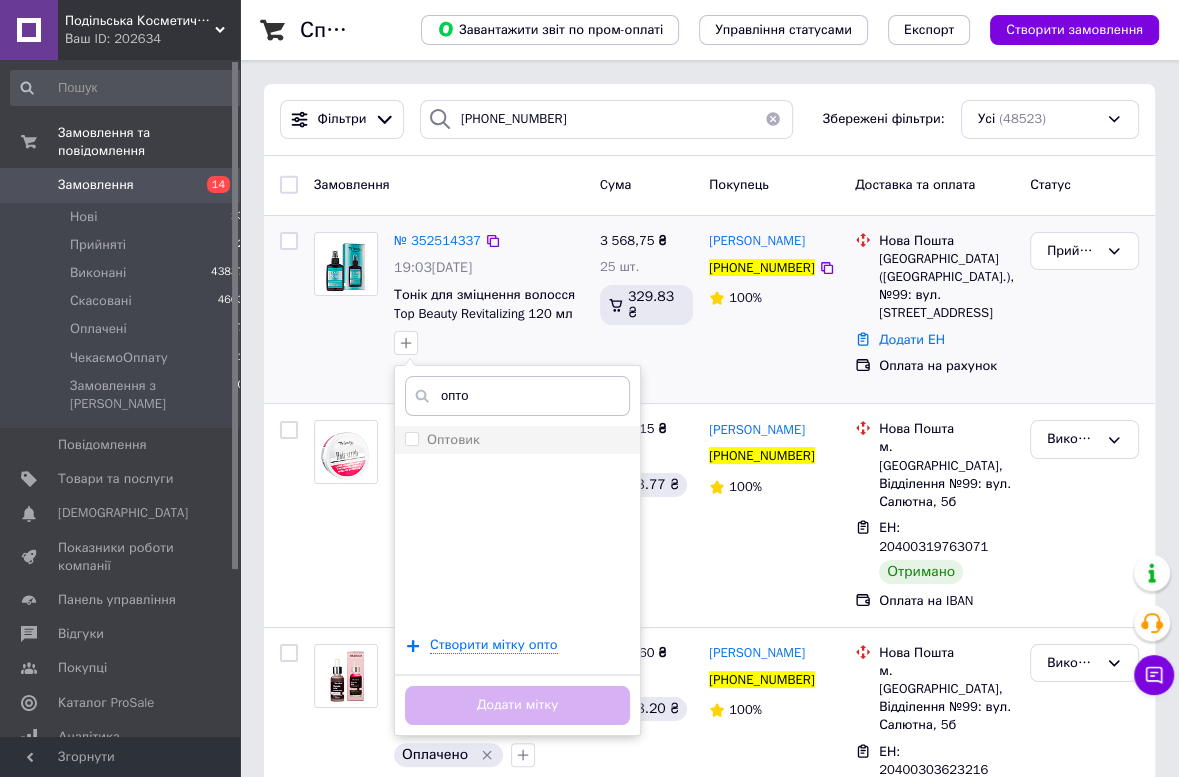 type on "опто" 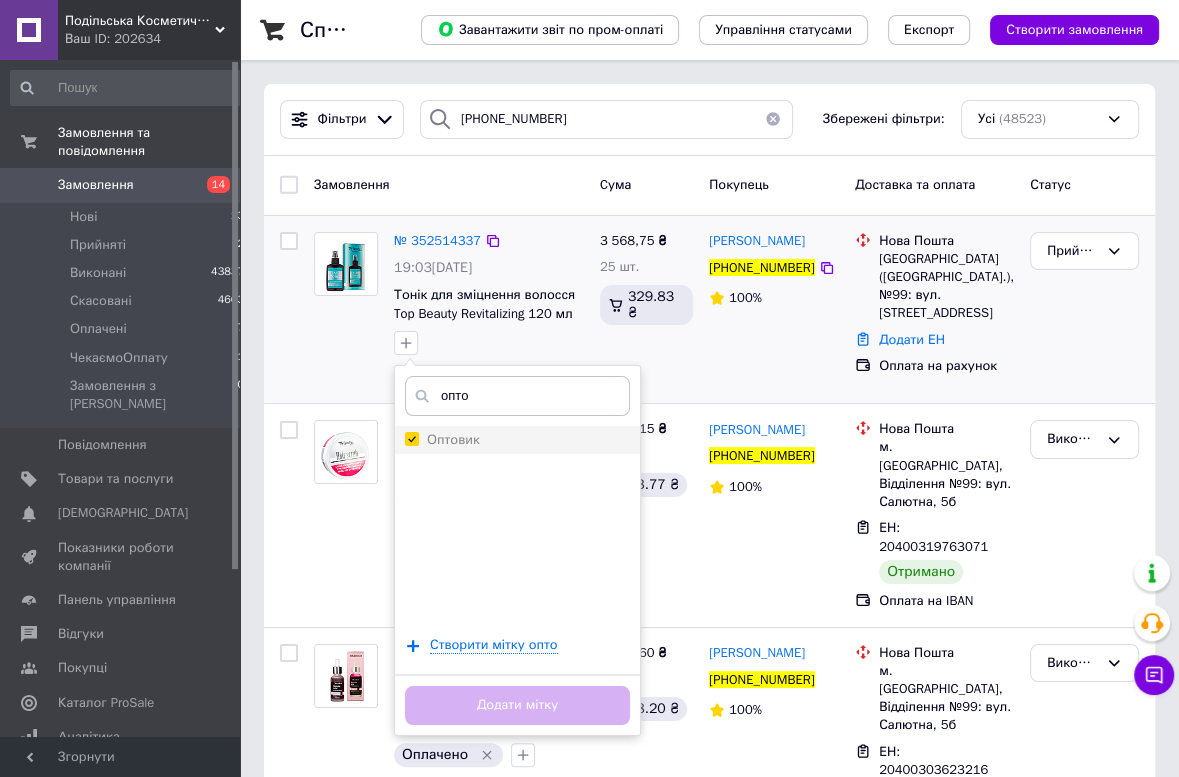 checkbox on "true" 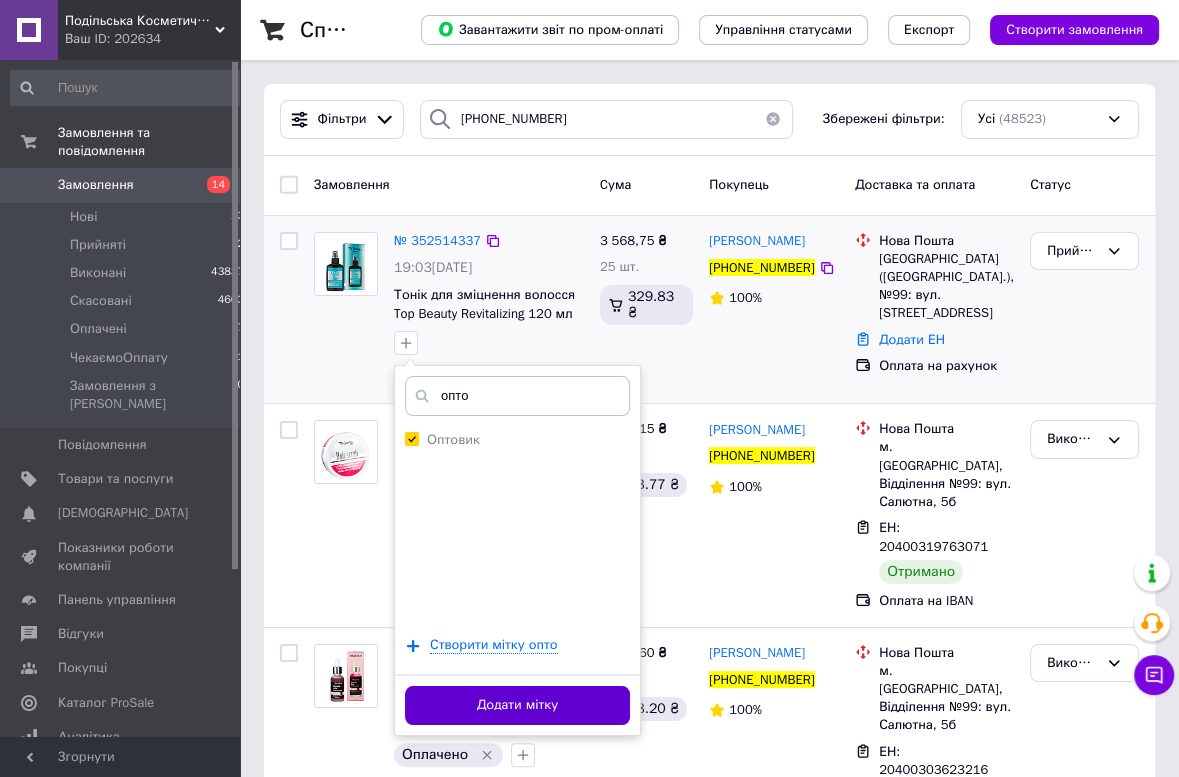 click on "Додати мітку" at bounding box center [517, 705] 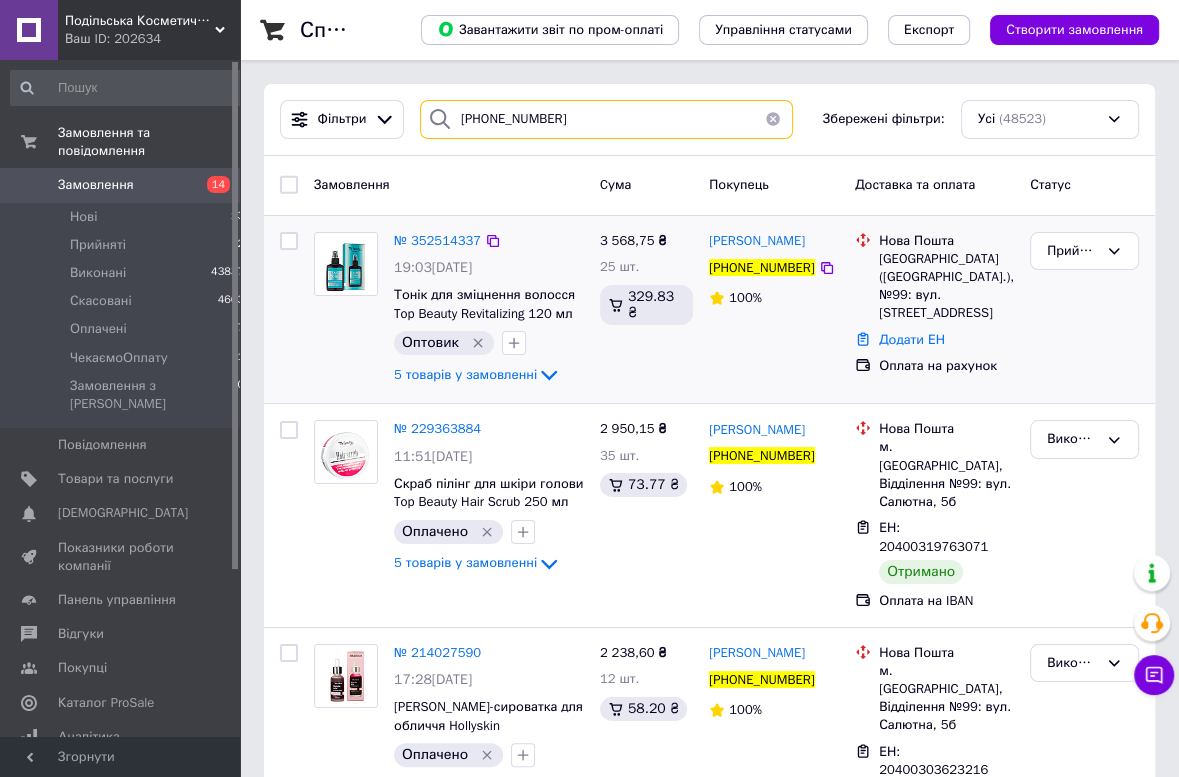 drag, startPoint x: 612, startPoint y: 125, endPoint x: 286, endPoint y: 162, distance: 328.093 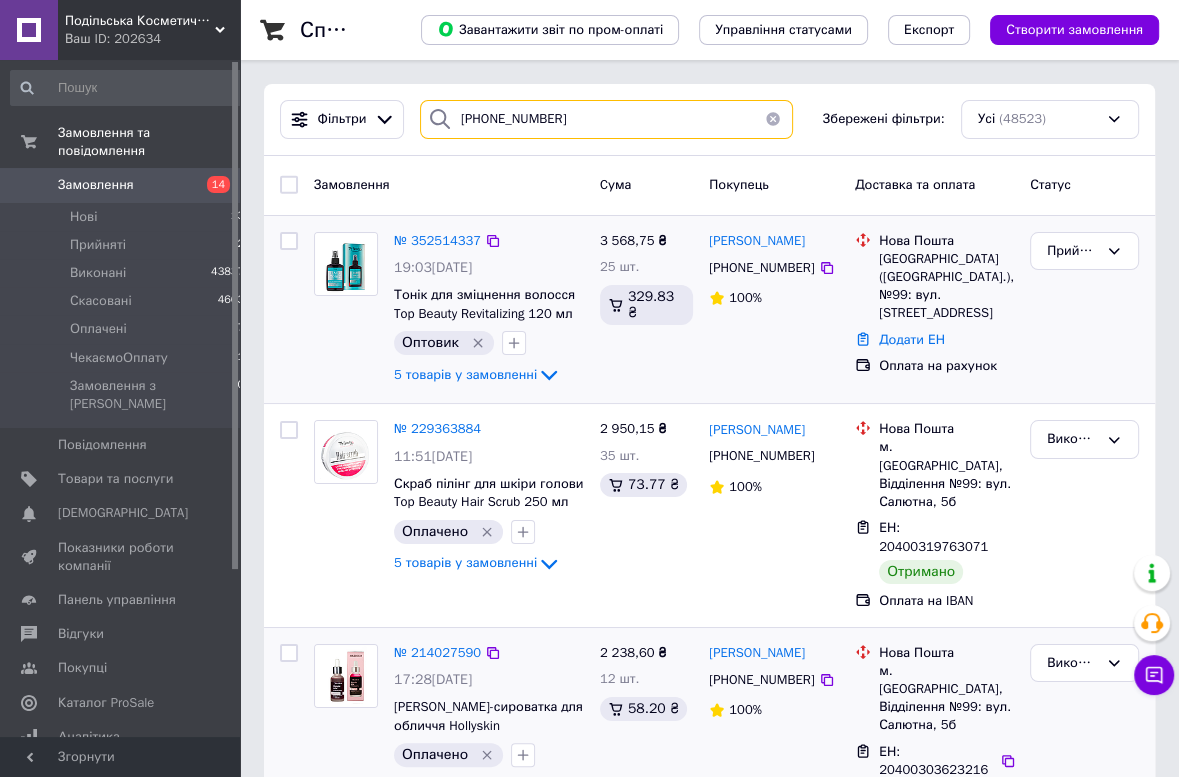 type on "[PHONE_NUMBER]" 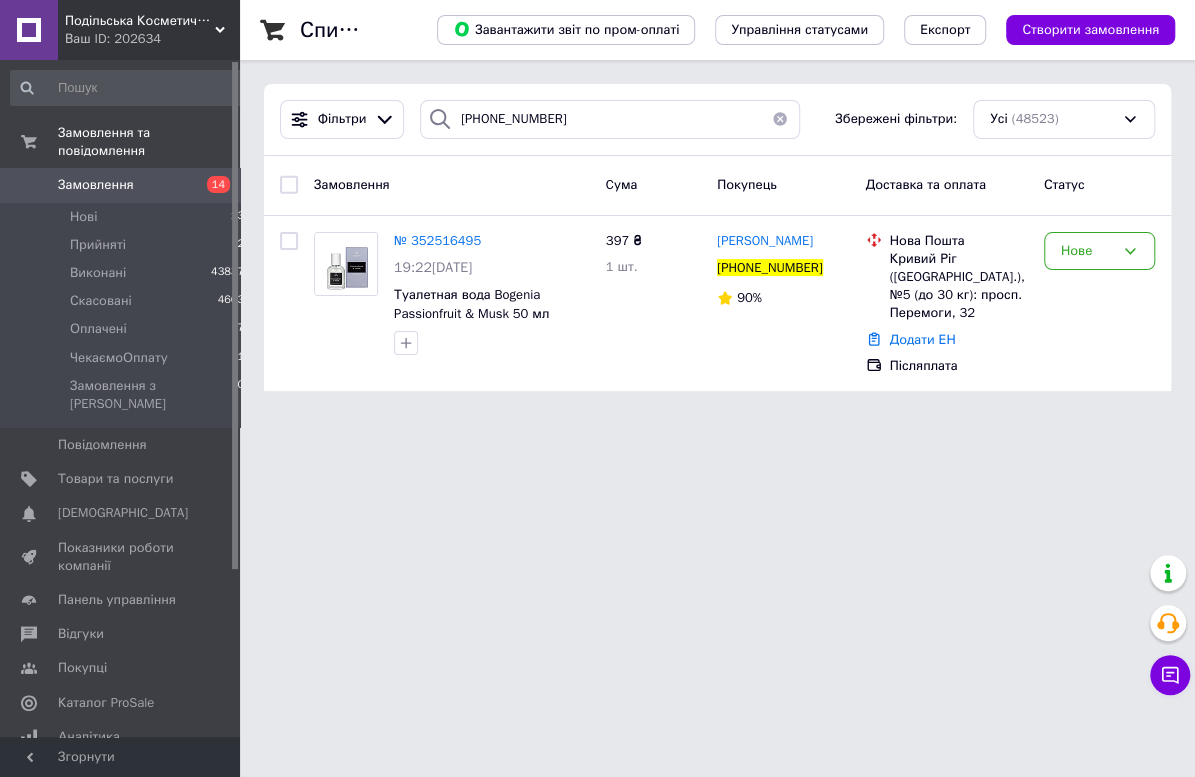 click on "Подільська Косметична Компанія Ваш ID: 202634 Сайт Подільська Косметична Компанія Кабінет покупця Перевірити стан системи Сторінка на порталі Довідка Вийти Замовлення та повідомлення Замовлення 14 Нові 13 Прийняті 2 Виконані 43837 Скасовані 4663 Оплачені 7 ЧекаємоОплату 1 Замовлення з Розетки 0 Повідомлення 0 Товари та послуги Сповіщення 0 0 Показники роботи компанії Панель управління Відгуки Покупці Каталог ProSale Аналітика Інструменти веб-майстра та SEO Управління сайтом Гаманець компанії [PERSON_NAME]" at bounding box center [597, 207] 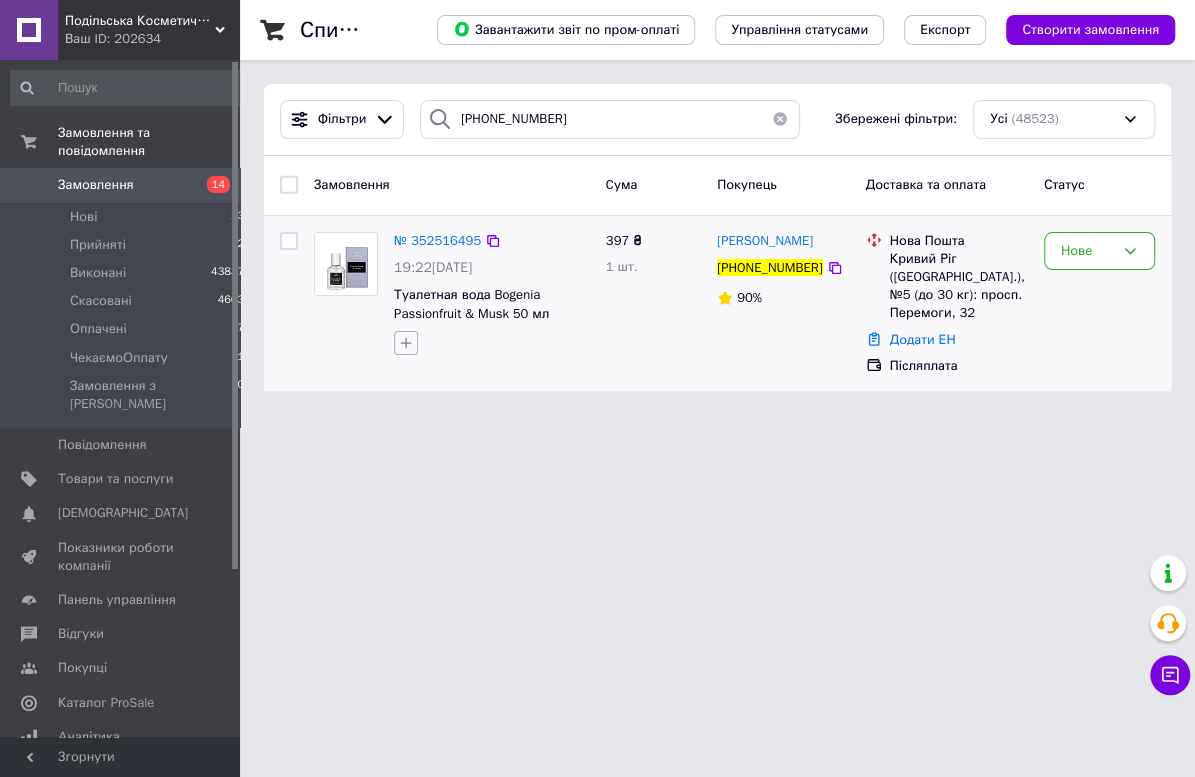 click 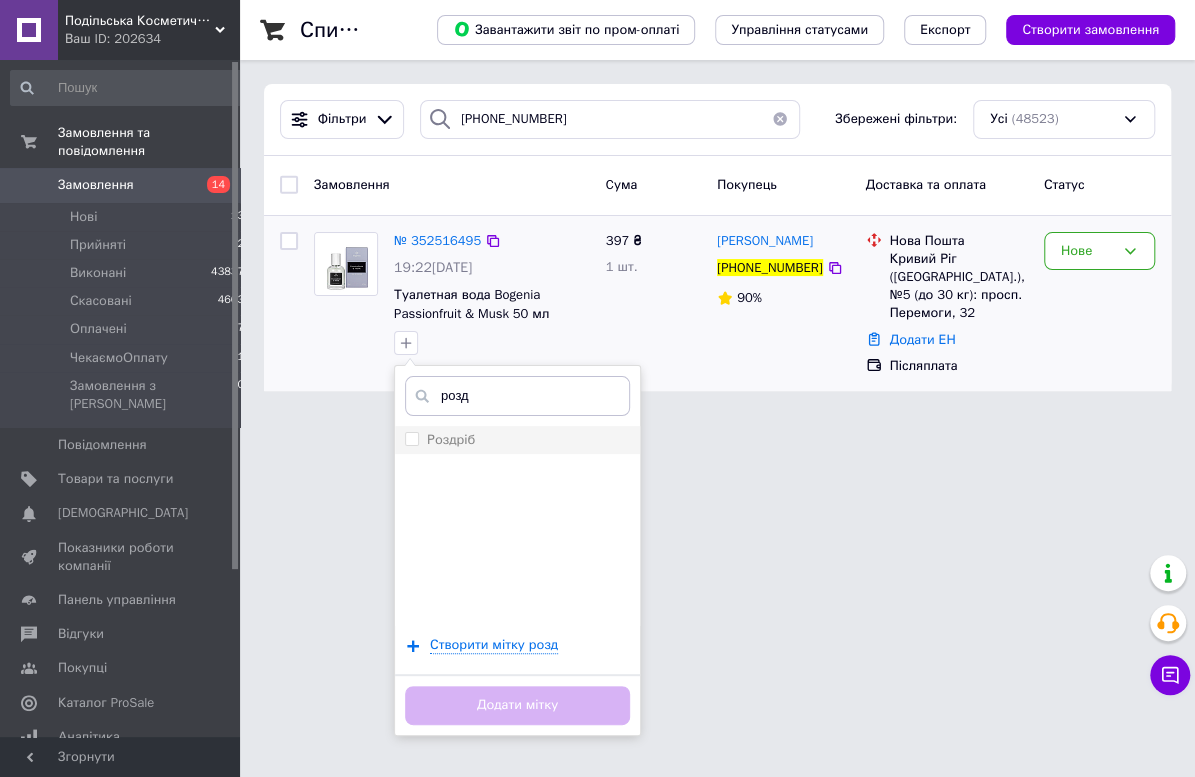 type on "розд" 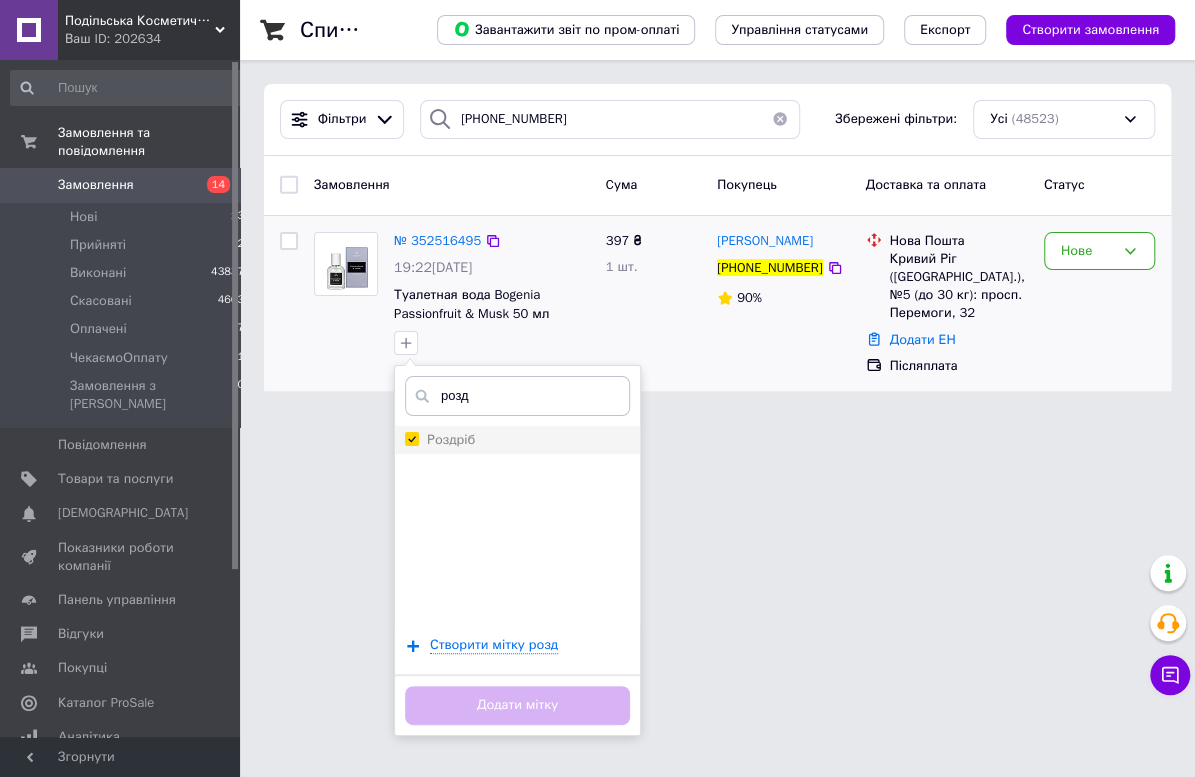 checkbox on "true" 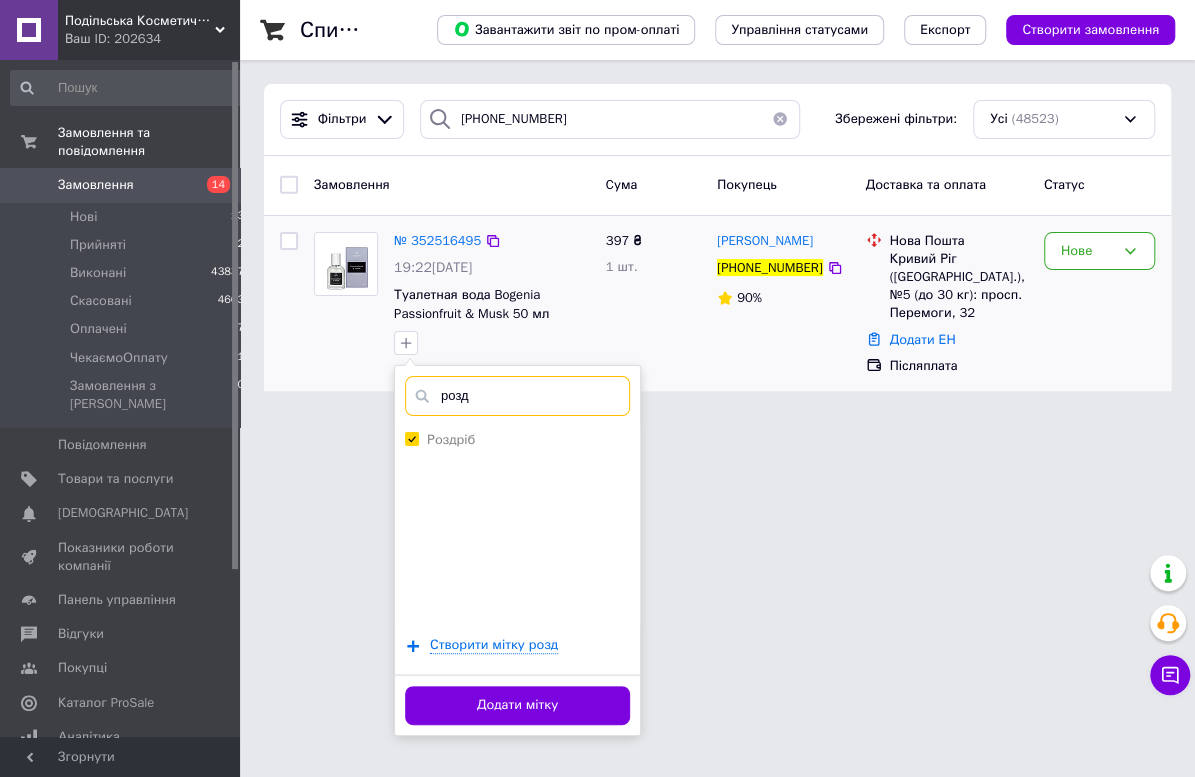 drag, startPoint x: 509, startPoint y: 394, endPoint x: 345, endPoint y: 396, distance: 164.01219 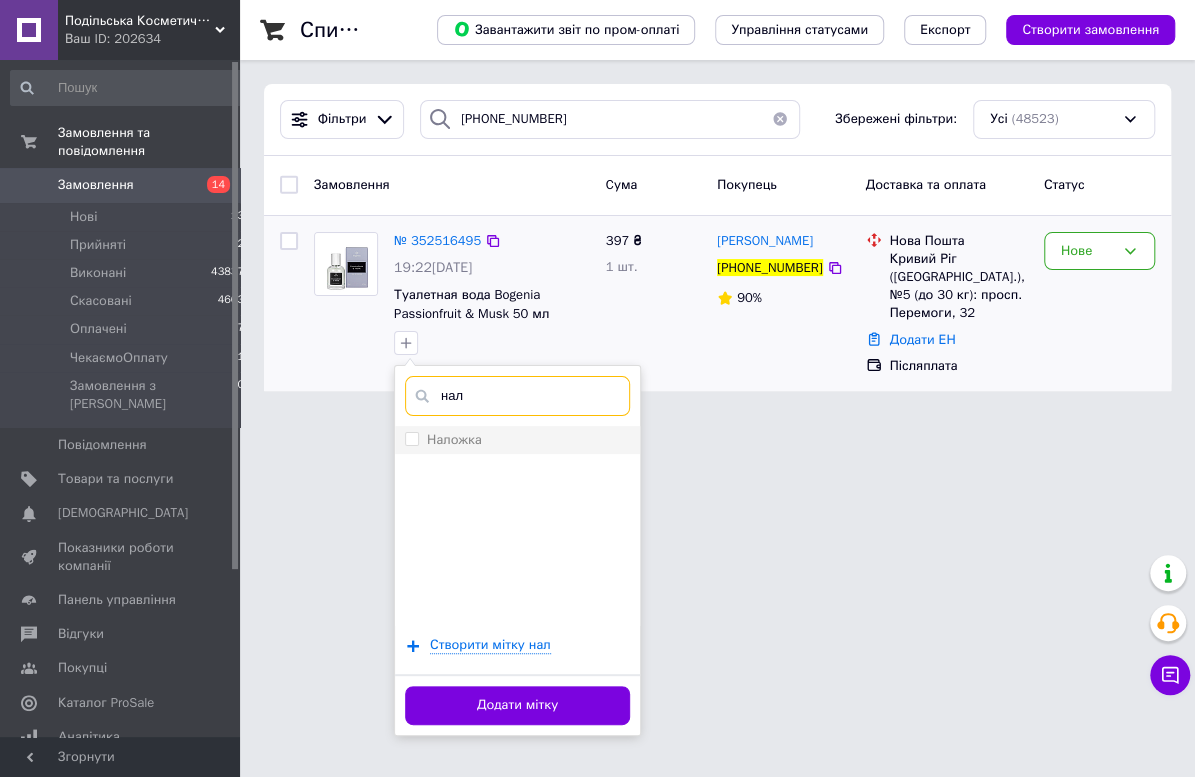 type on "нал" 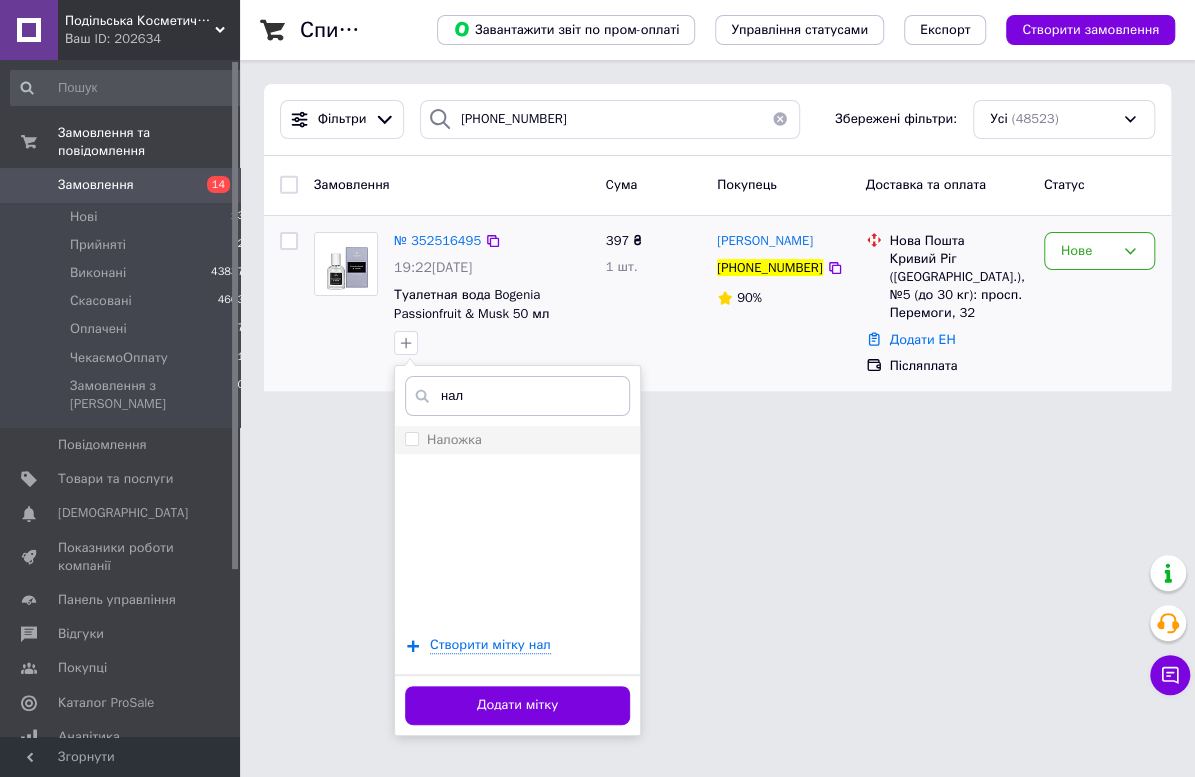 click on "Наложка" at bounding box center [454, 439] 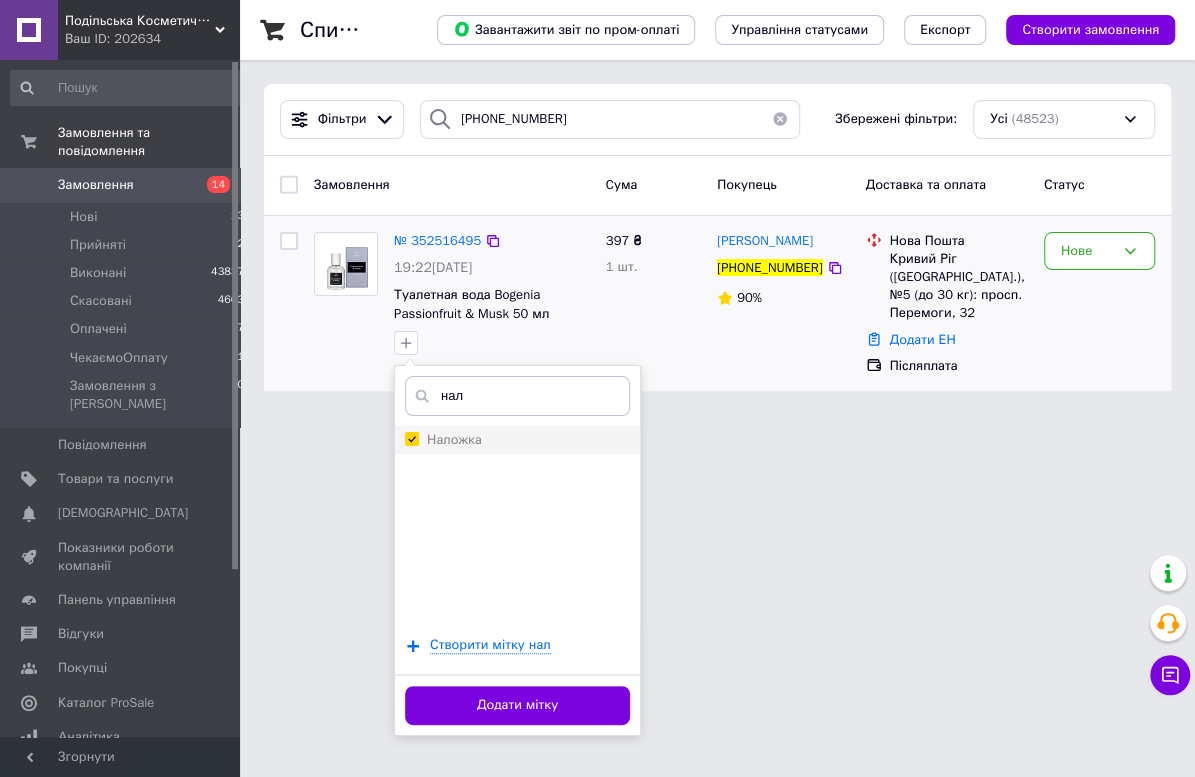 checkbox on "true" 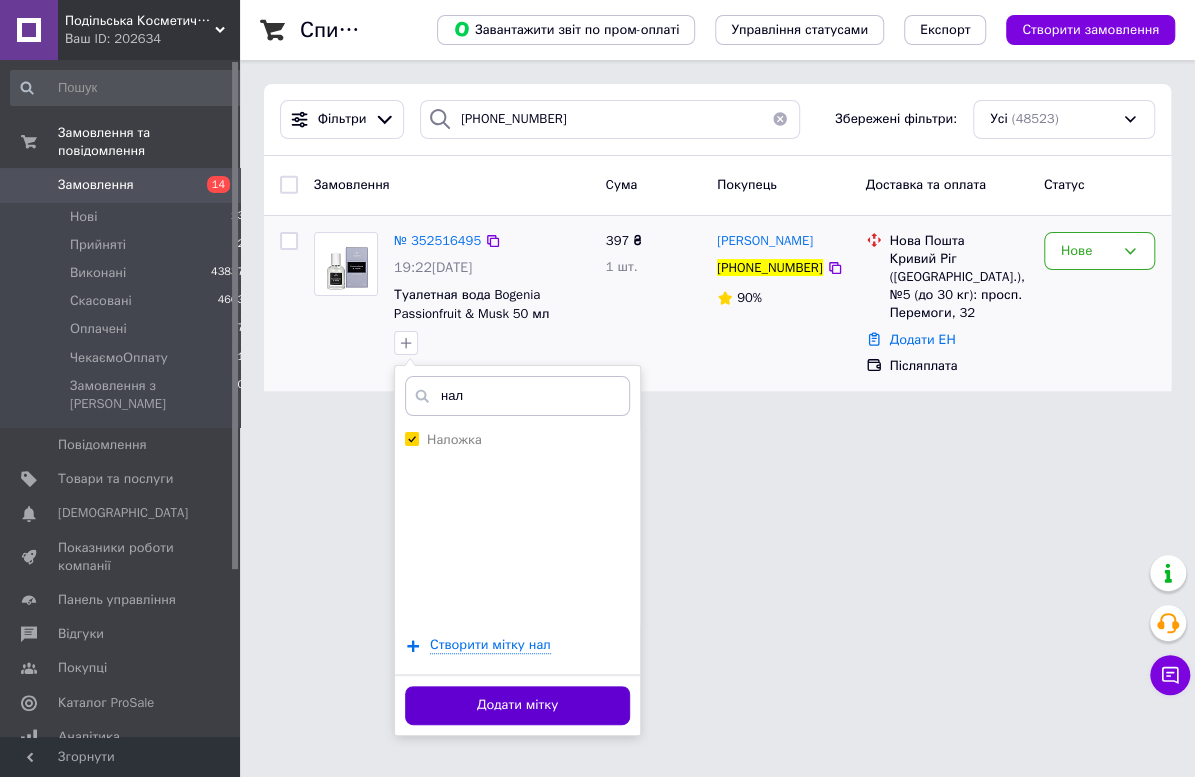 click on "Додати мітку" at bounding box center (517, 705) 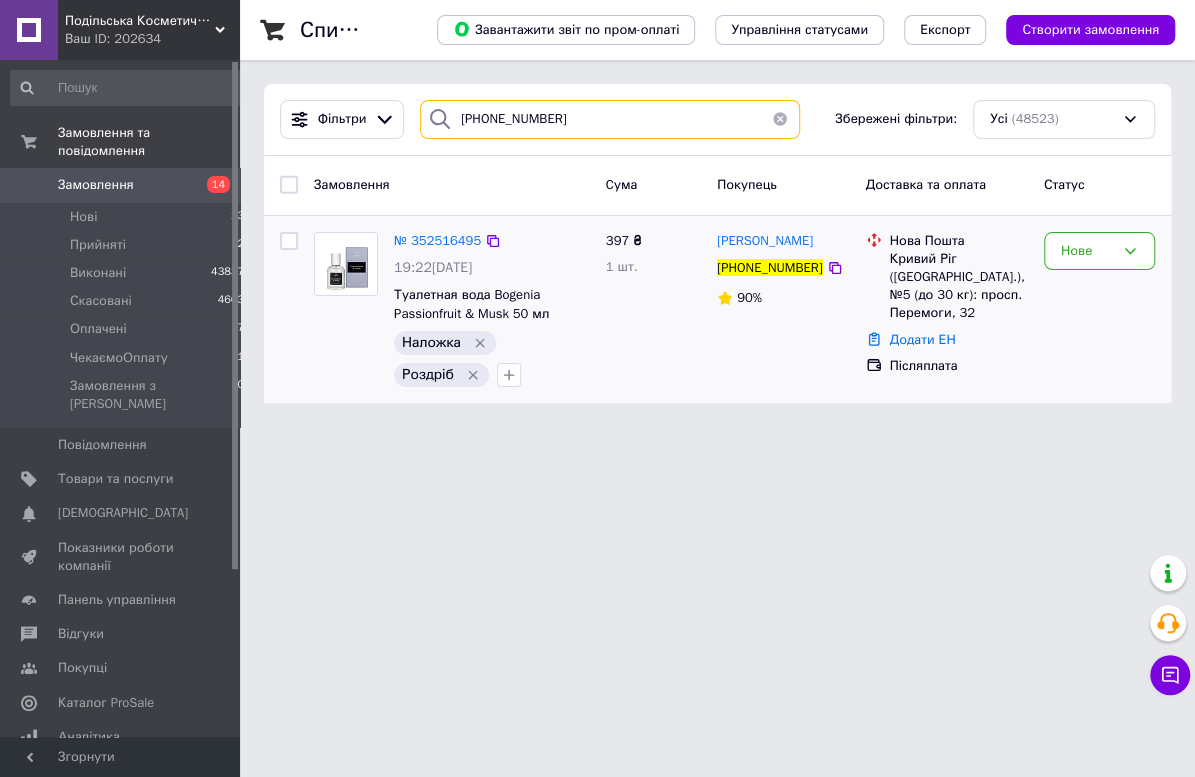 drag, startPoint x: 576, startPoint y: 115, endPoint x: 256, endPoint y: 116, distance: 320.00156 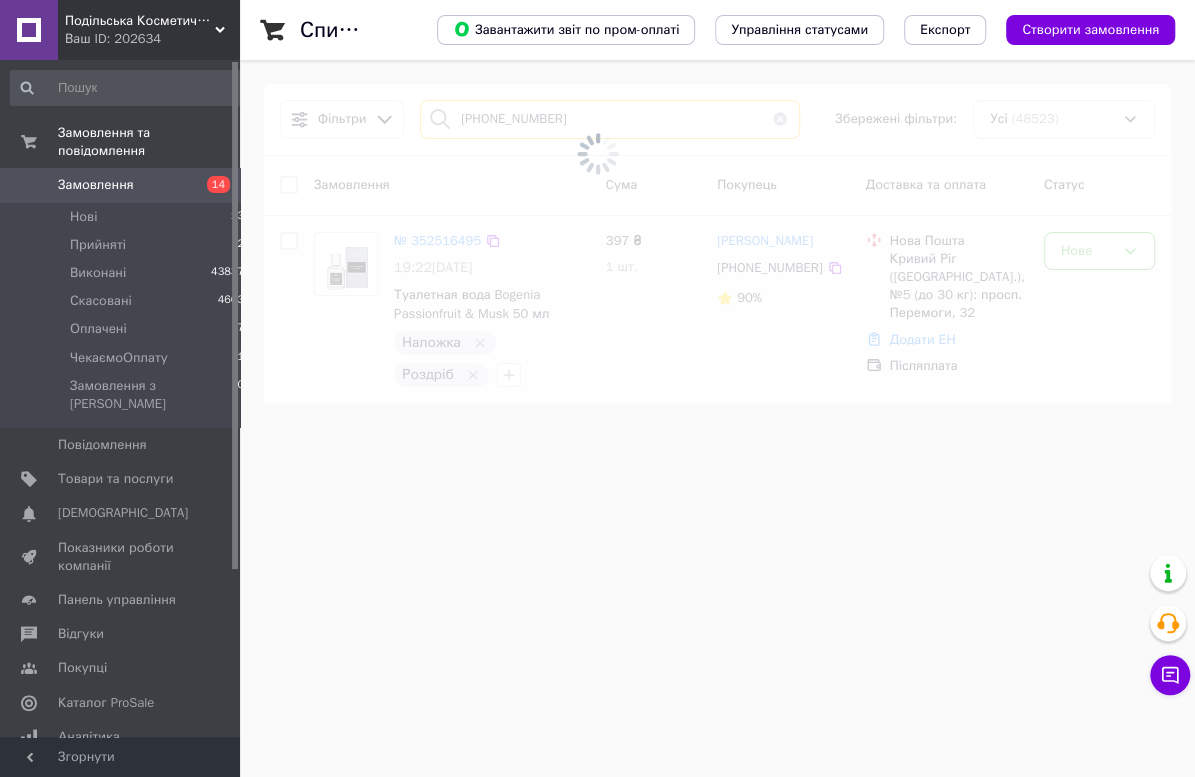 type on "[PHONE_NUMBER]" 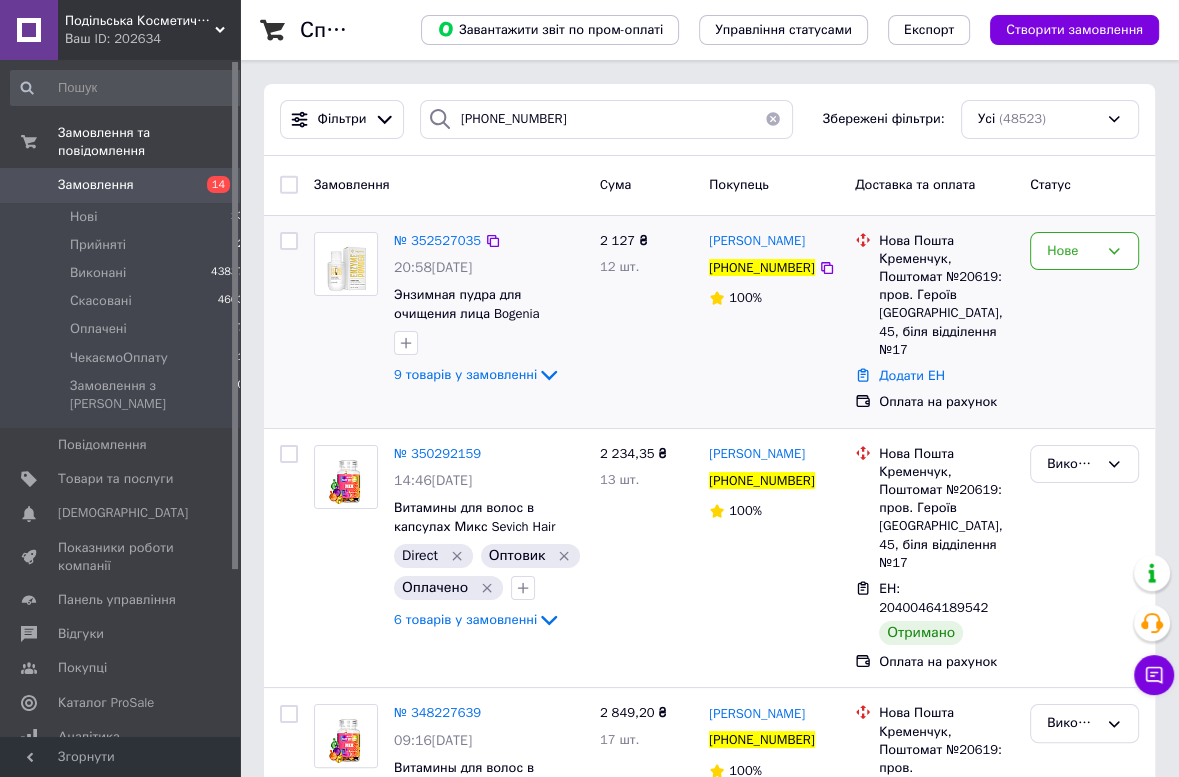 click at bounding box center [346, 310] 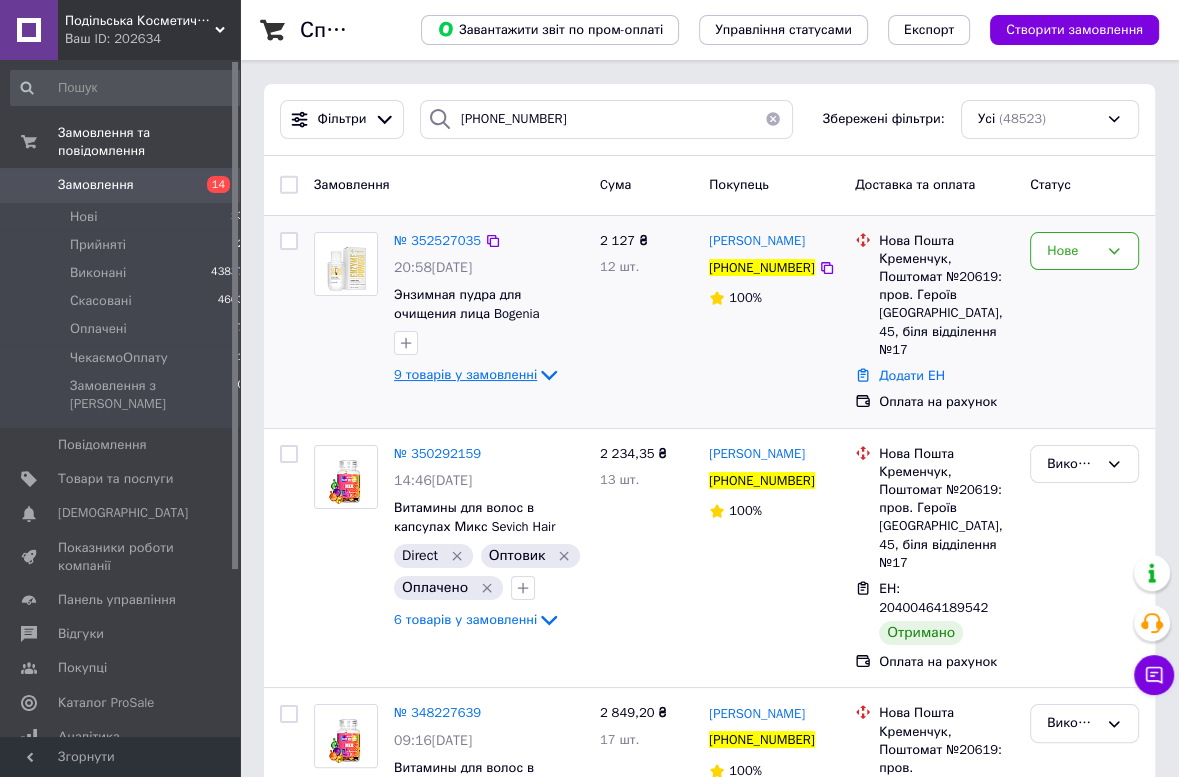 click on "9 товарів у замовленні" at bounding box center [465, 374] 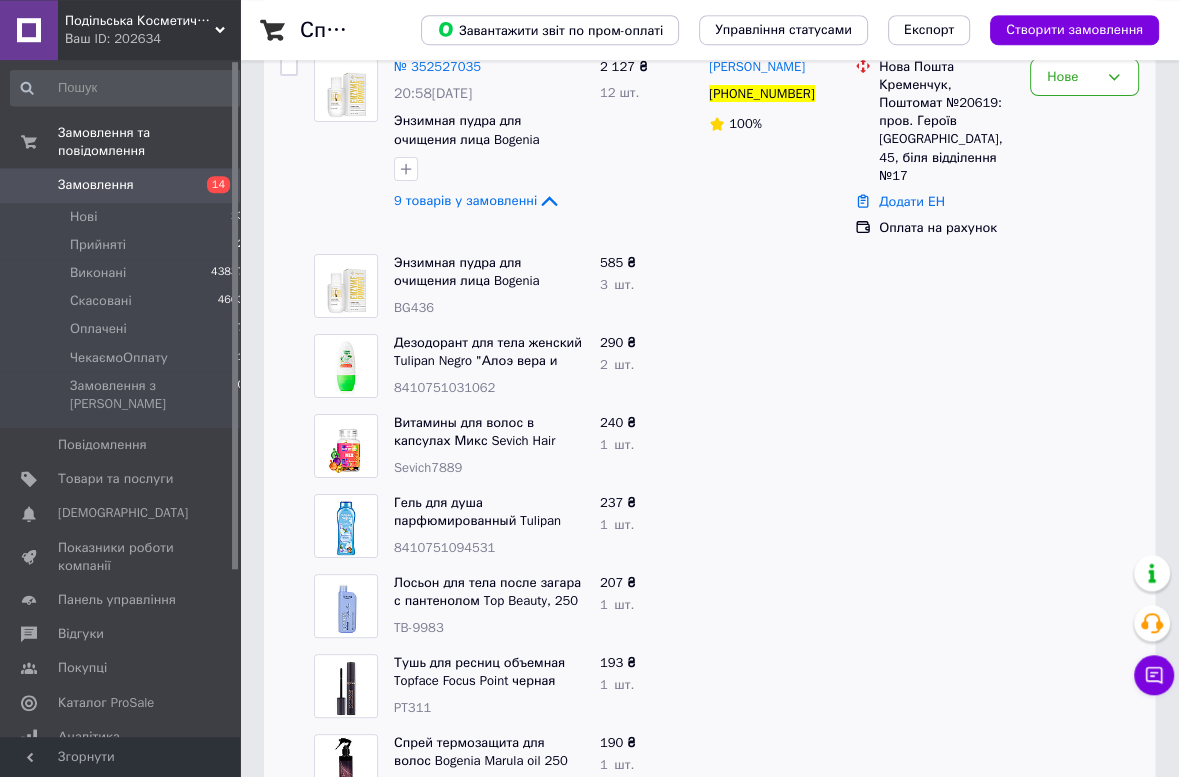 scroll, scrollTop: 159, scrollLeft: 0, axis: vertical 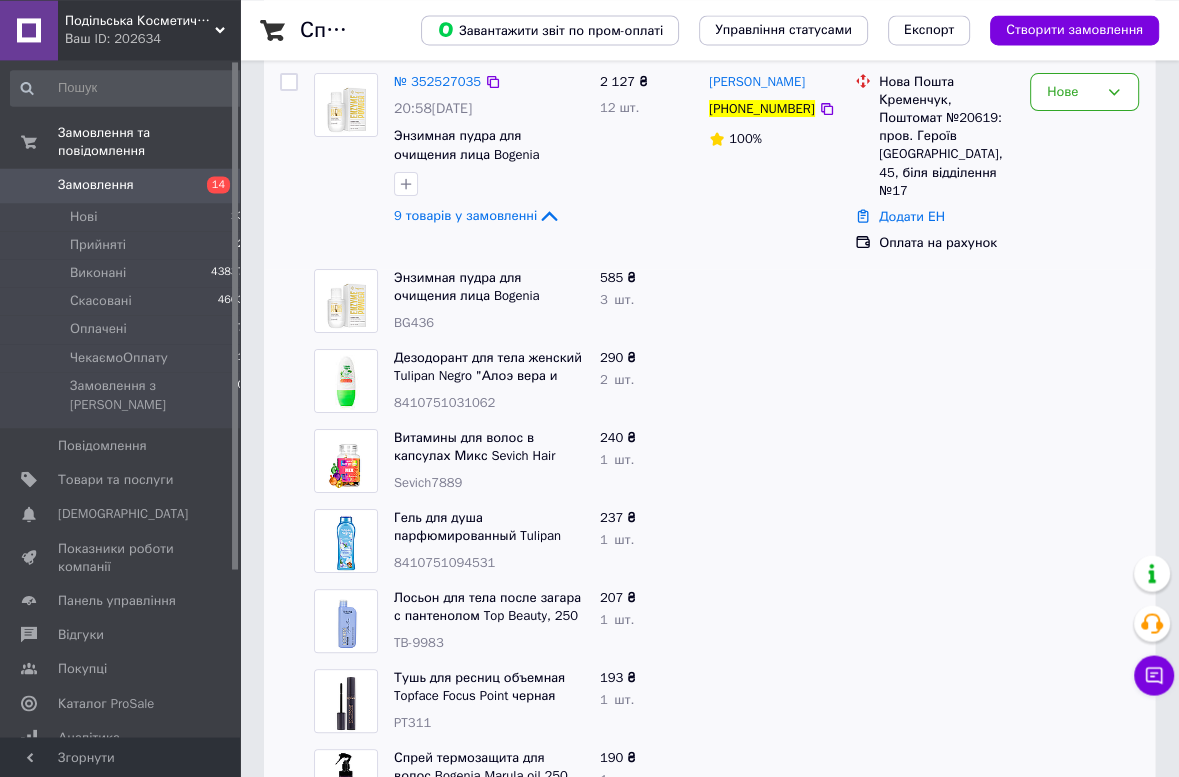 click at bounding box center [289, 163] 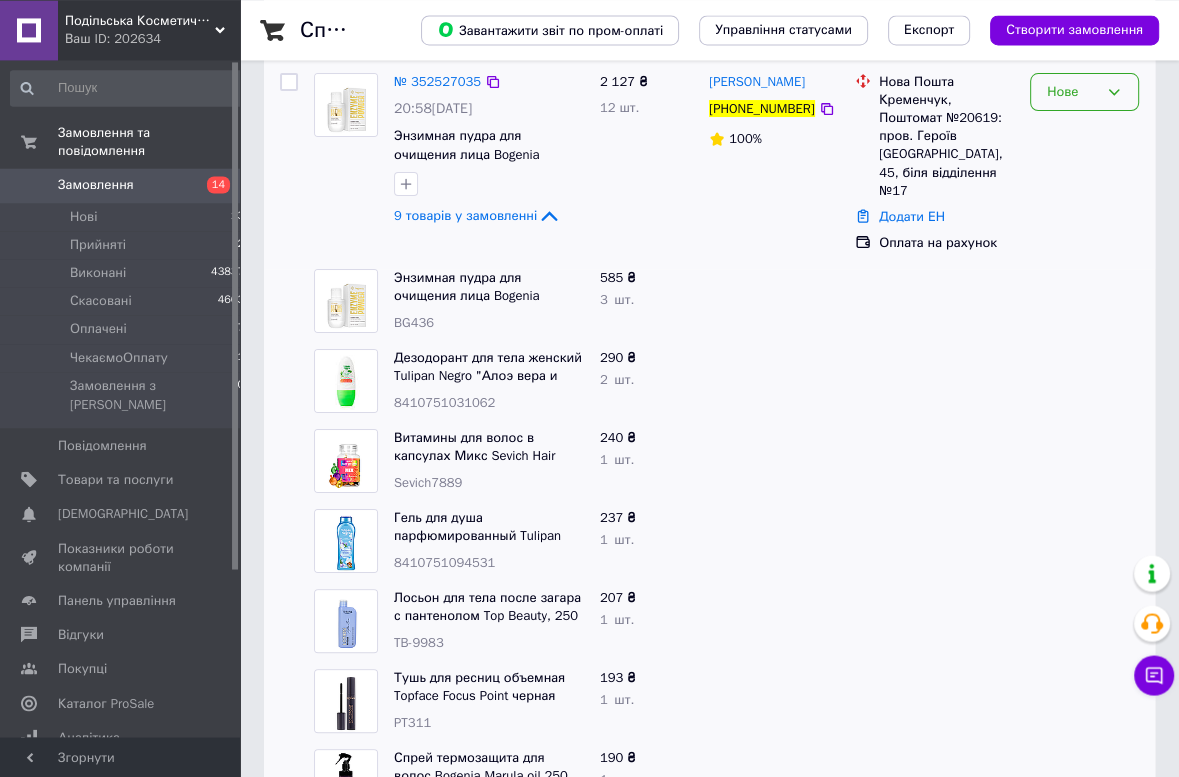 click on "Нове" at bounding box center (1072, 92) 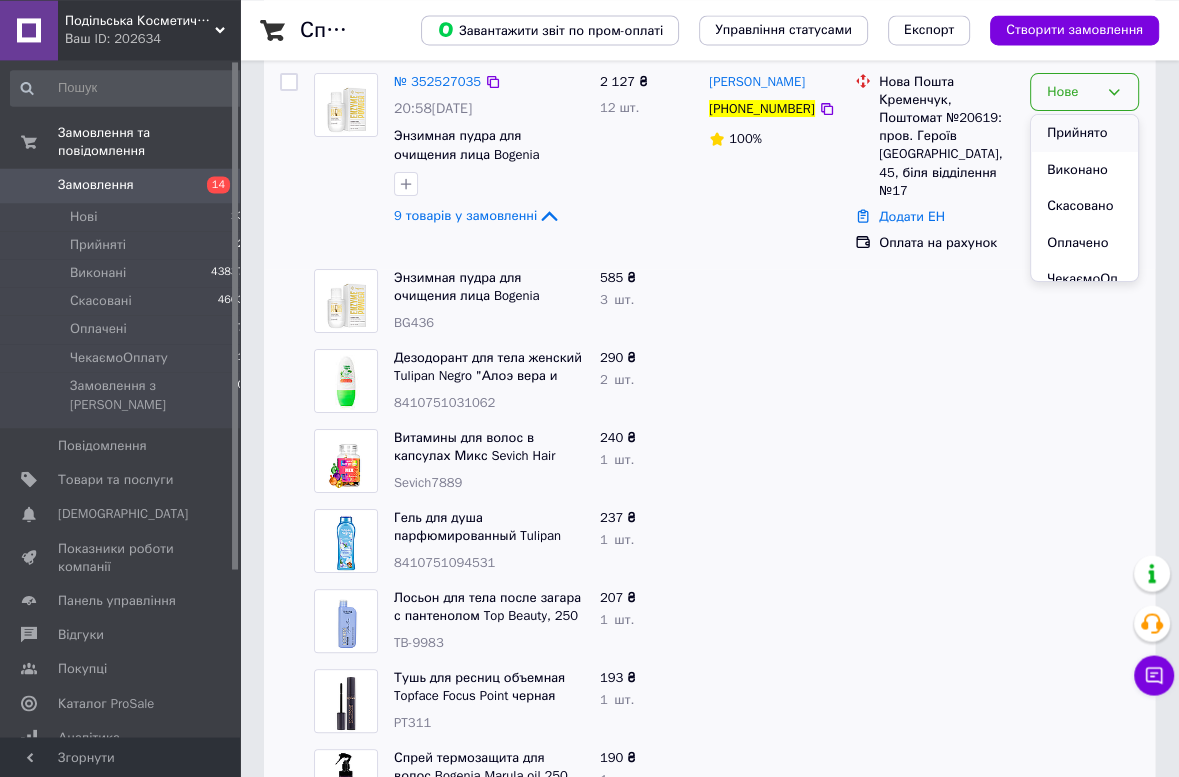 click on "Прийнято" at bounding box center [1084, 133] 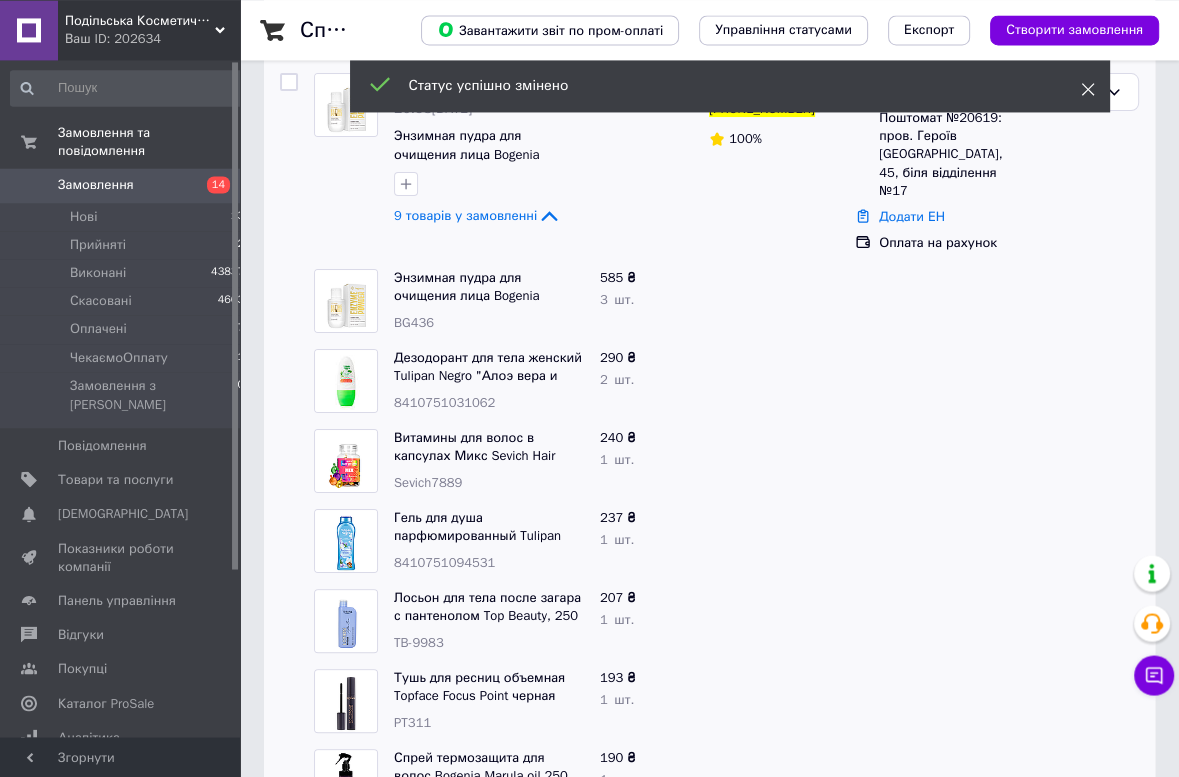 click 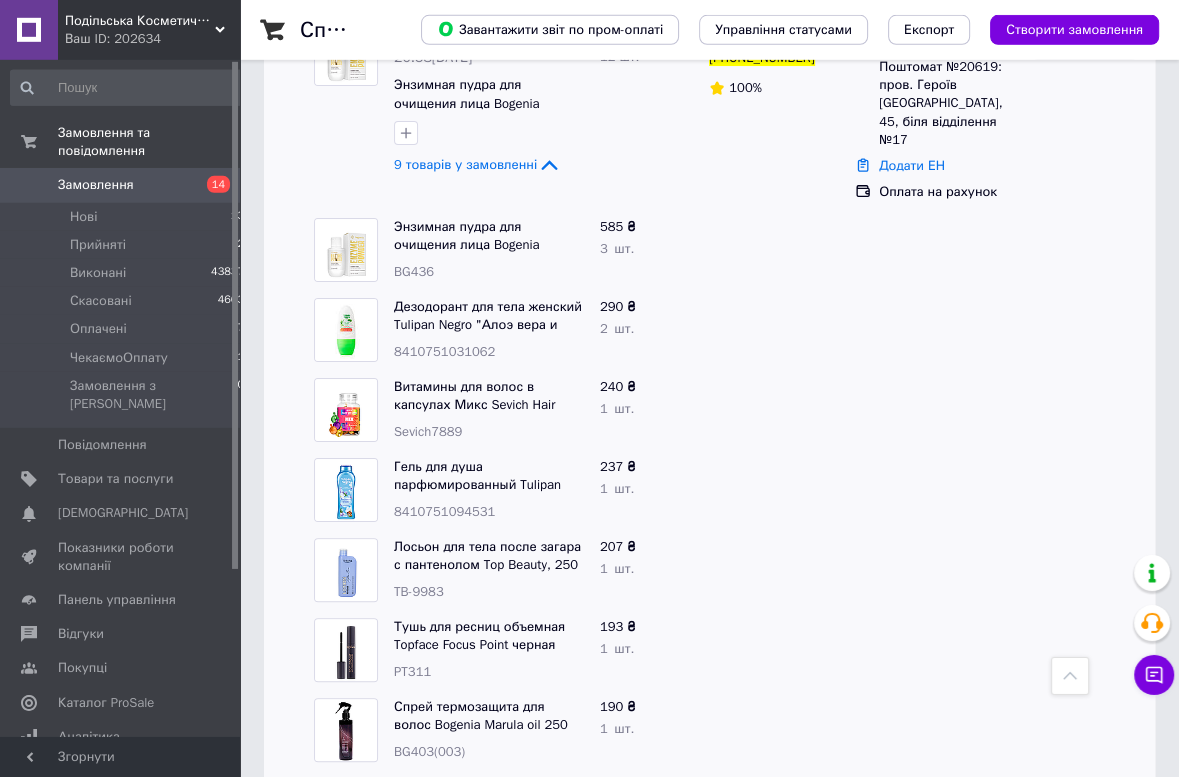 scroll, scrollTop: 159, scrollLeft: 0, axis: vertical 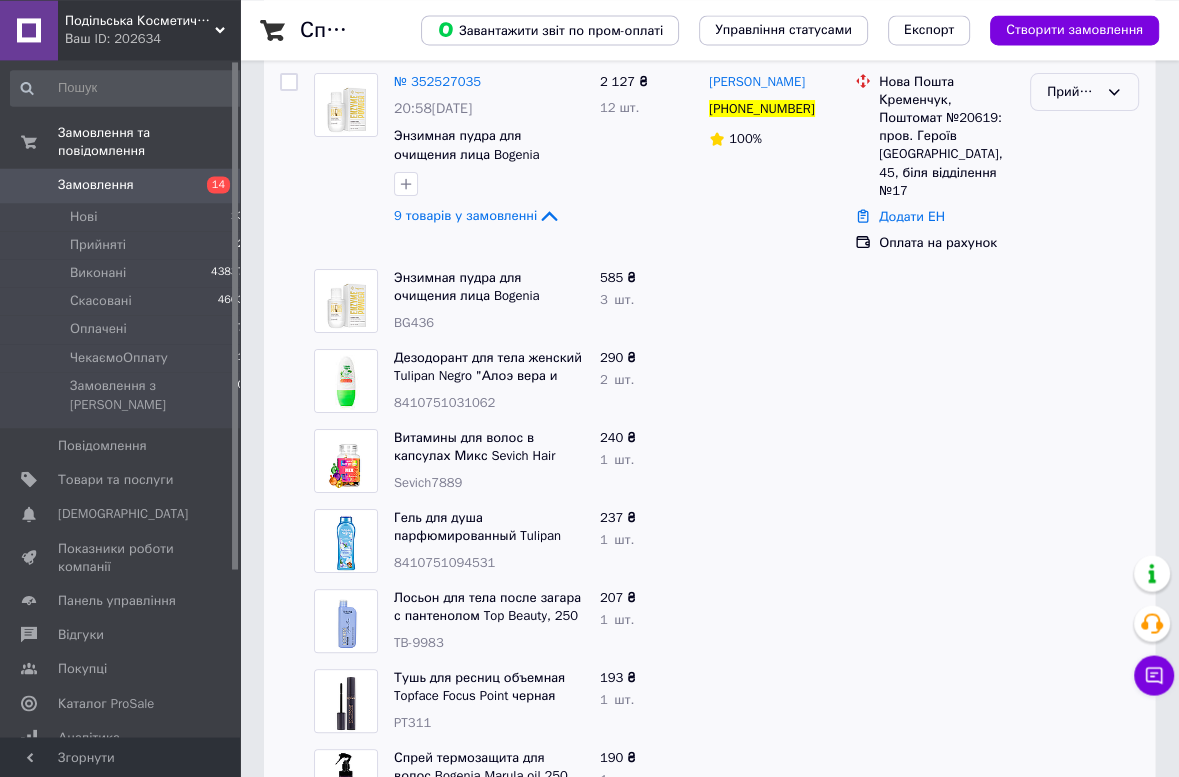 click on "Прийнято" at bounding box center (1084, 92) 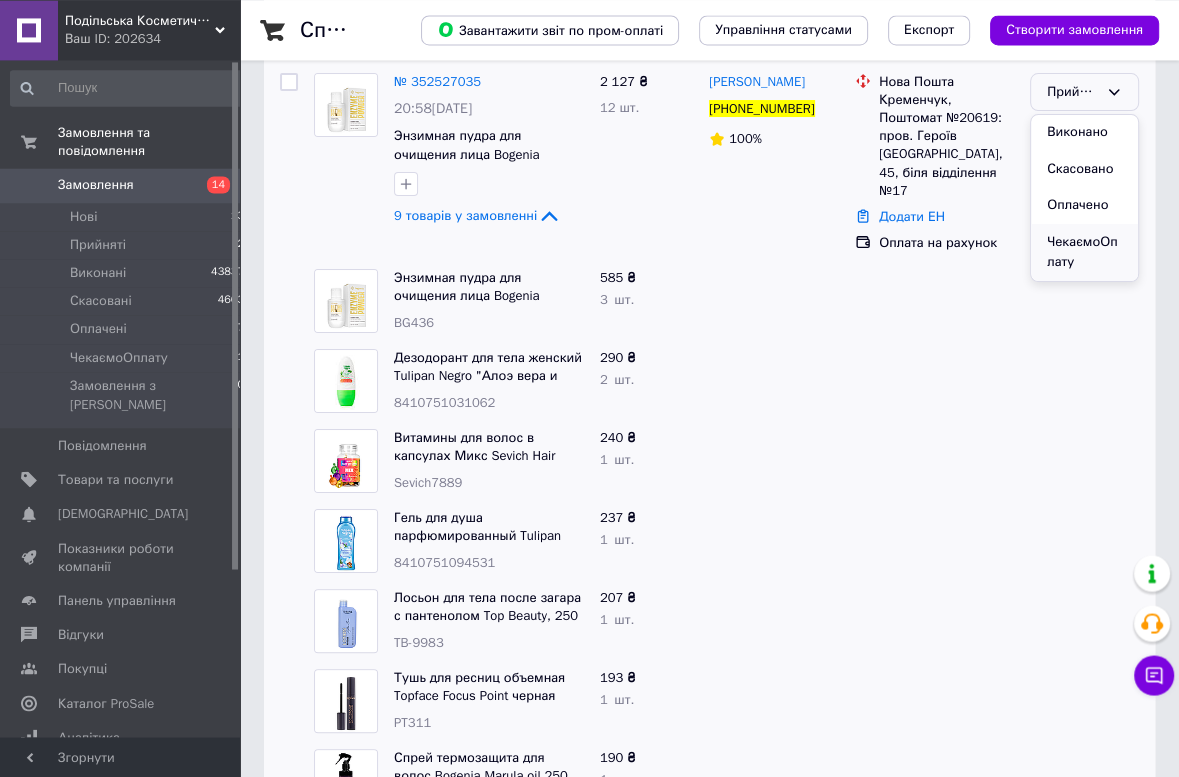 scroll, scrollTop: 42, scrollLeft: 0, axis: vertical 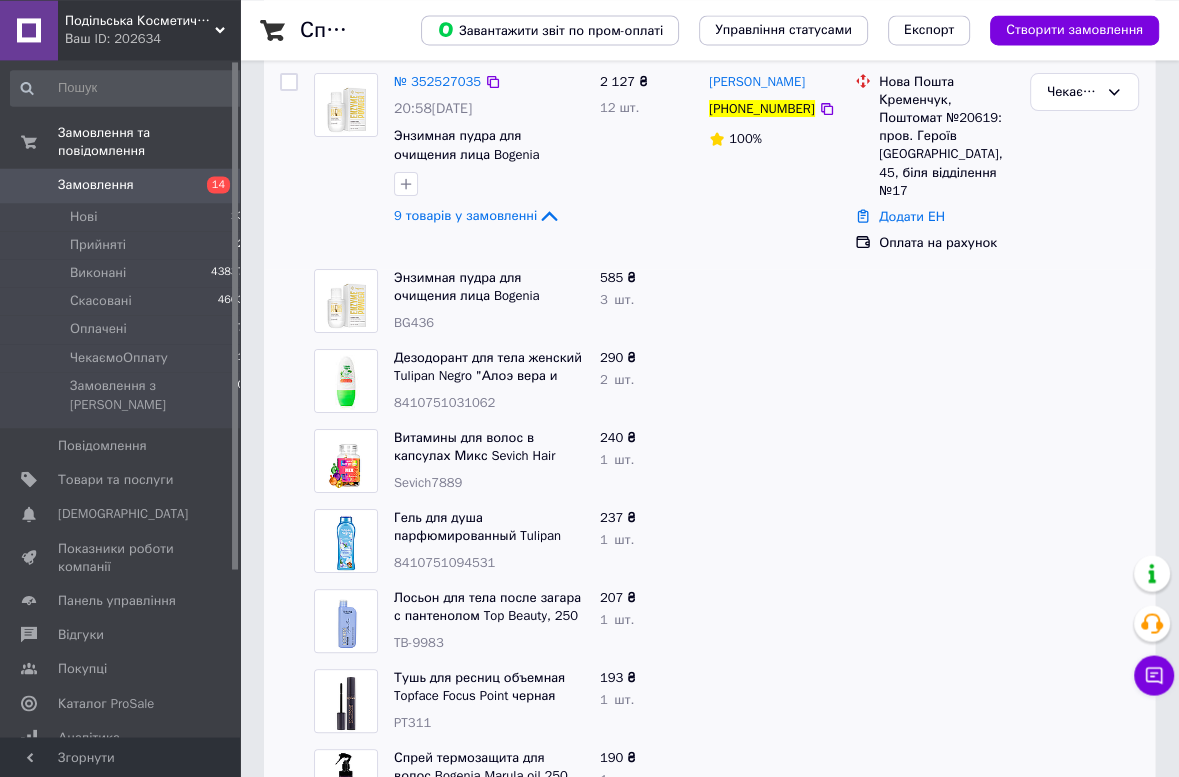 click at bounding box center (346, 151) 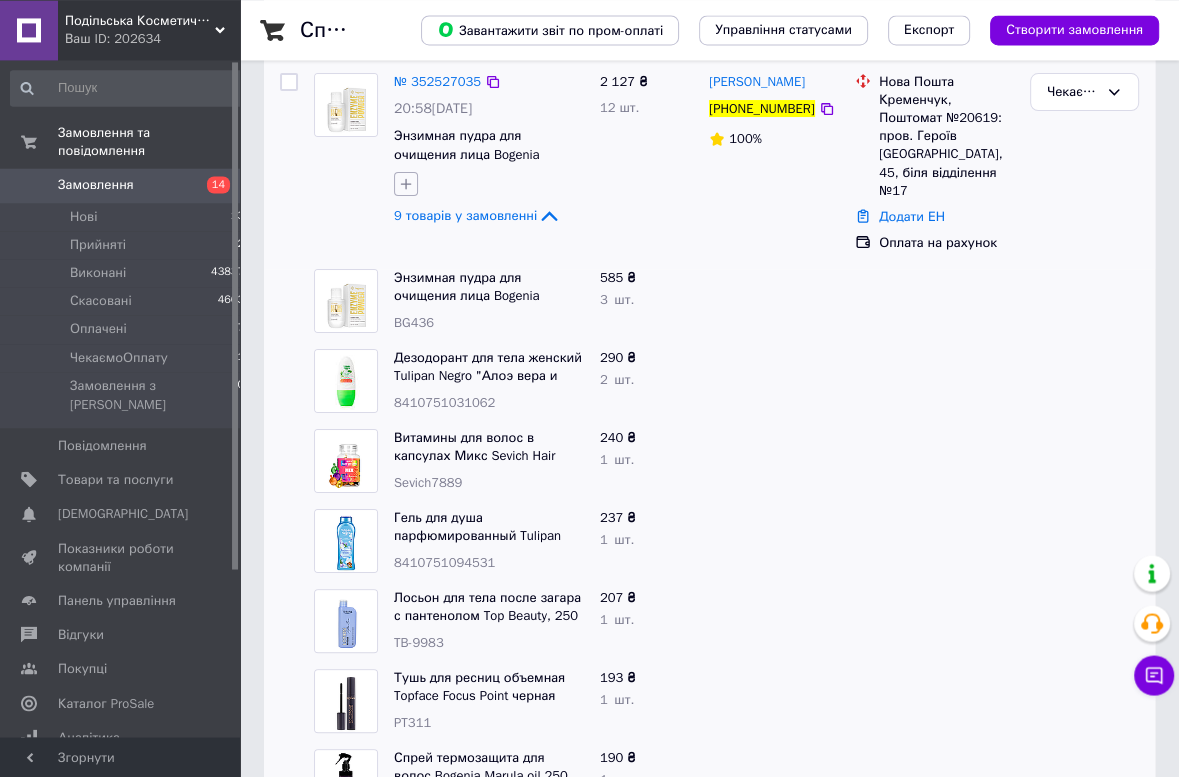 click 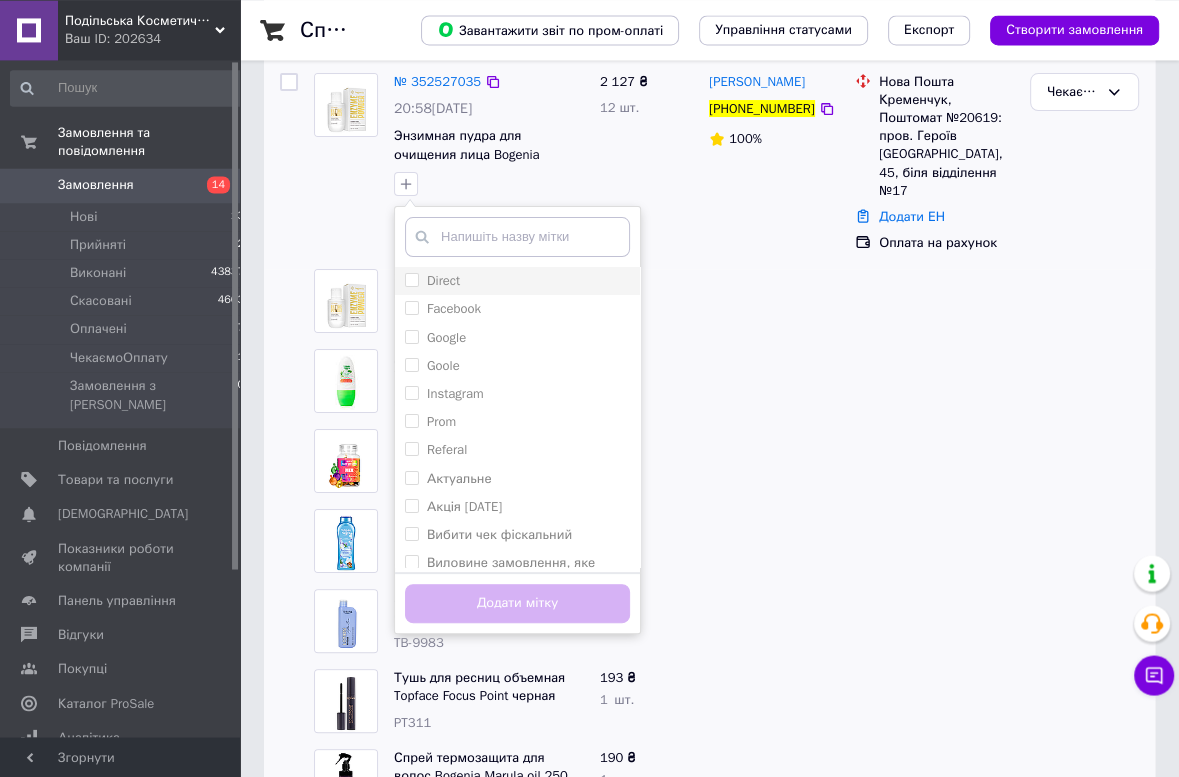 click on "Direct" at bounding box center [443, 280] 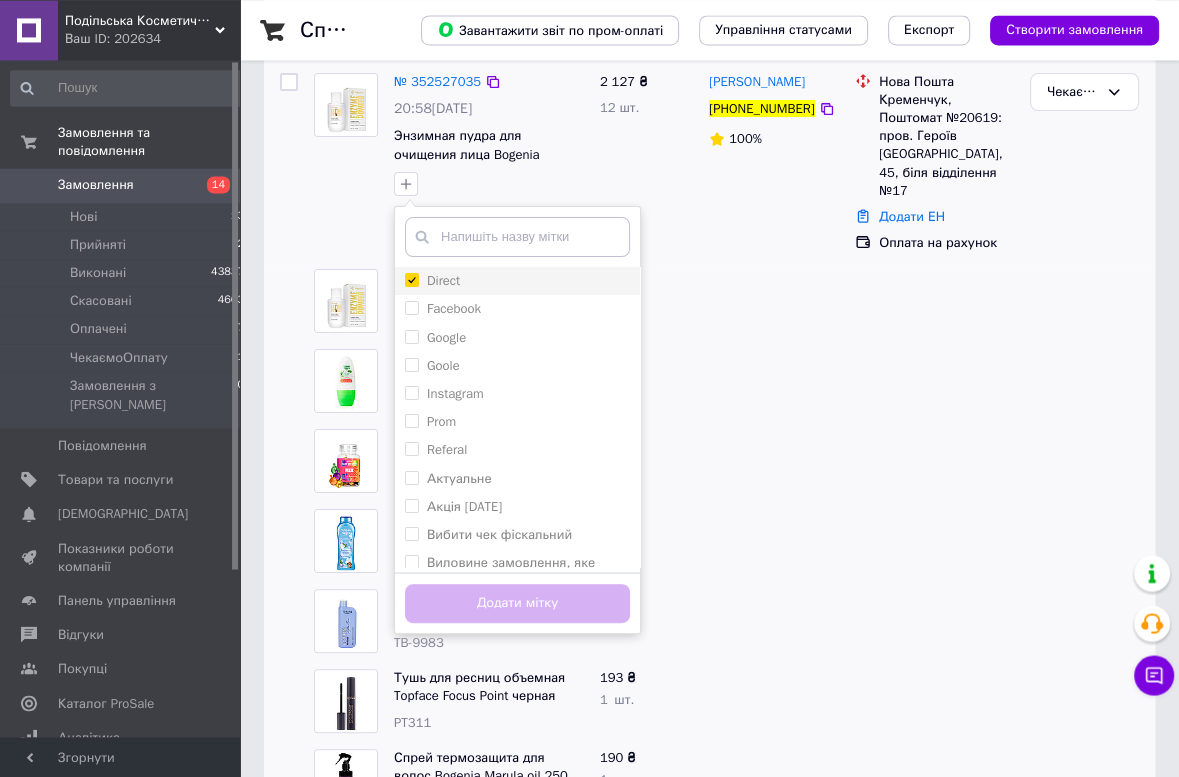 checkbox on "true" 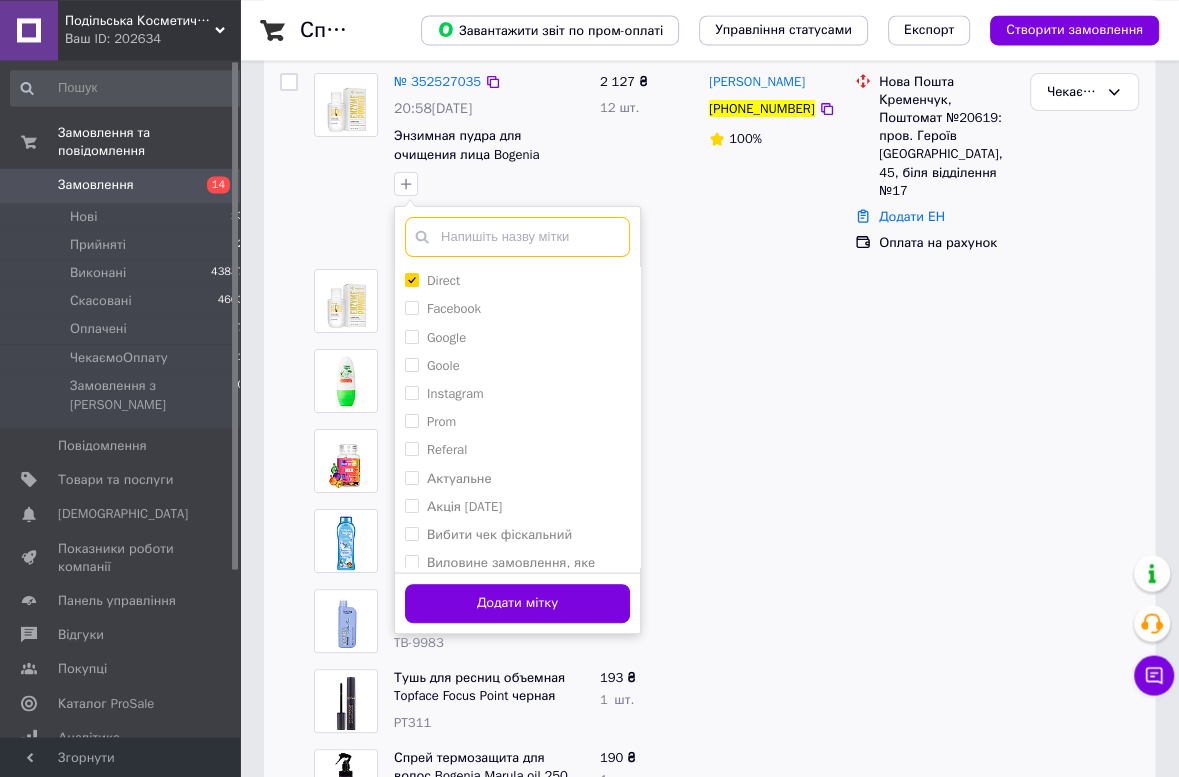 click at bounding box center (517, 237) 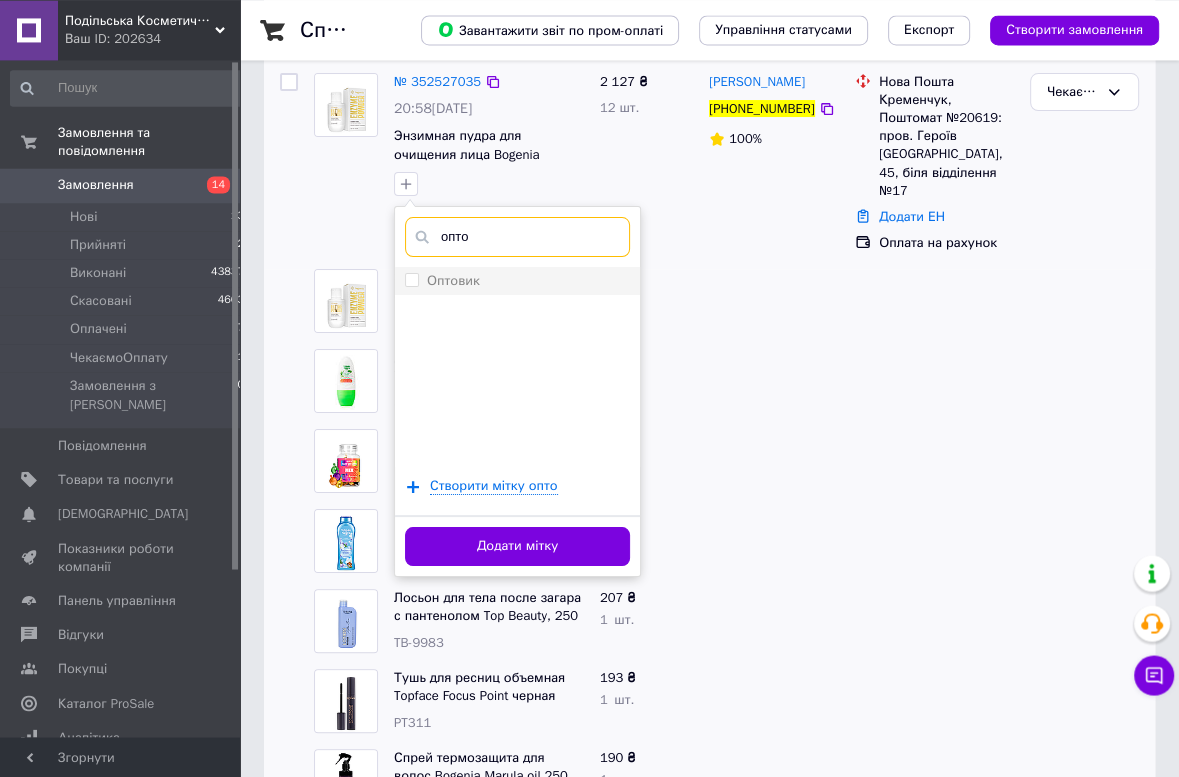 type on "опто" 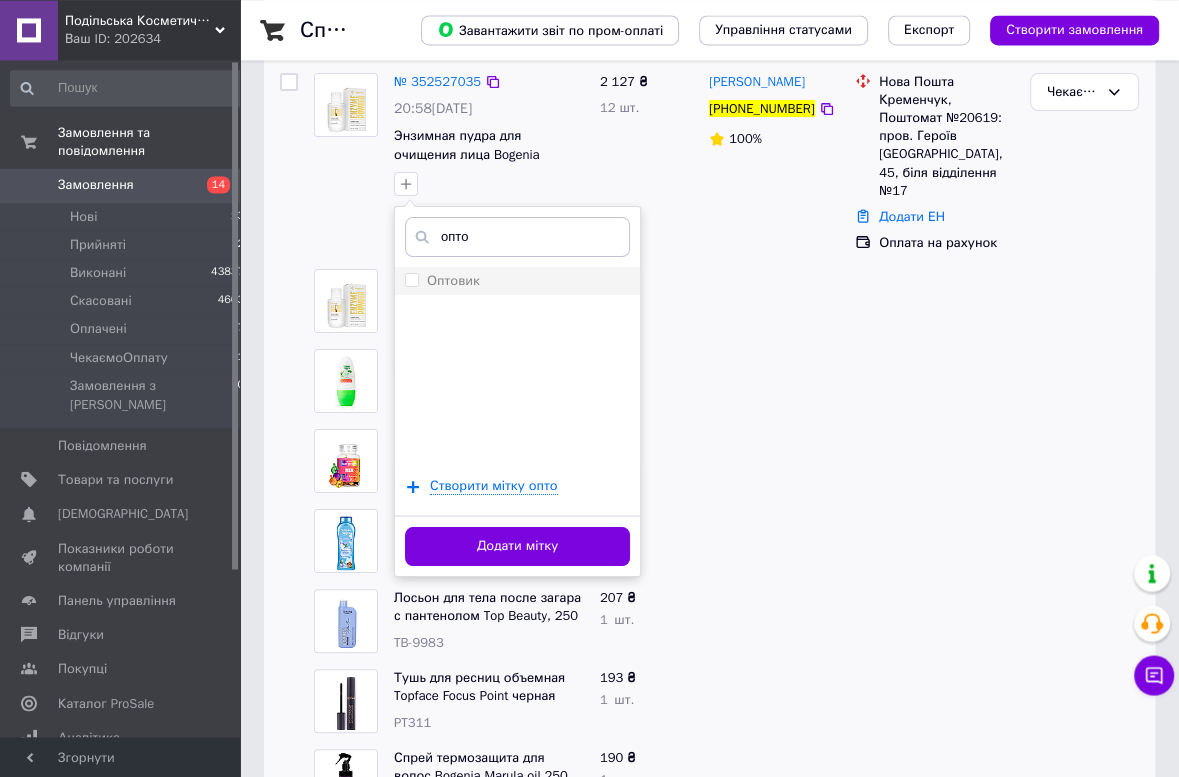 click on "Оптовик" at bounding box center [453, 280] 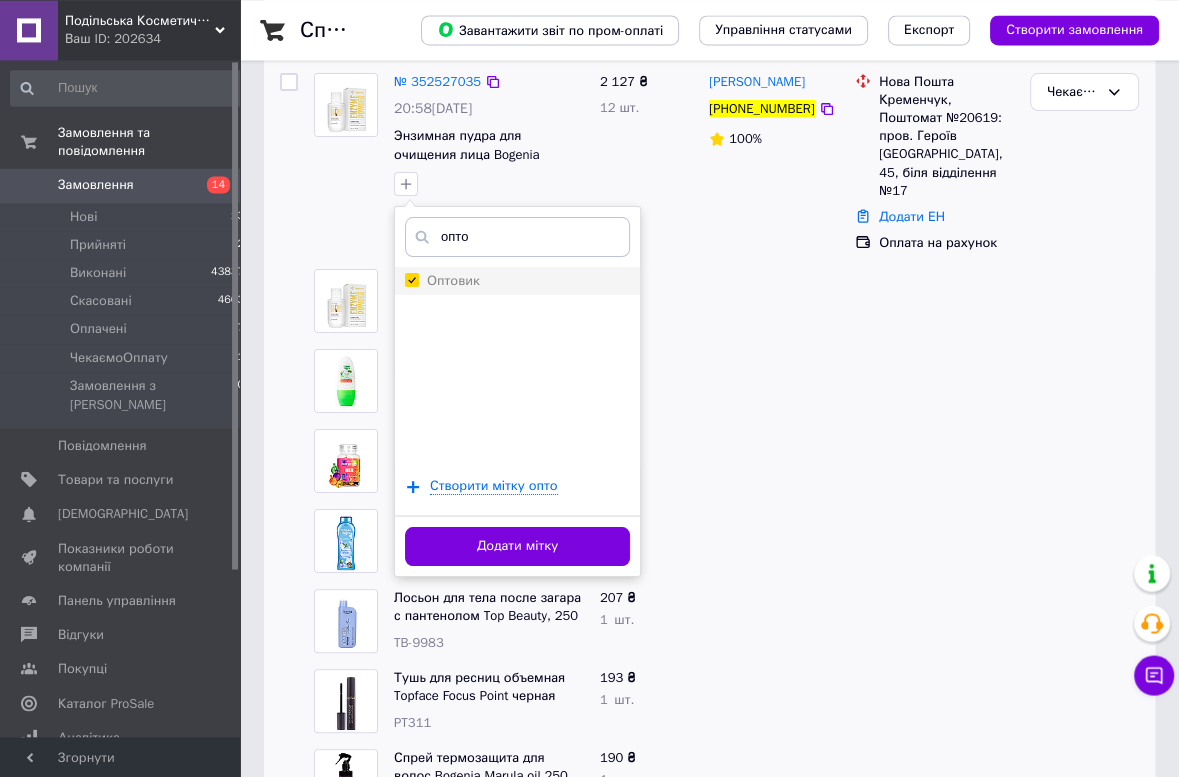 checkbox on "true" 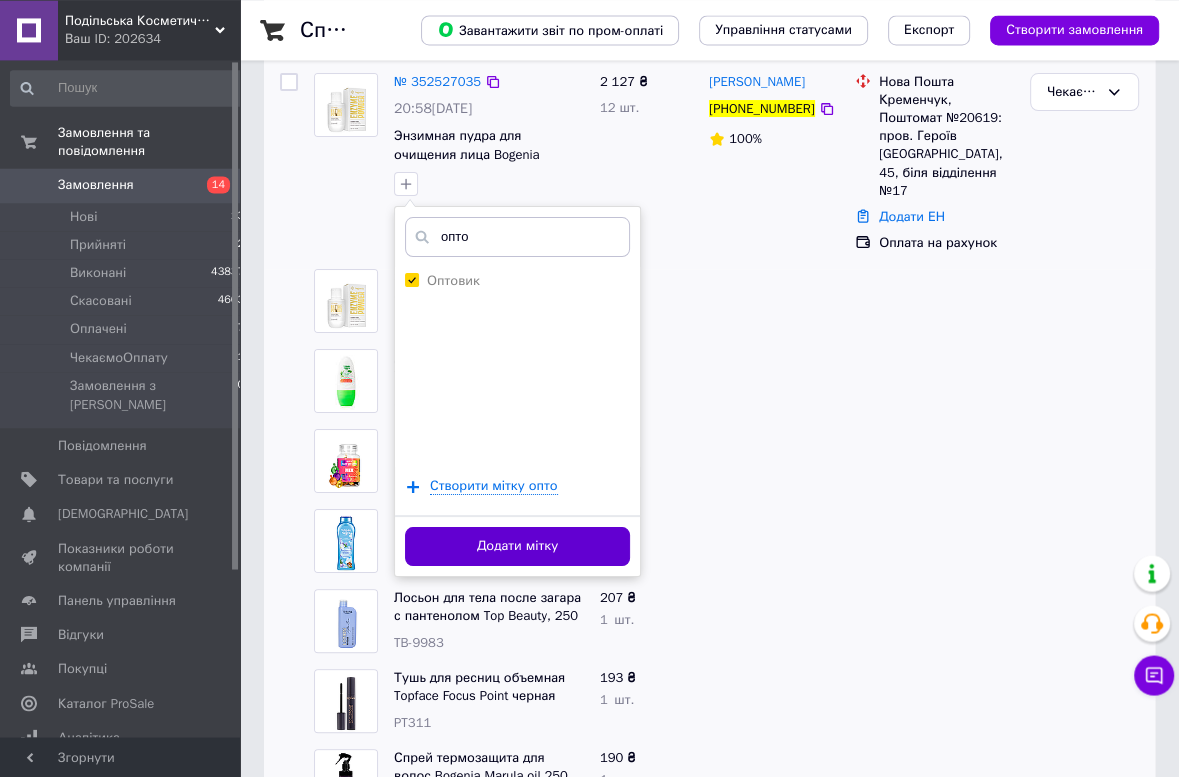 click on "Додати мітку" at bounding box center (517, 546) 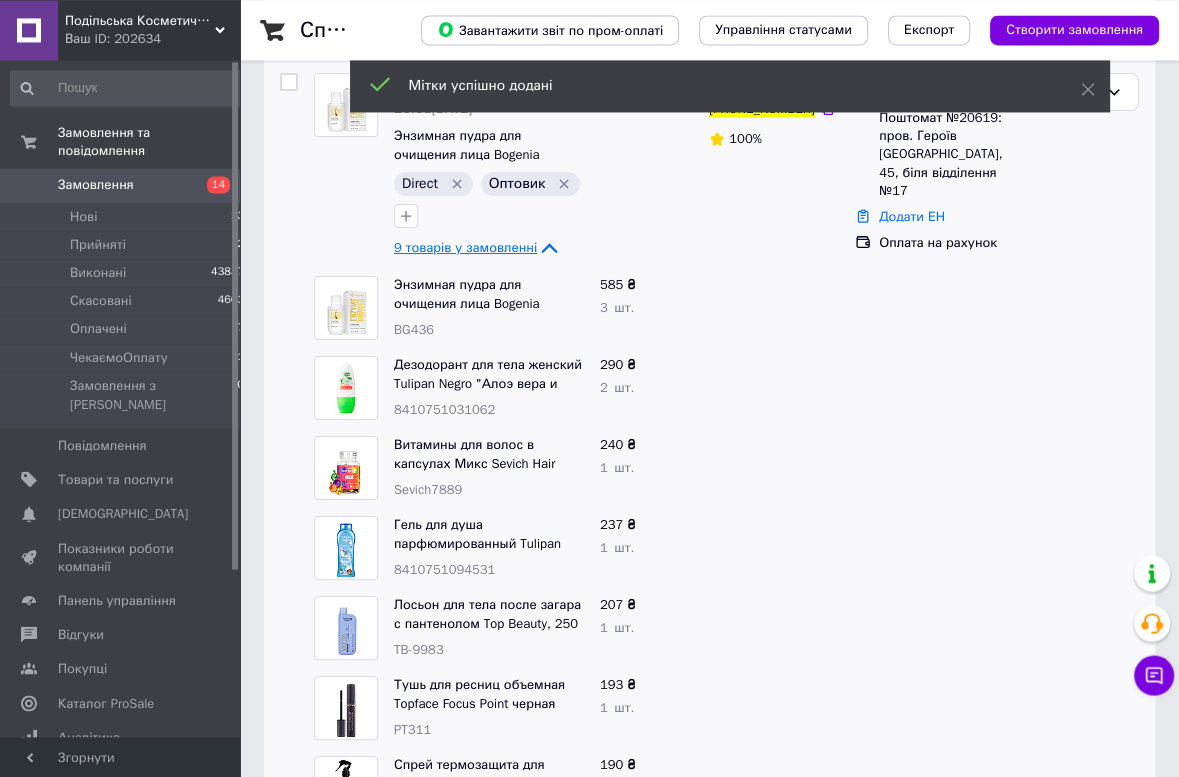 click on "9 товарів у замовленні" at bounding box center [465, 247] 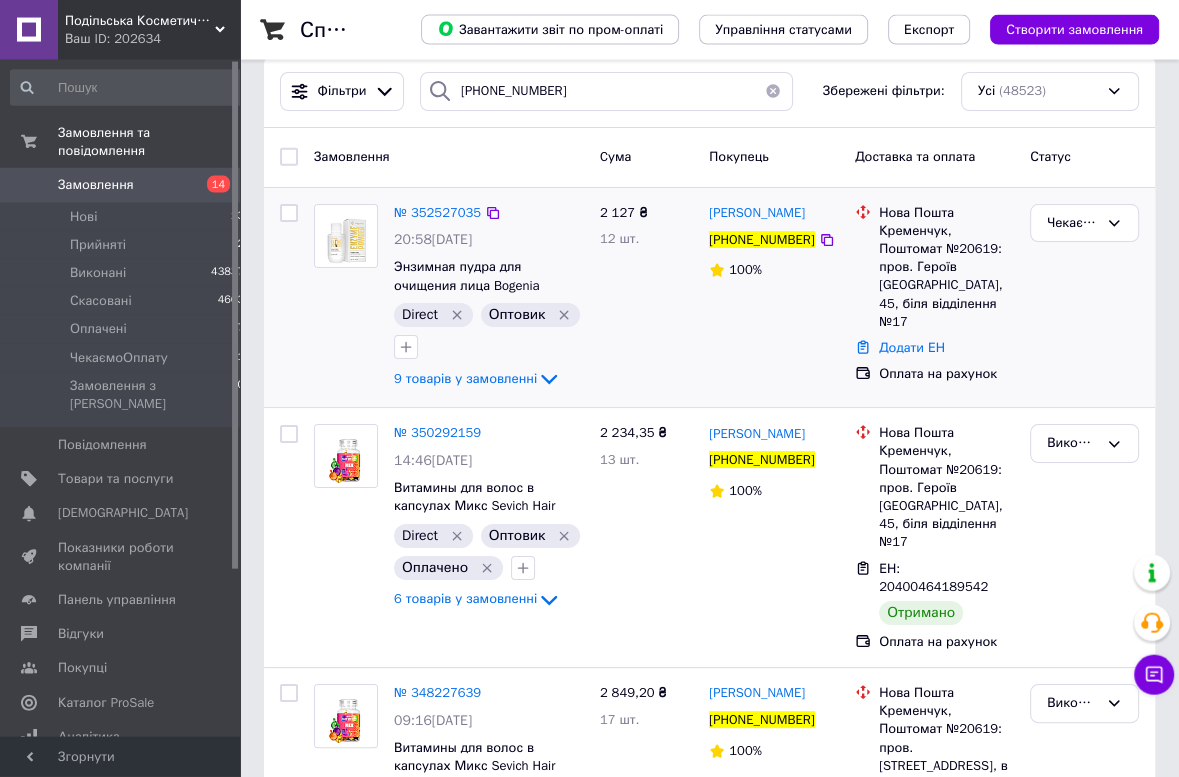 scroll, scrollTop: 0, scrollLeft: 0, axis: both 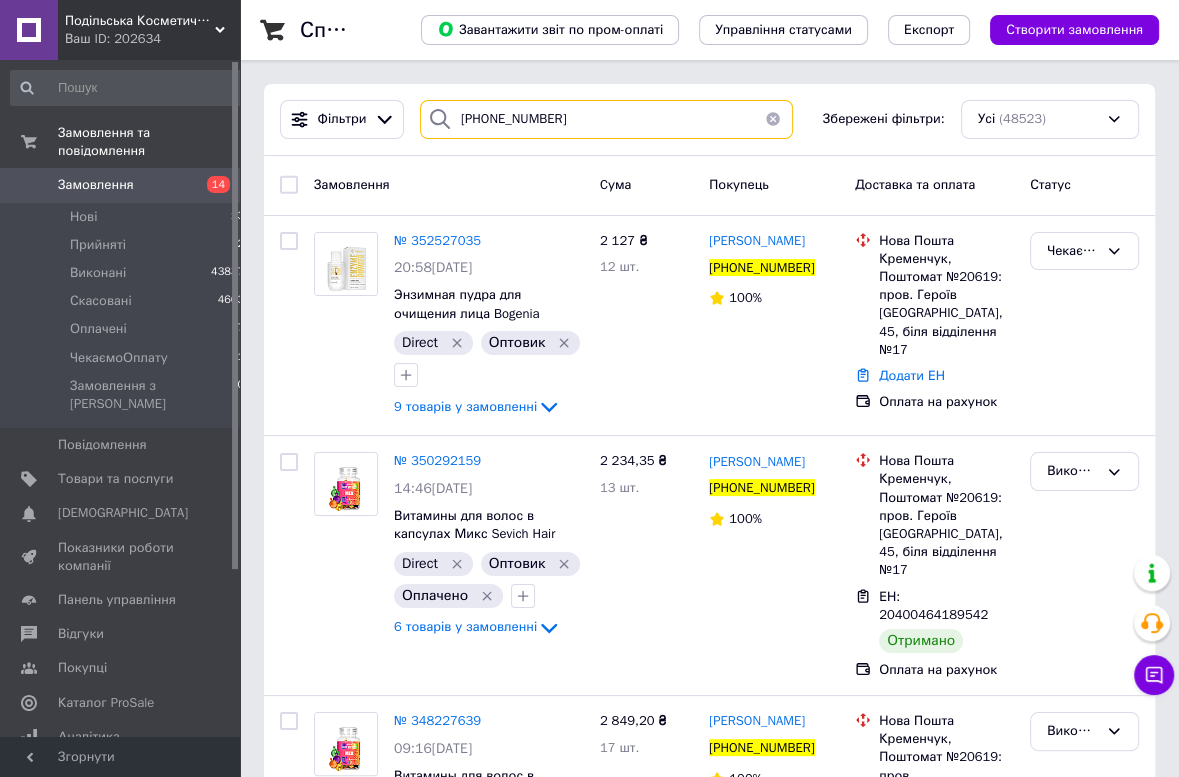 drag, startPoint x: 588, startPoint y: 116, endPoint x: 373, endPoint y: 119, distance: 215.02094 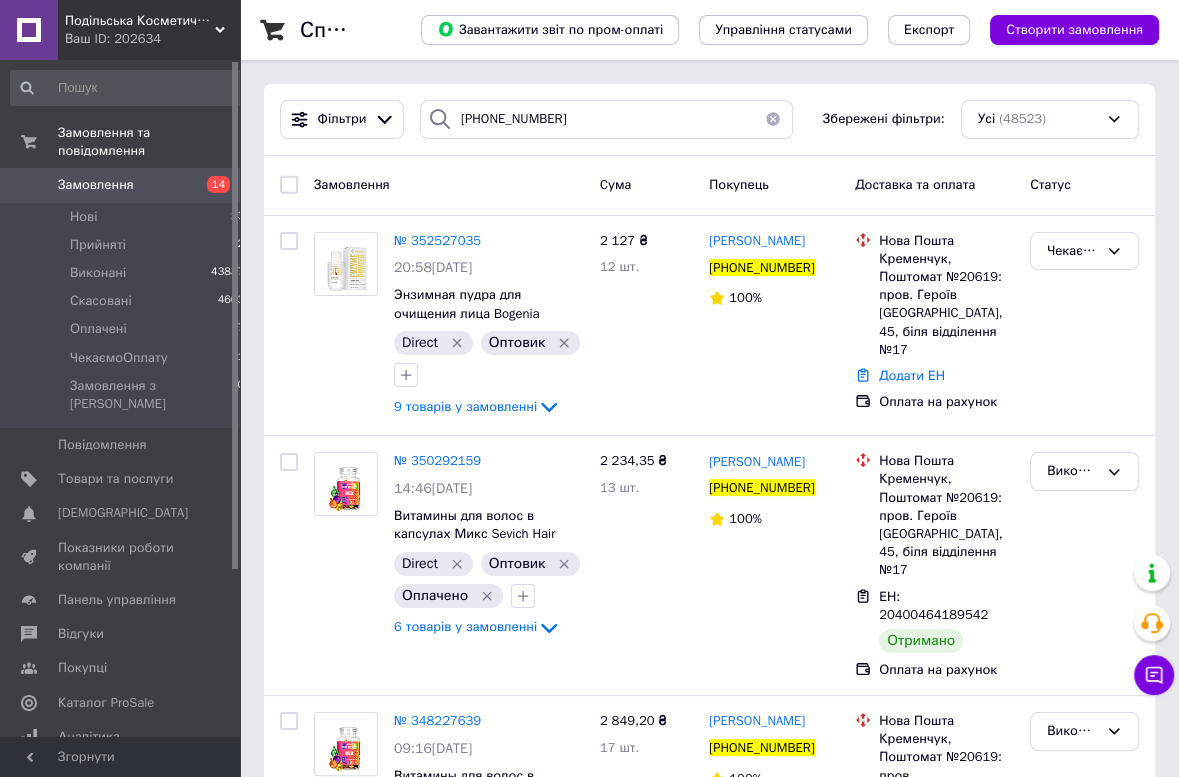click at bounding box center [289, 185] 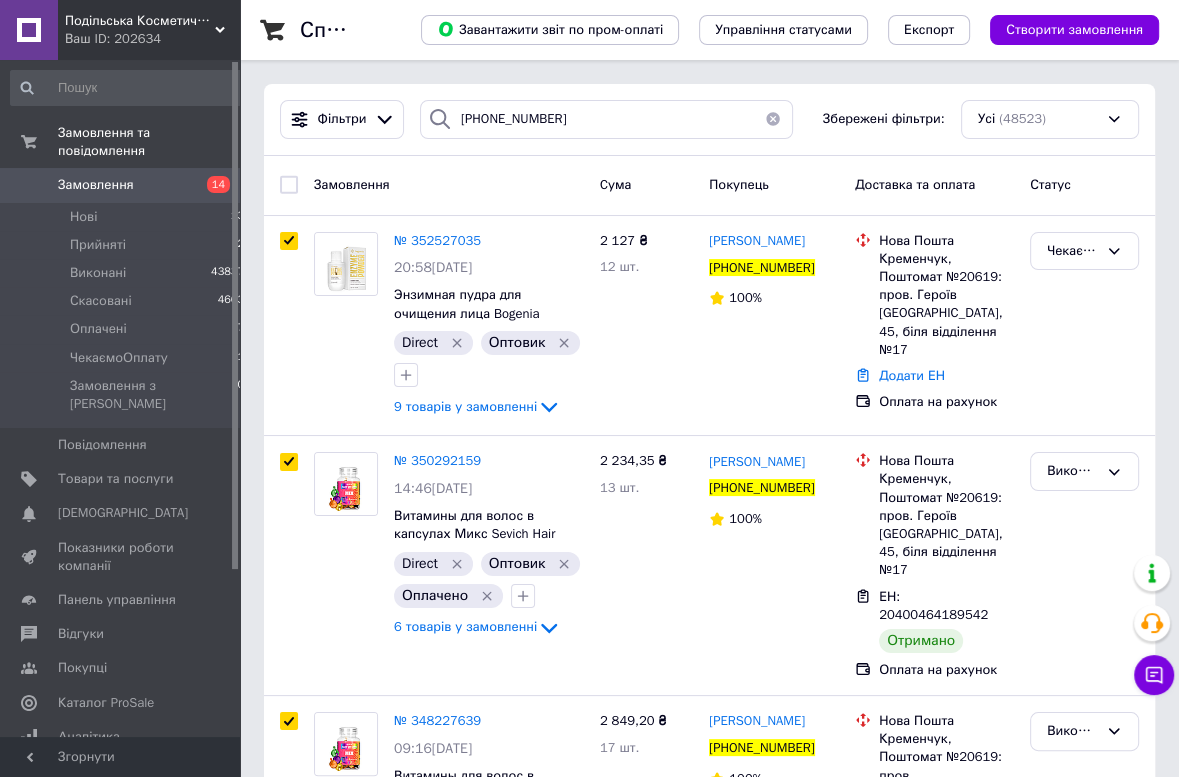 checkbox on "true" 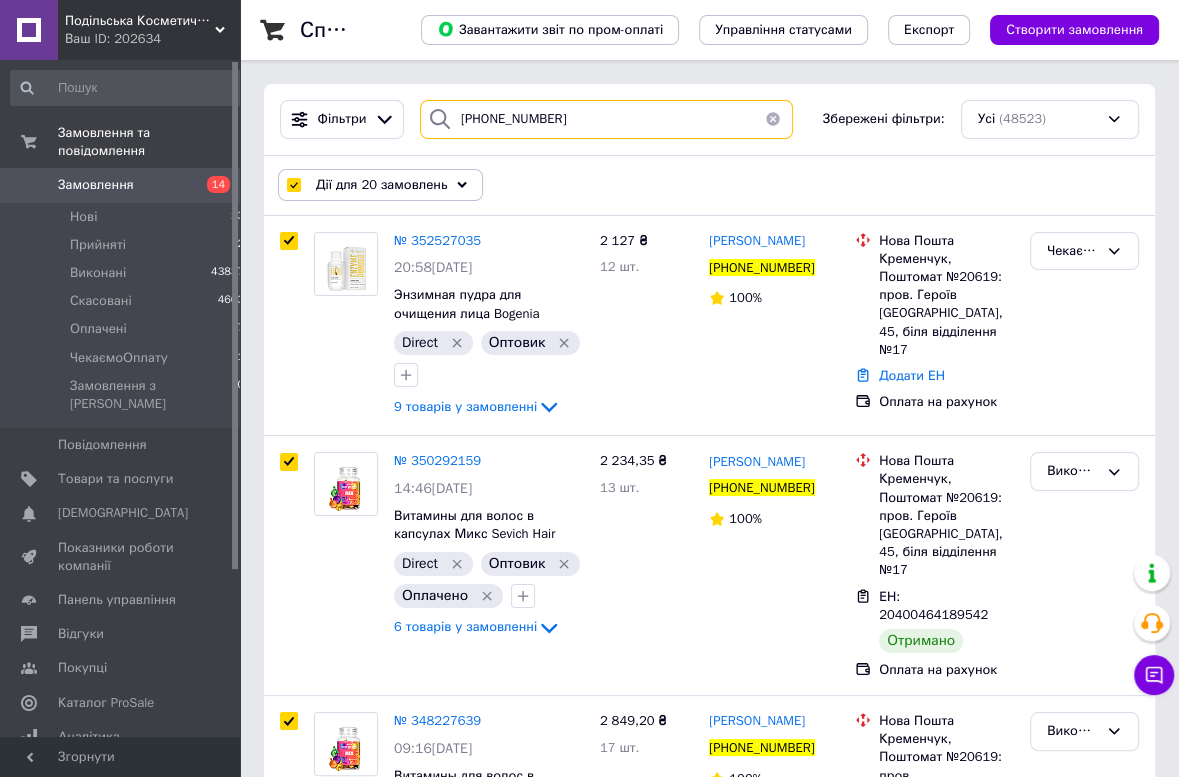 drag, startPoint x: 609, startPoint y: 116, endPoint x: 413, endPoint y: 123, distance: 196.12495 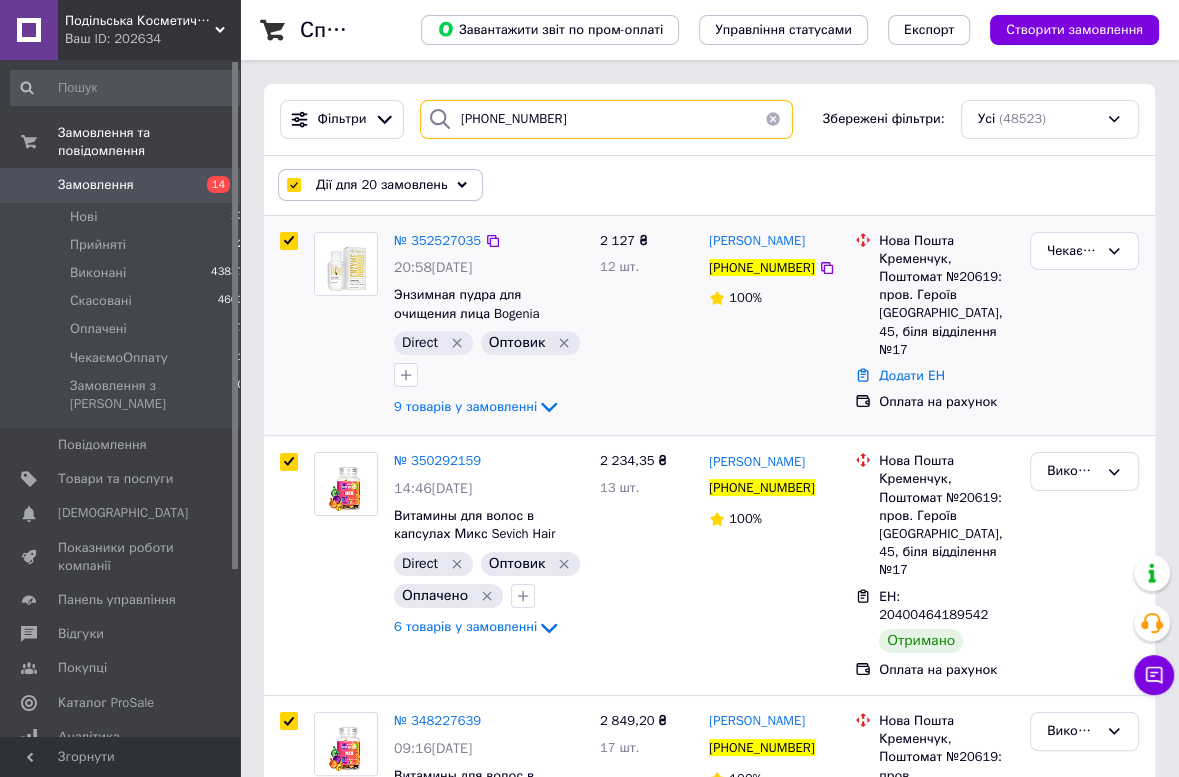 paste on "665615412" 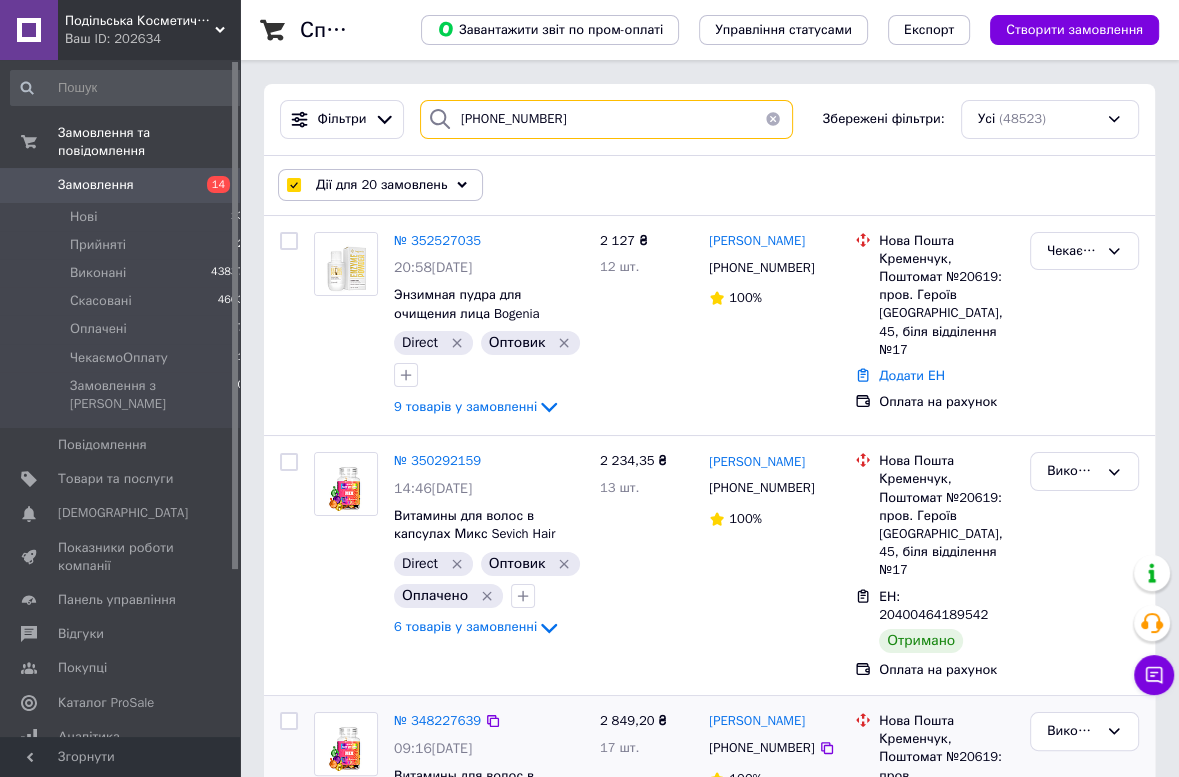 checkbox on "false" 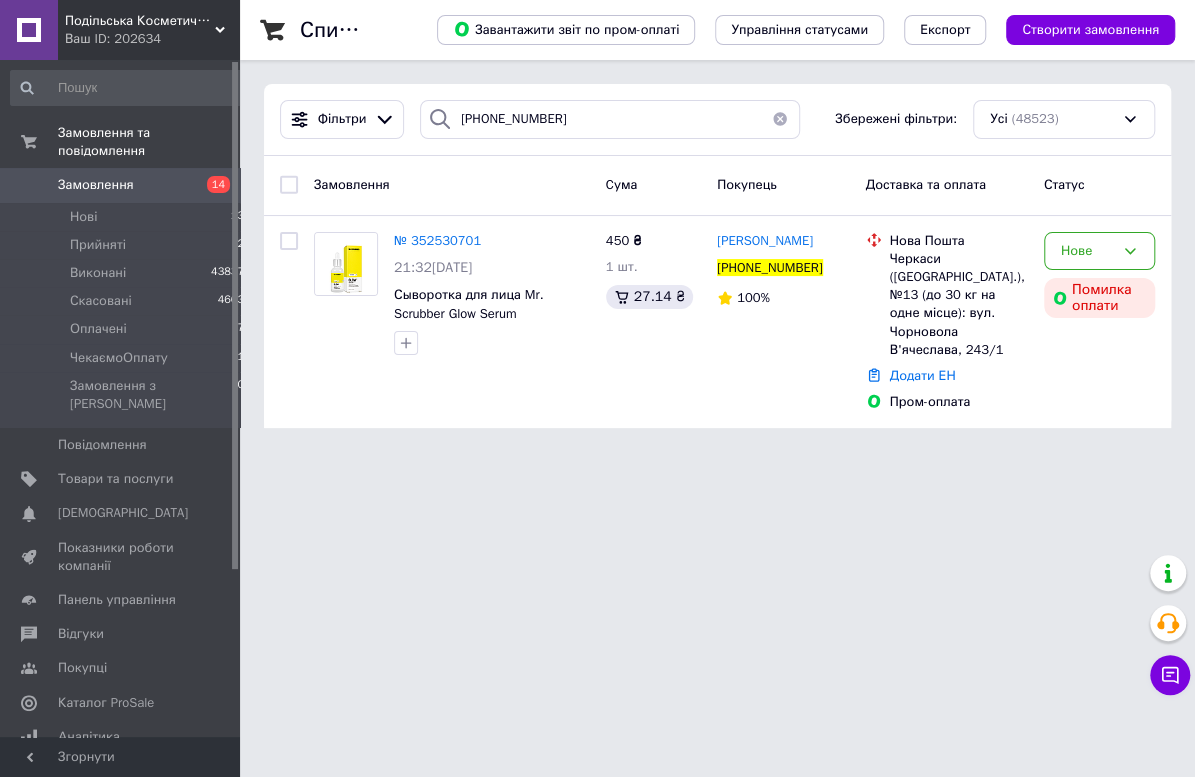 click on "Подільська Косметична Компанія Ваш ID: 202634 Сайт Подільська Косметична Компанія Кабінет покупця Перевірити стан системи Сторінка на порталі Довідка Вийти Замовлення та повідомлення Замовлення 14 Нові 13 Прийняті 2 Виконані 43837 Скасовані 4663 Оплачені 7 ЧекаємоОплату 1 Замовлення з Розетки 0 Повідомлення 0 Товари та послуги Сповіщення 0 0 Показники роботи компанії Панель управління Відгуки Покупці Каталог ProSale Аналітика Інструменти веб-майстра та SEO Управління сайтом Гаманець компанії [PERSON_NAME]" at bounding box center (597, 226) 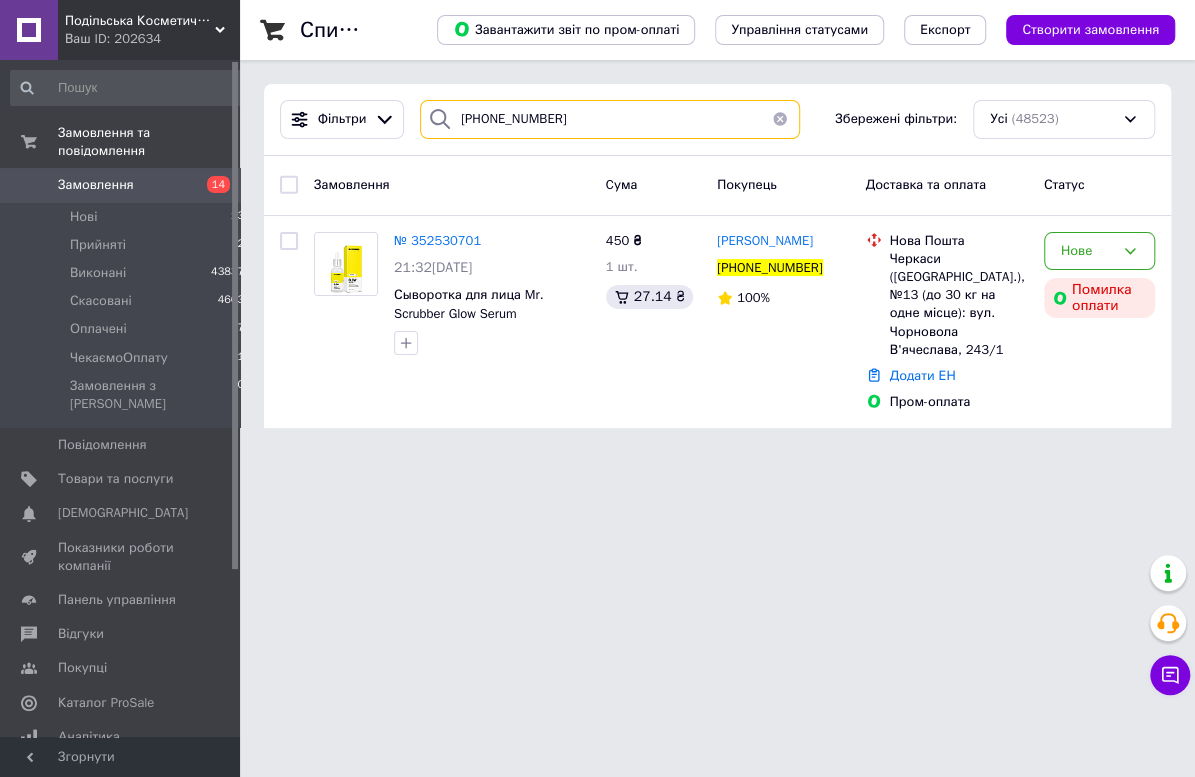 drag, startPoint x: 578, startPoint y: 118, endPoint x: 109, endPoint y: 129, distance: 469.12897 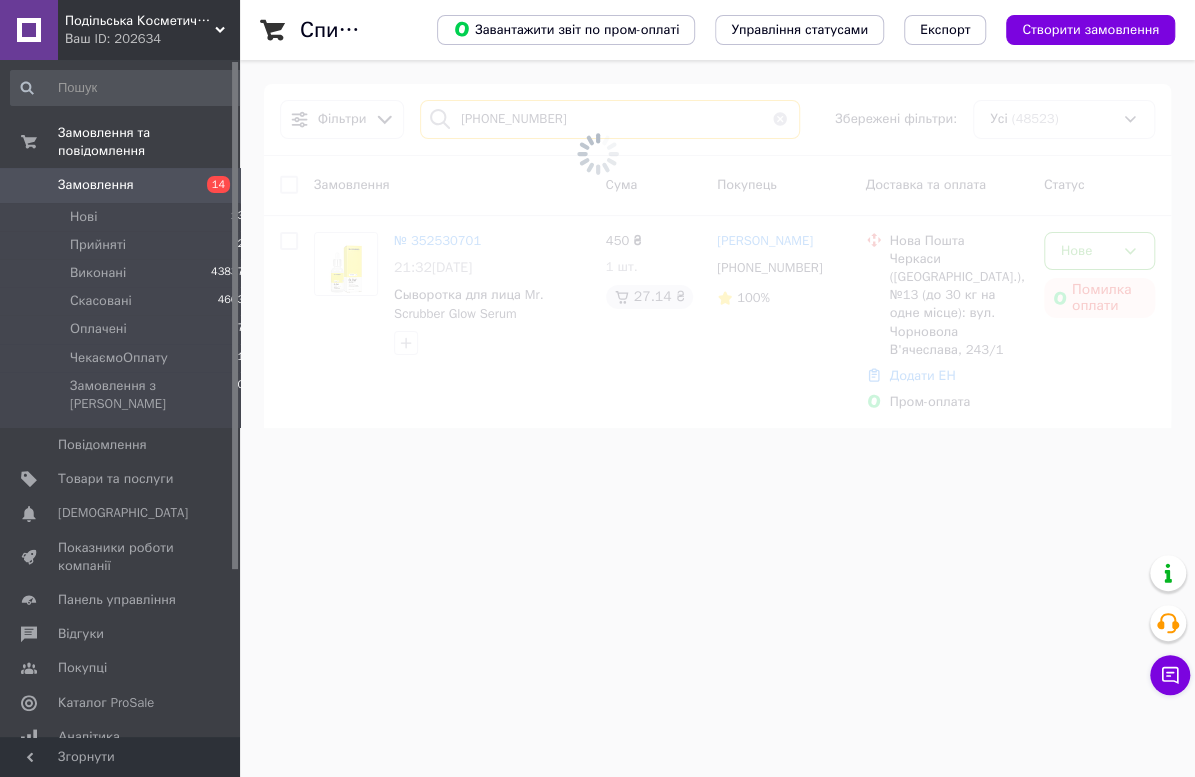 type on "[PHONE_NUMBER]" 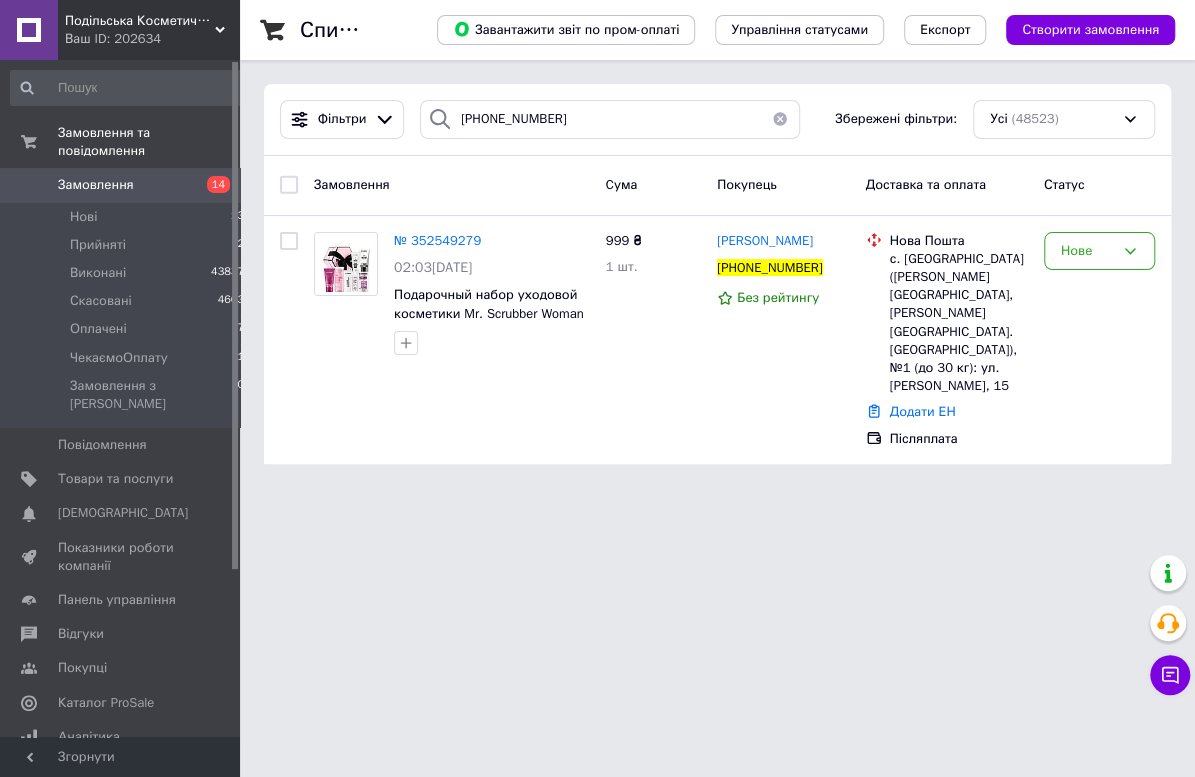 click on "Подільська Косметична Компанія Ваш ID: 202634 Сайт Подільська Косметична Компанія Кабінет покупця Перевірити стан системи Сторінка на порталі Довідка Вийти Замовлення та повідомлення Замовлення 14 Нові 13 Прийняті 2 Виконані 43837 Скасовані 4663 Оплачені 7 ЧекаємоОплату 1 Замовлення з Розетки 0 Повідомлення 0 Товари та послуги Сповіщення 0 0 Показники роботи компанії Панель управління Відгуки Покупці Каталог ProSale Аналітика Інструменти веб-майстра та SEO Управління сайтом Гаманець компанії [PERSON_NAME]" at bounding box center [597, 244] 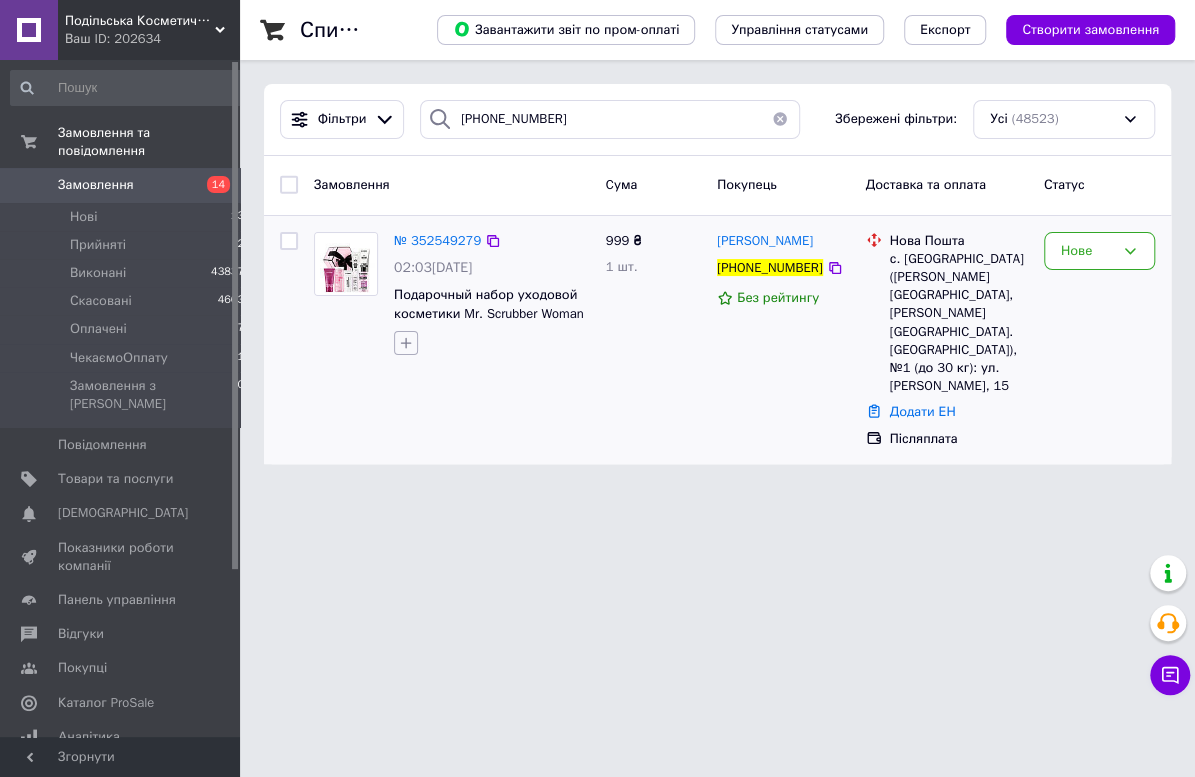click 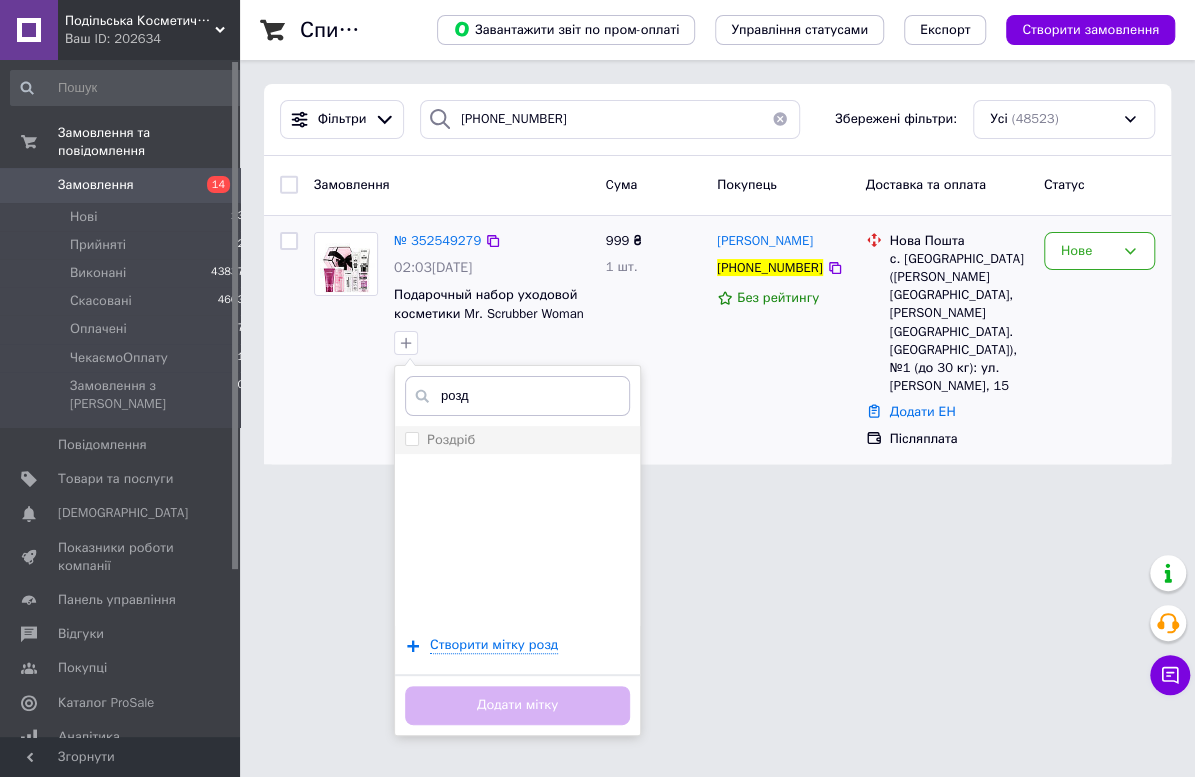 type on "розд" 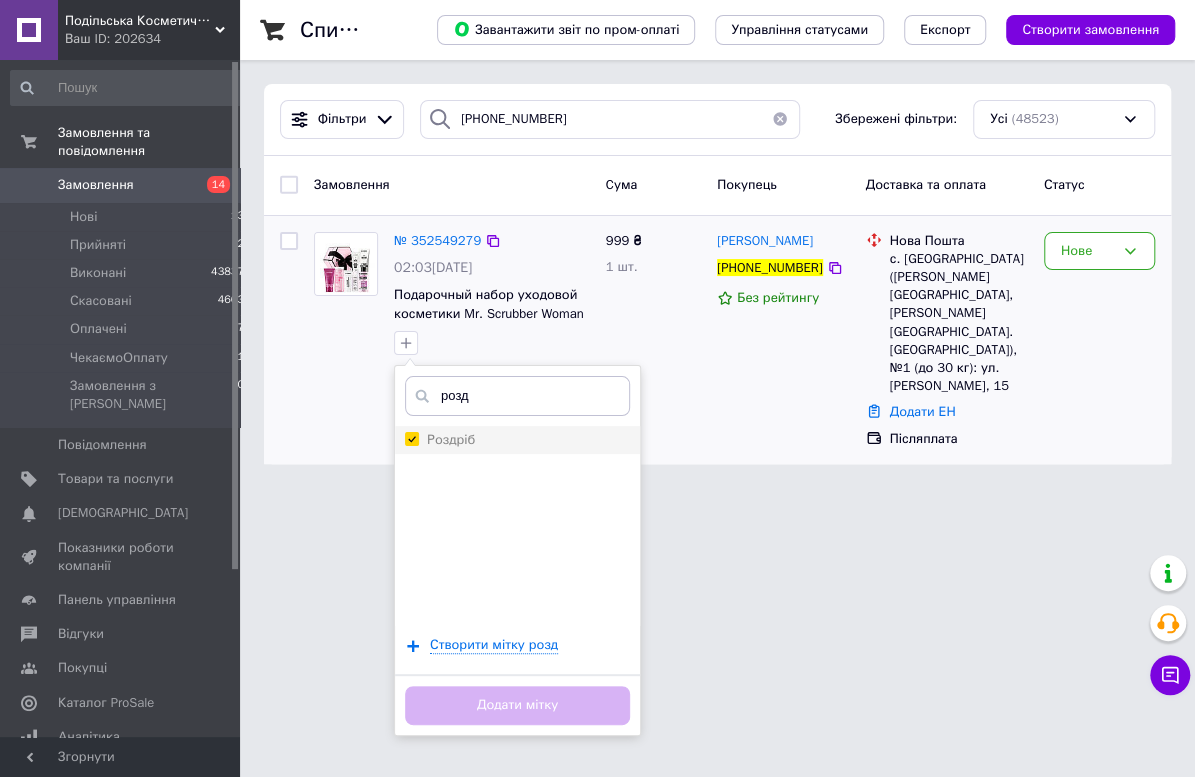 checkbox on "true" 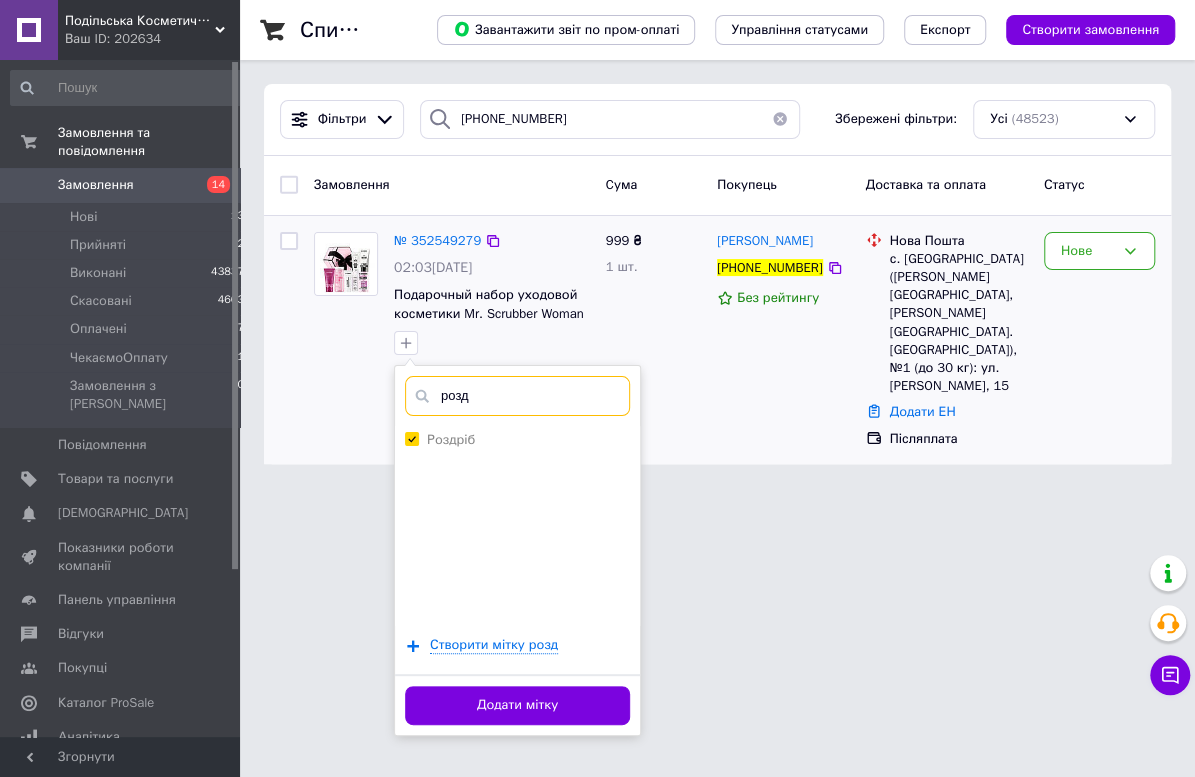 drag, startPoint x: 500, startPoint y: 399, endPoint x: 373, endPoint y: 399, distance: 127 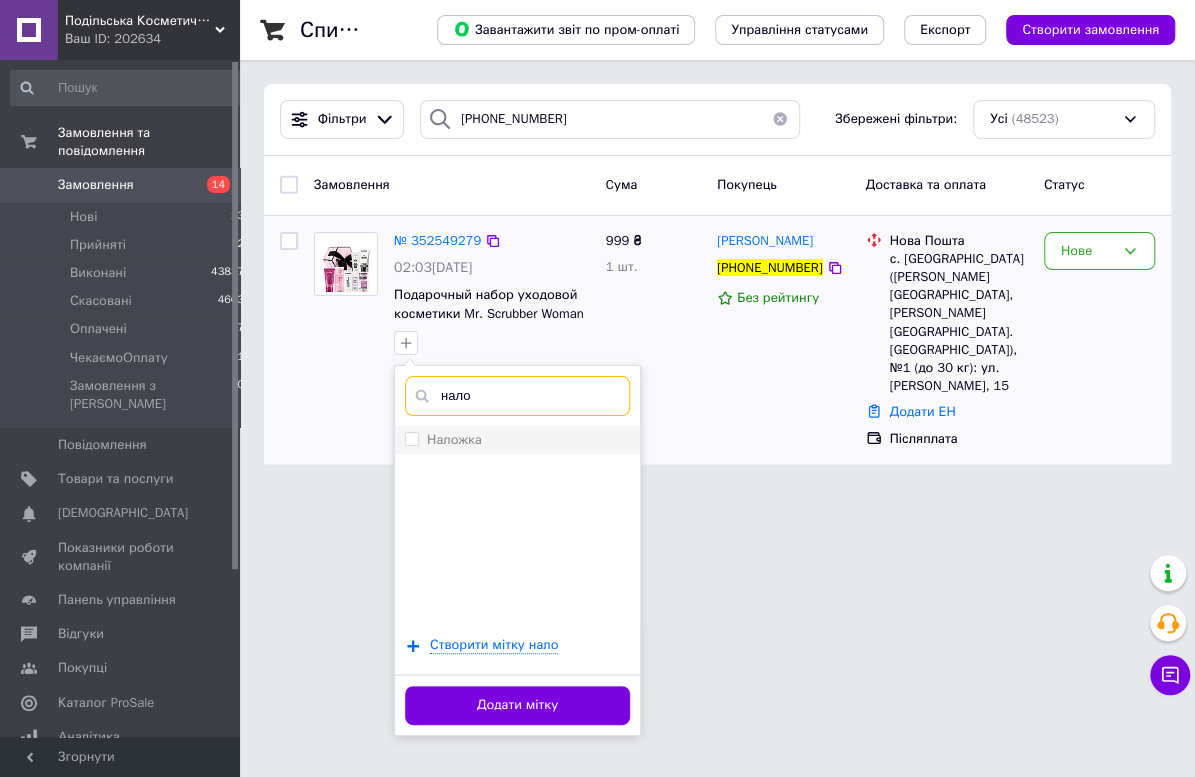 type on "нало" 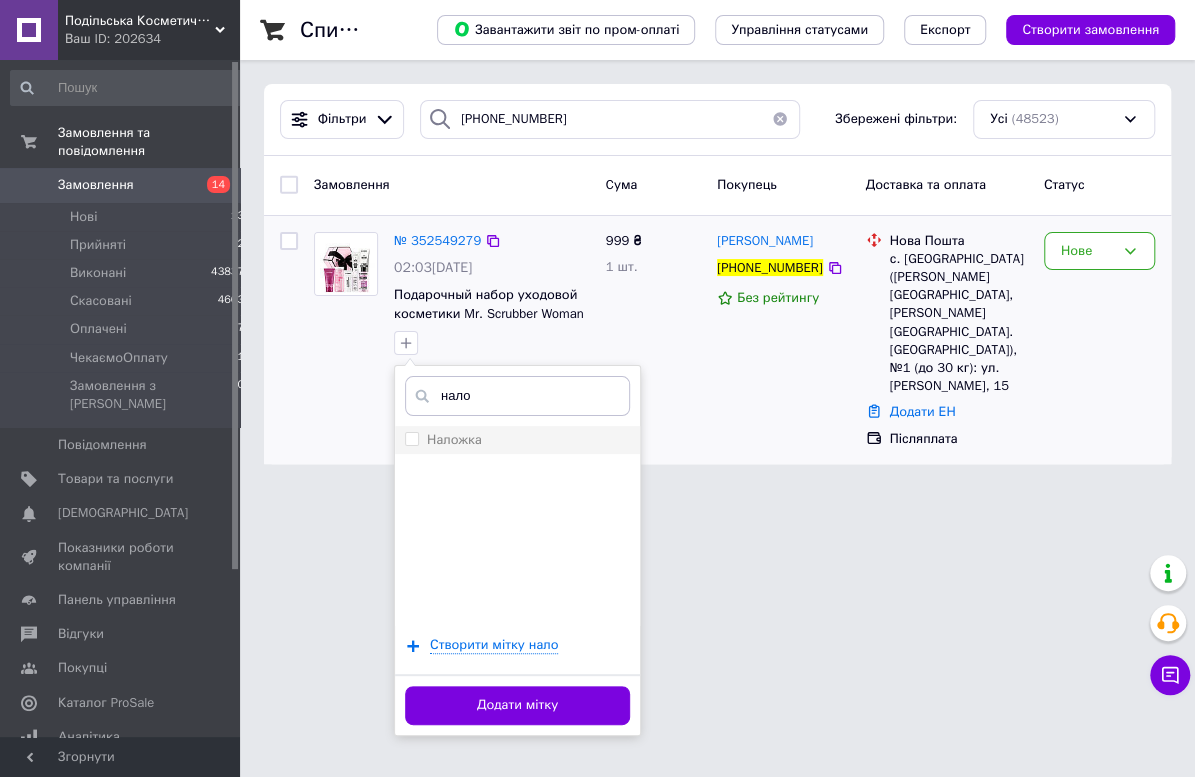 click on "Наложка" at bounding box center [454, 439] 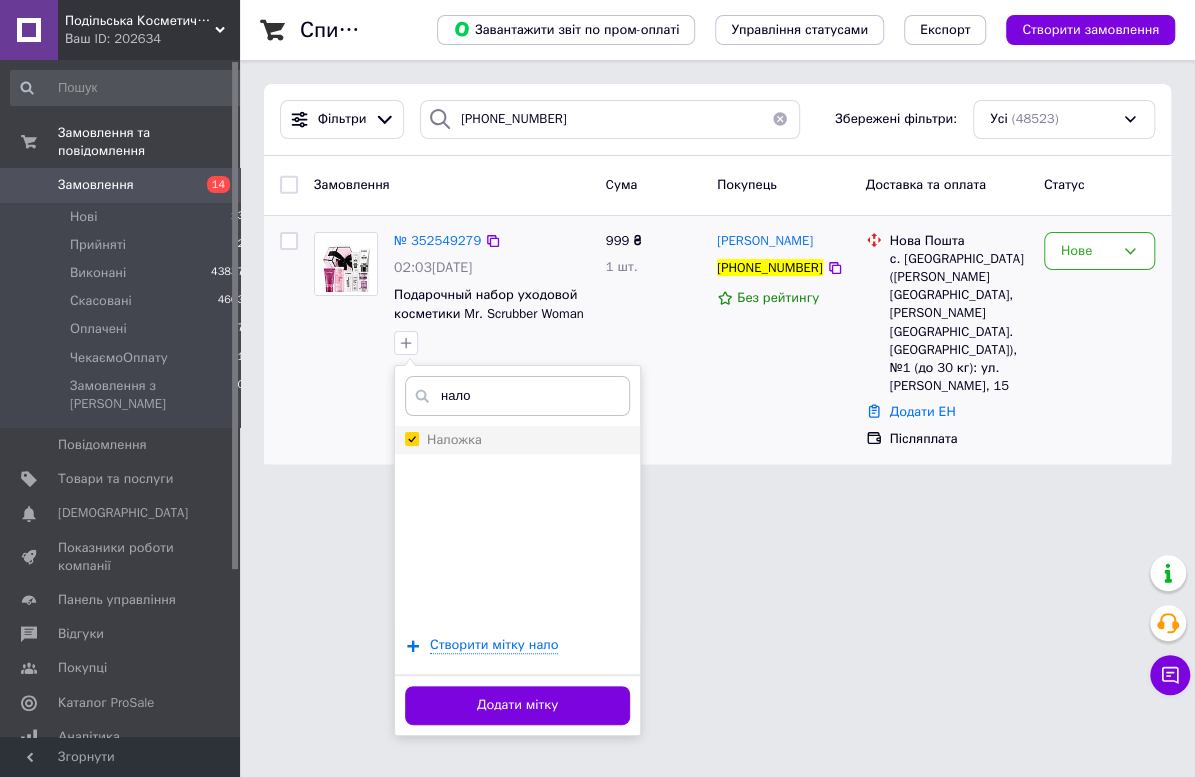 checkbox on "true" 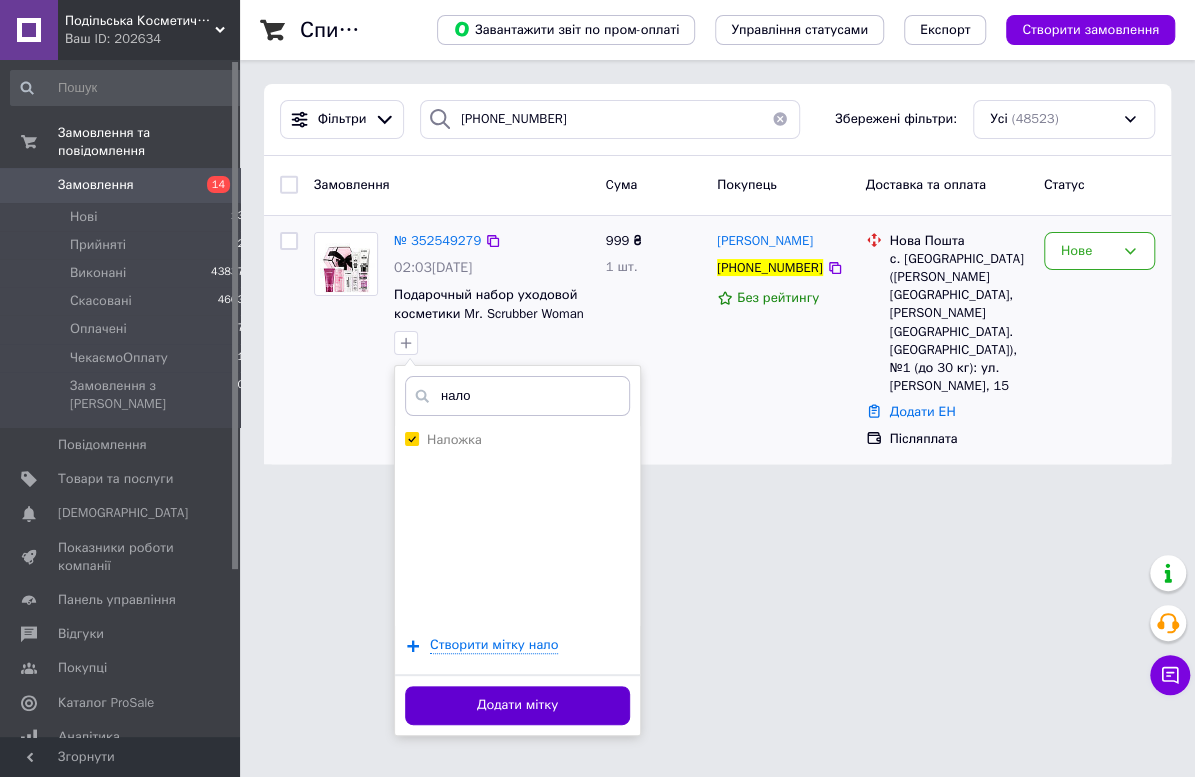 click on "Додати мітку" at bounding box center (517, 705) 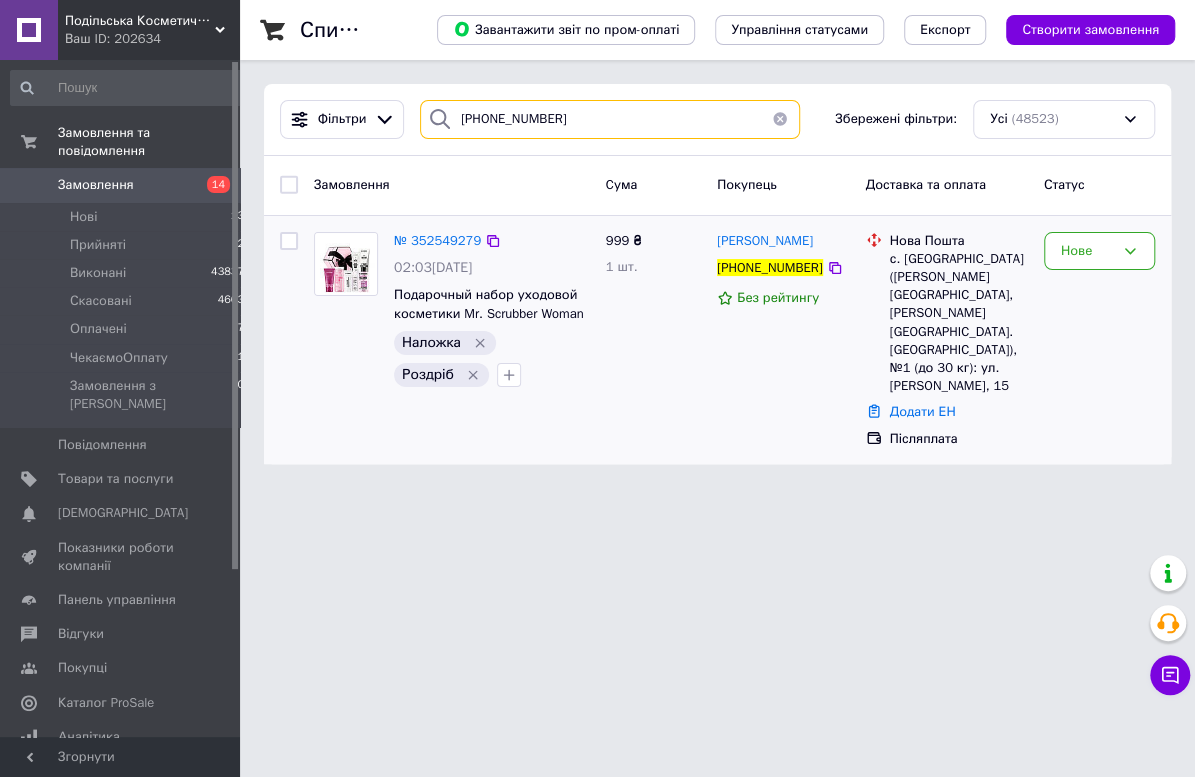 drag, startPoint x: 573, startPoint y: 101, endPoint x: 476, endPoint y: 127, distance: 100.4241 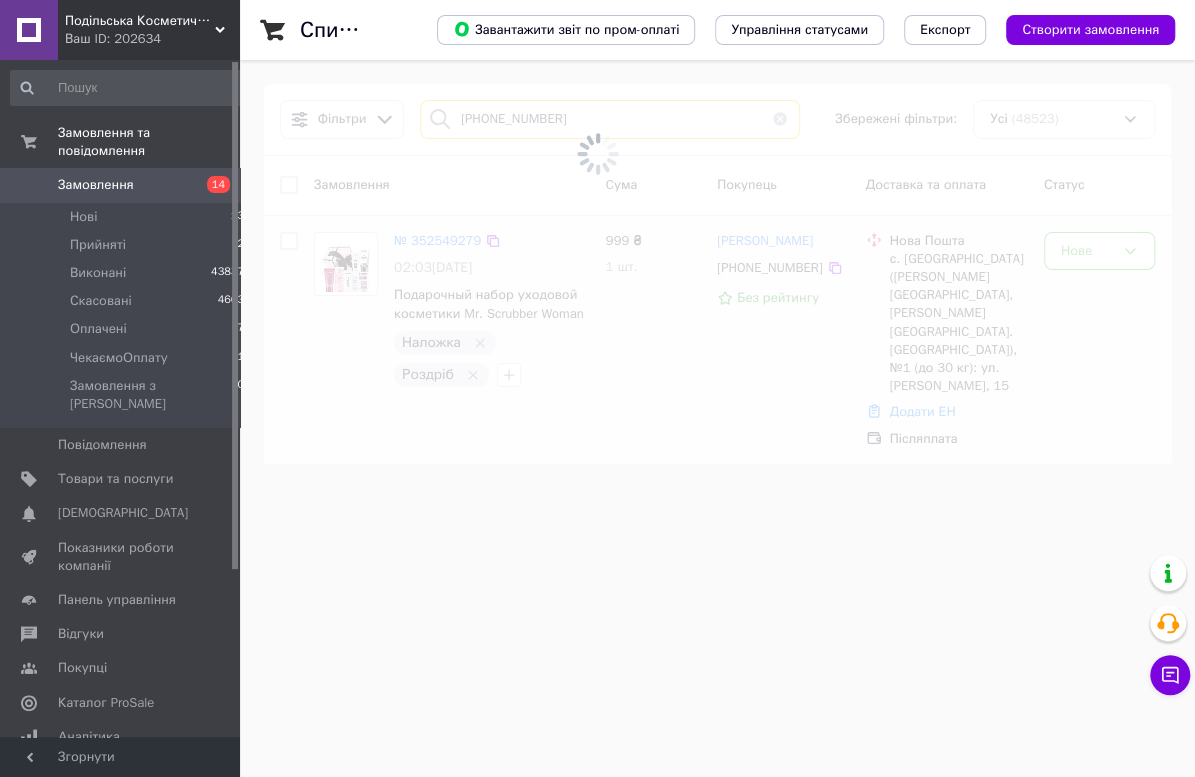 type on "[PHONE_NUMBER]" 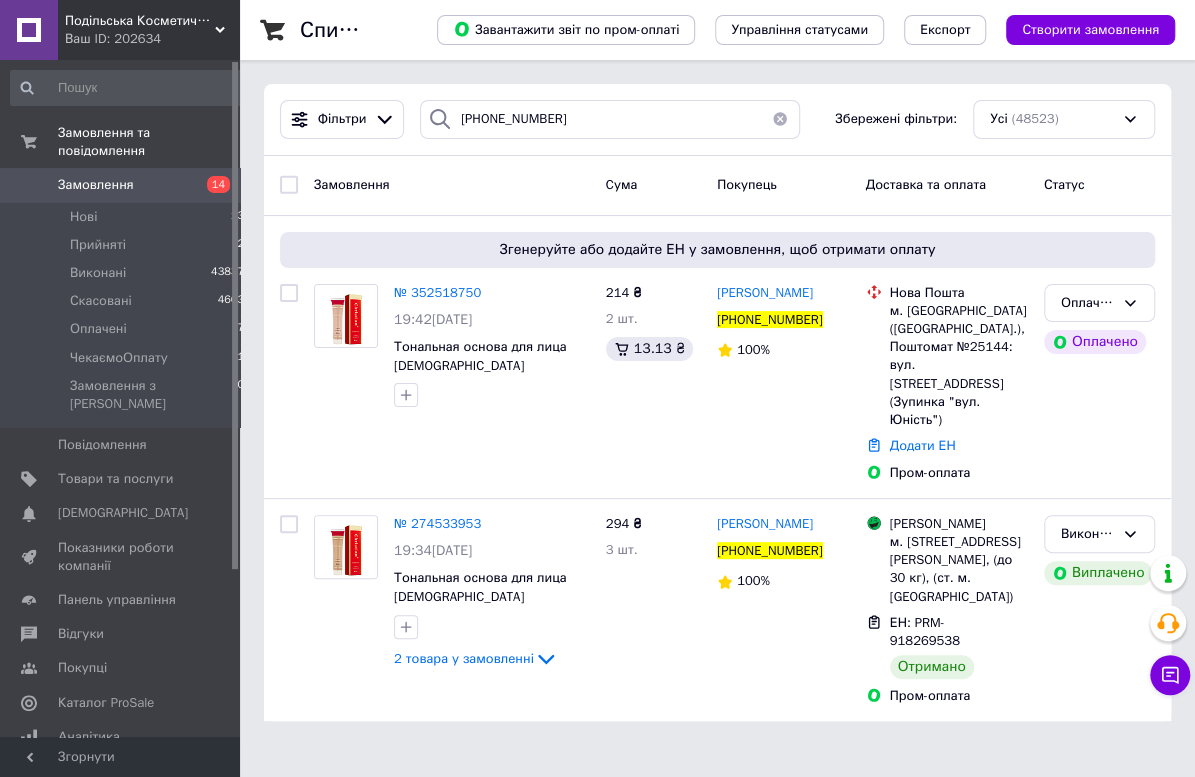 click at bounding box center [780, 119] 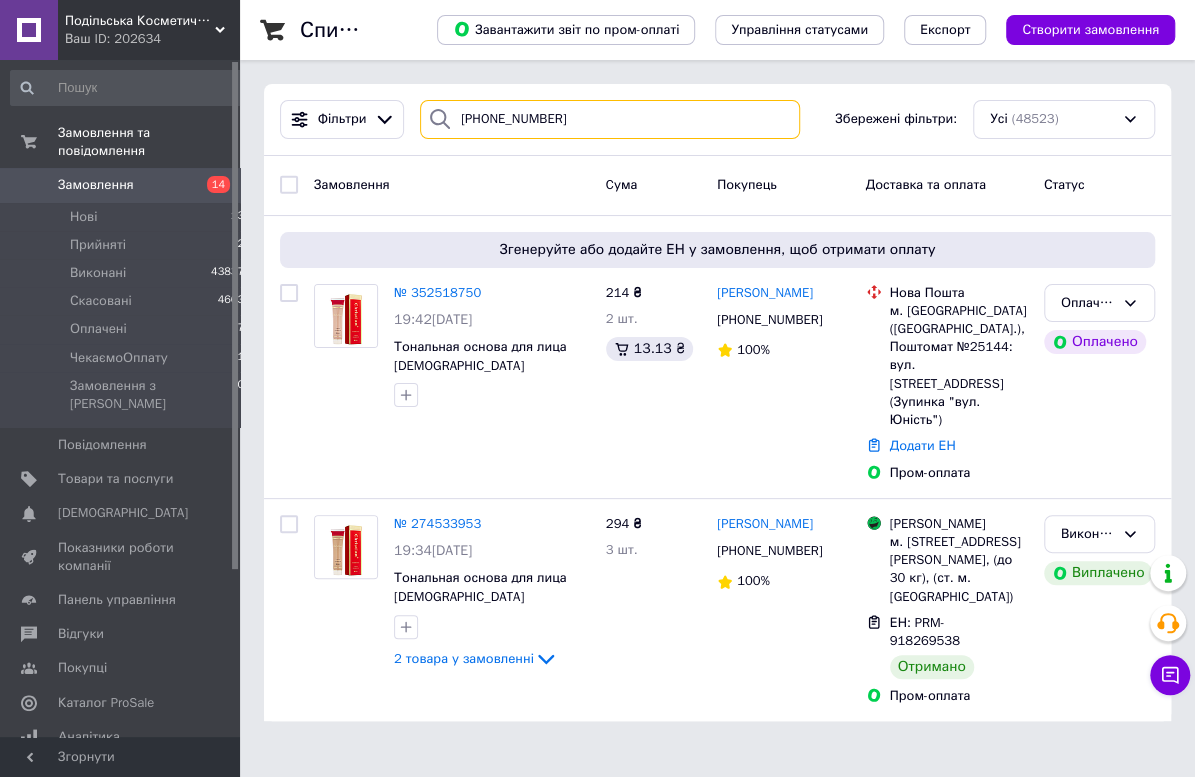 type 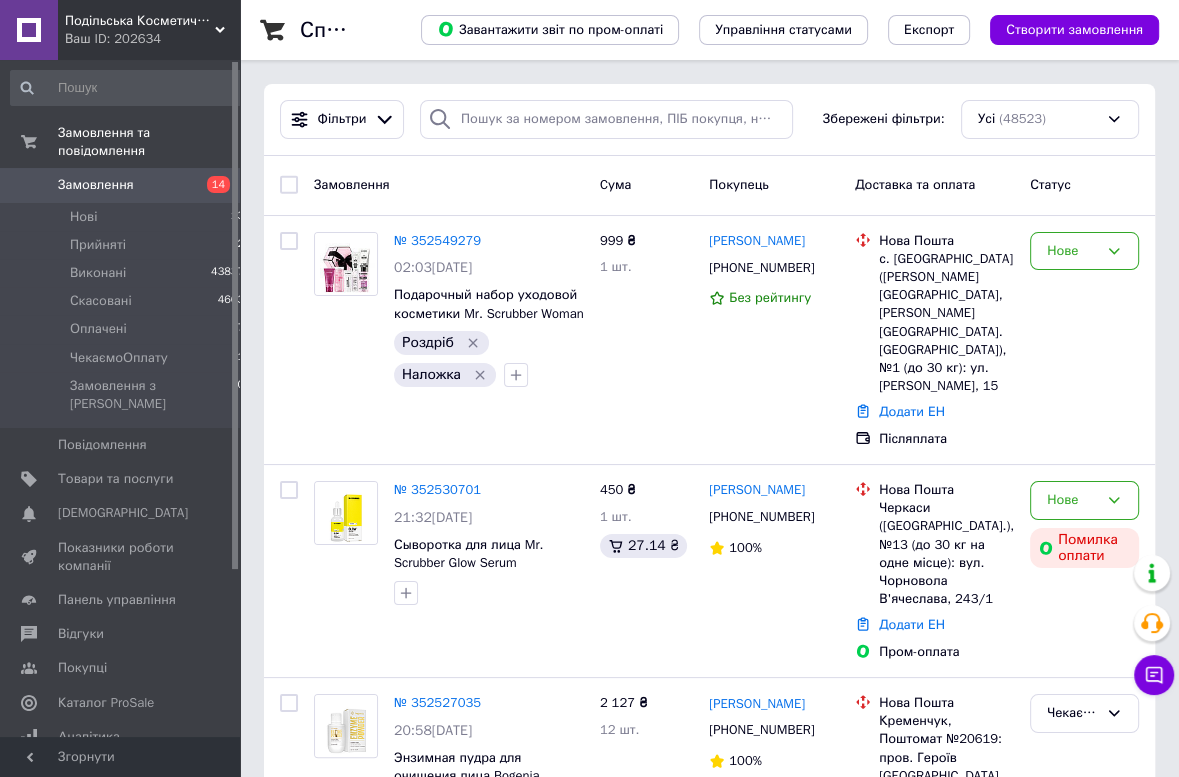 click on "Подільська Косметична Компанія" at bounding box center (140, 21) 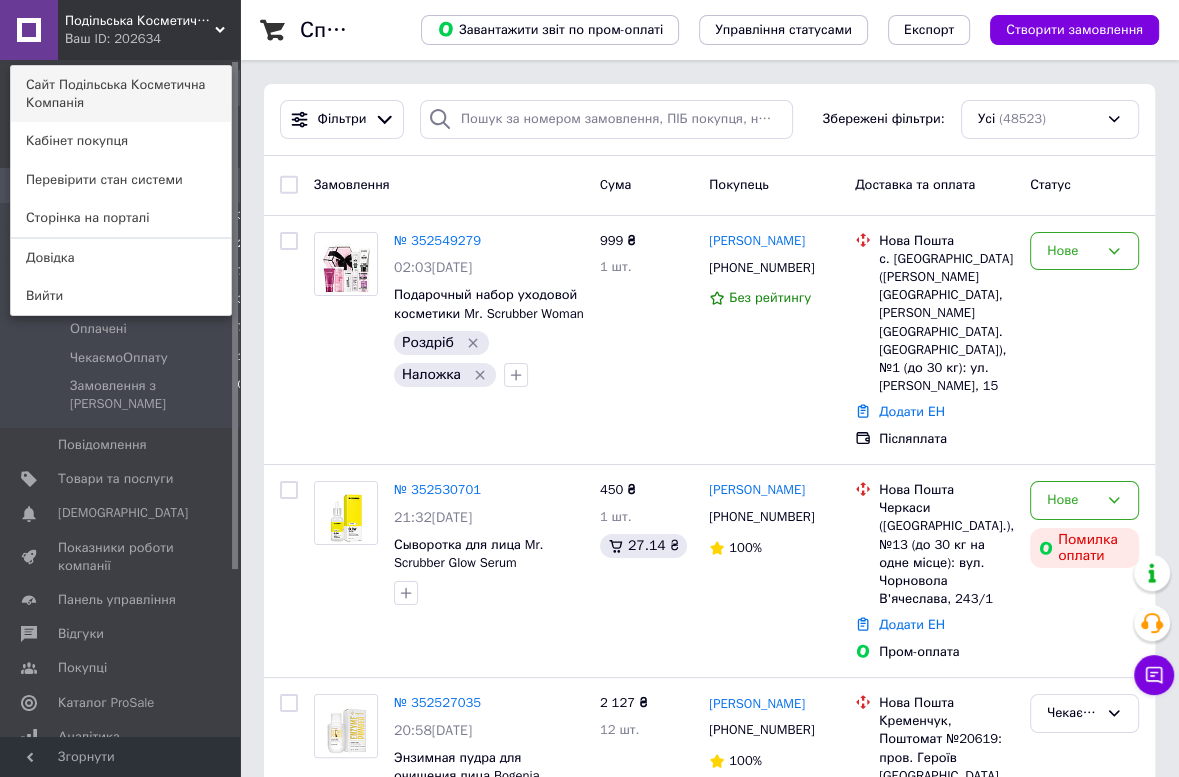 click on "Сайт Подільська Косметична Компанія" at bounding box center (121, 94) 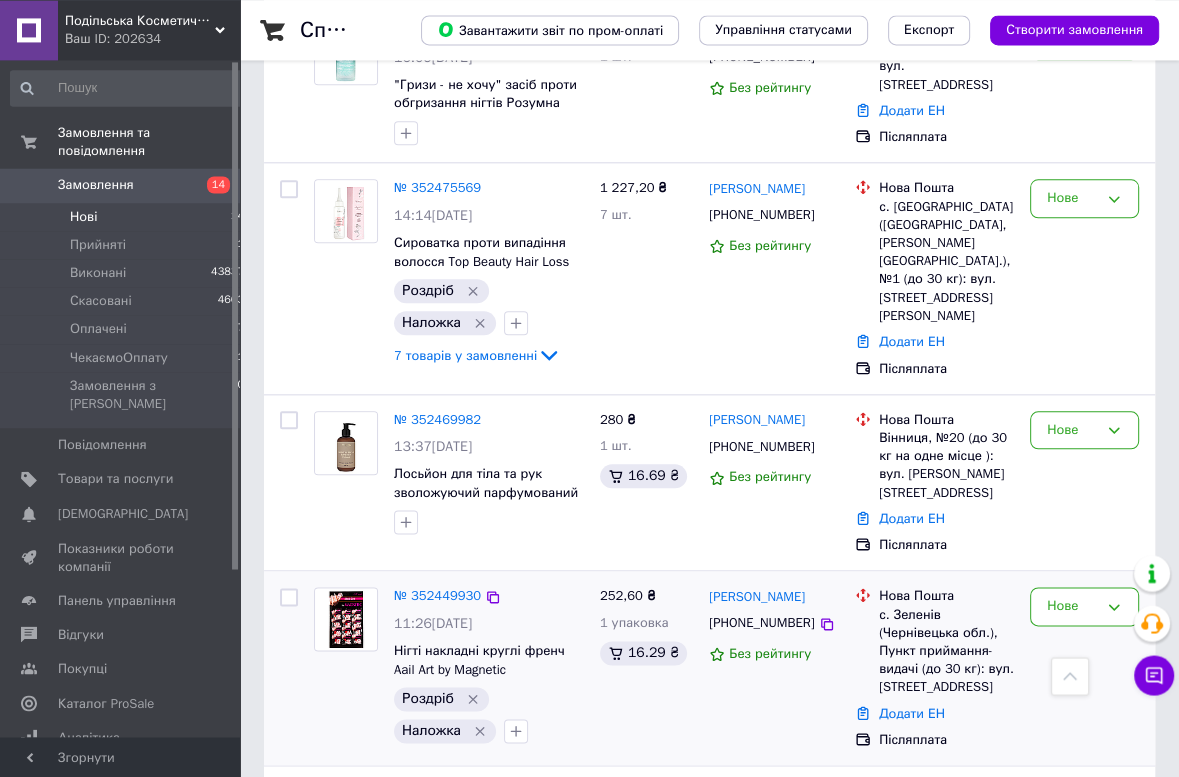 scroll, scrollTop: 1764, scrollLeft: 0, axis: vertical 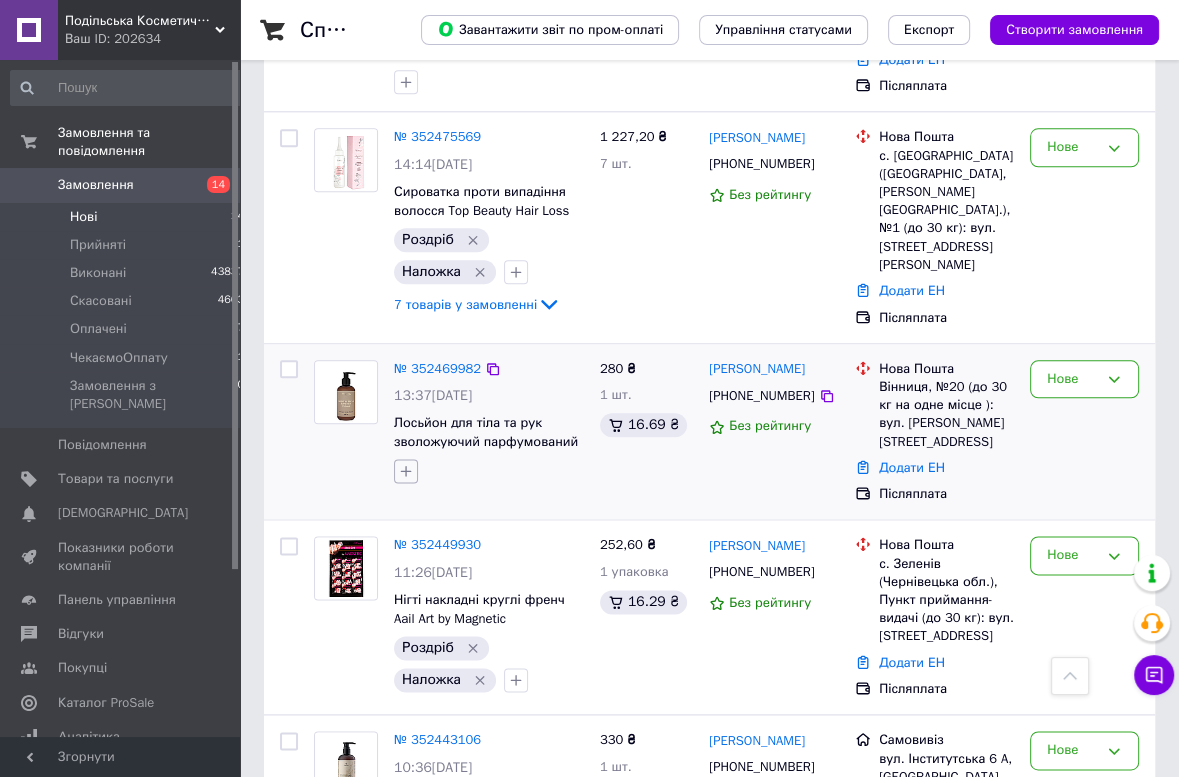 click 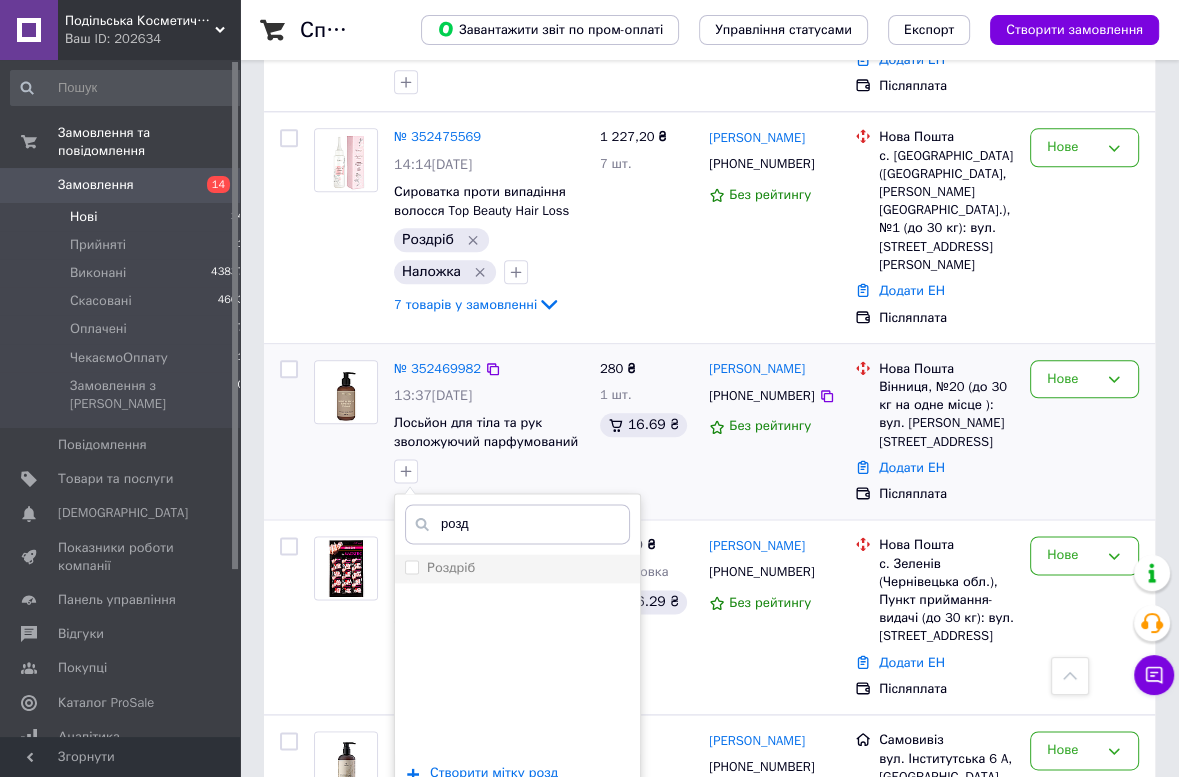 type on "розд" 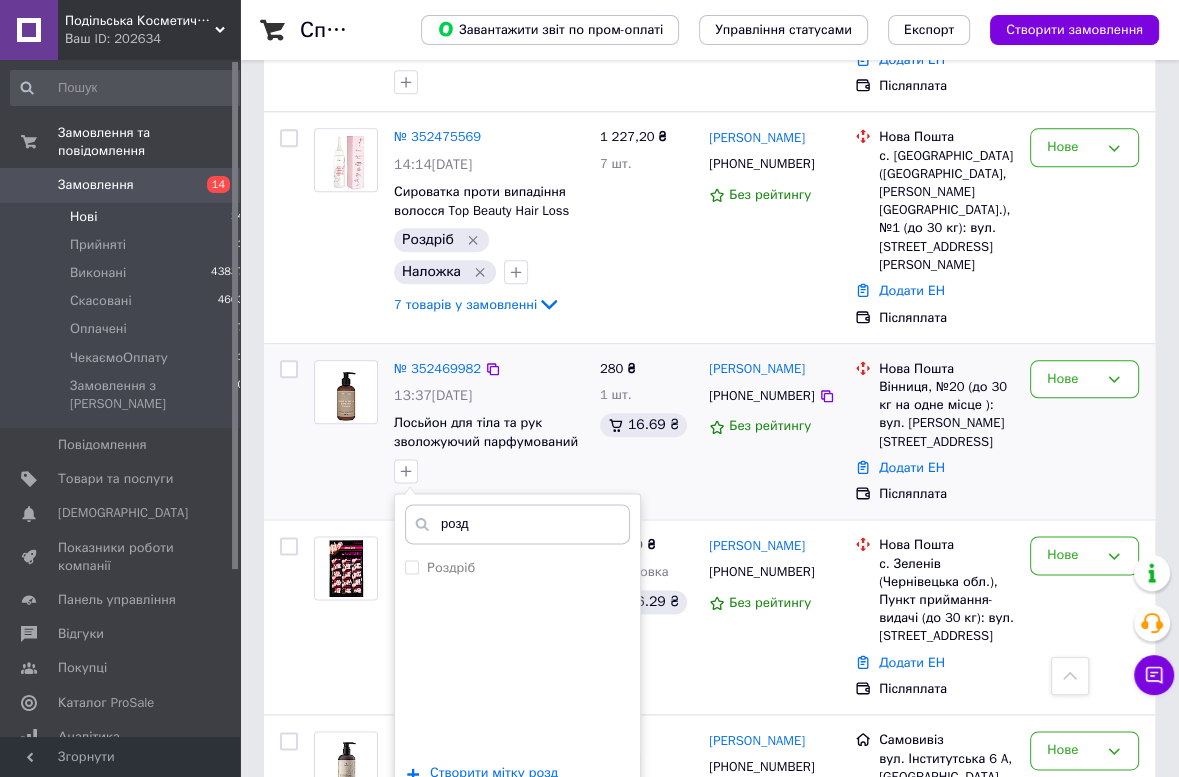 click on "Роздріб" at bounding box center [451, 567] 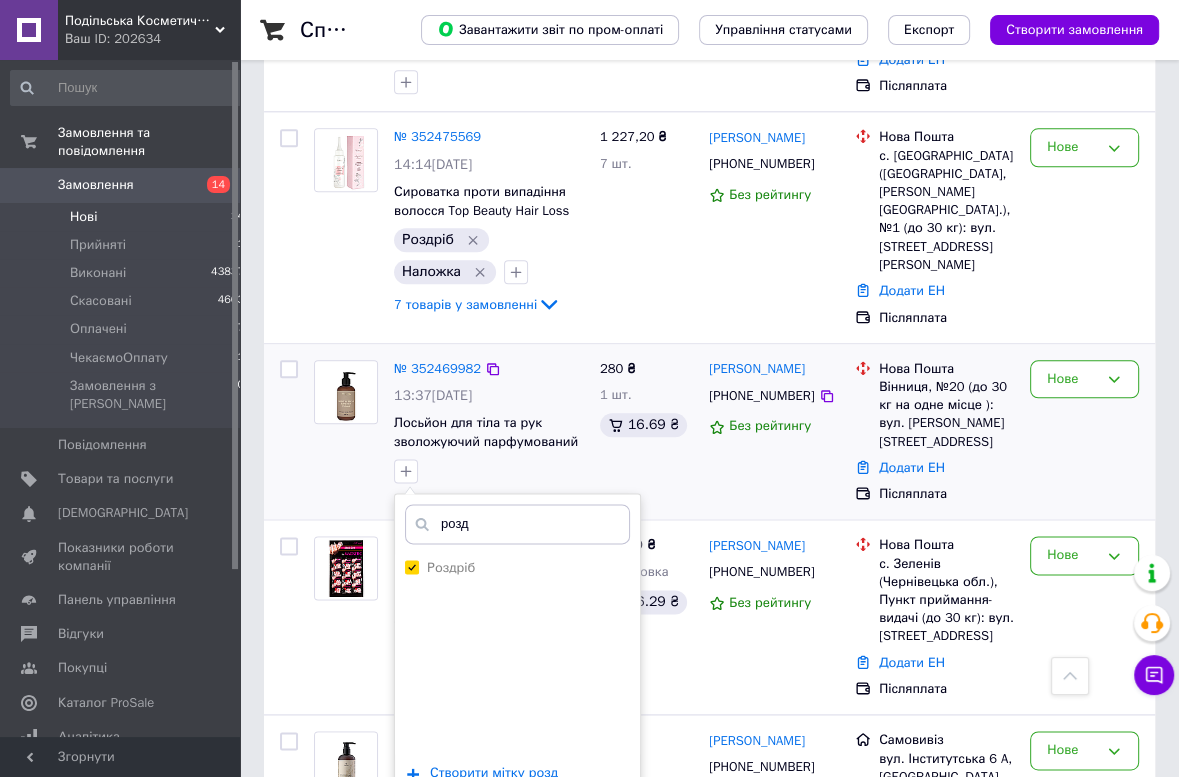 checkbox on "true" 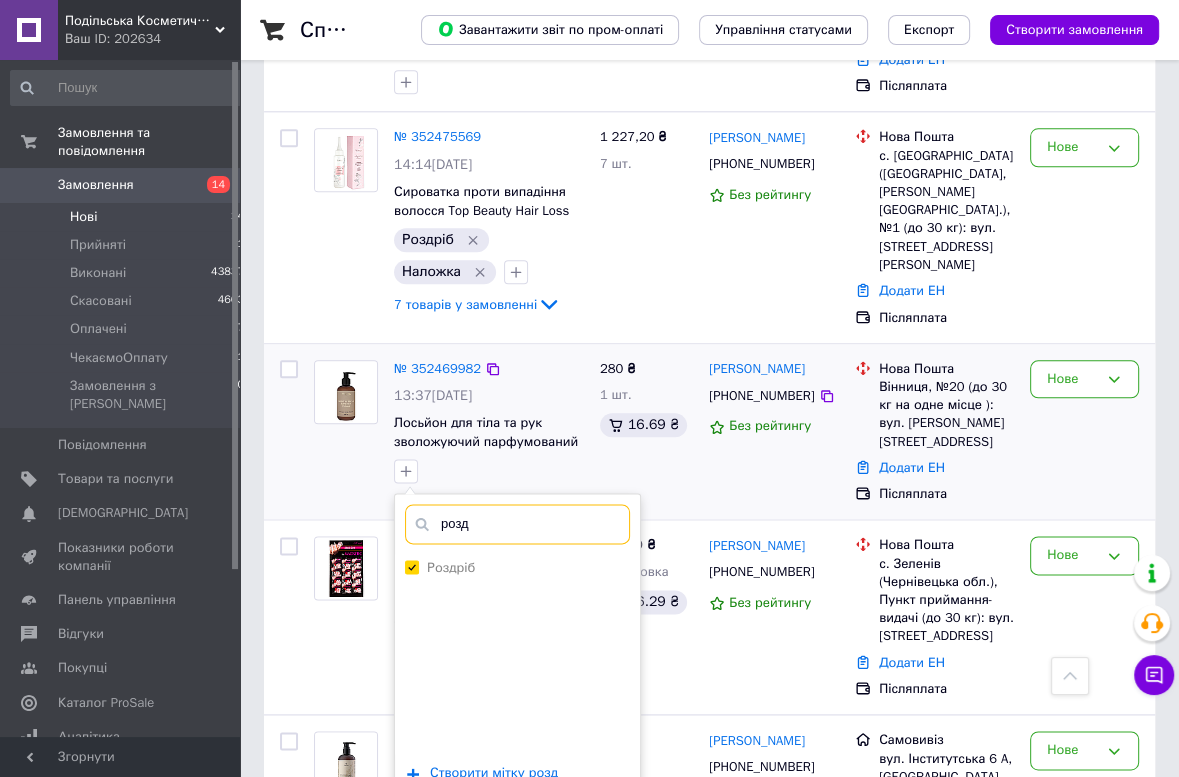 drag, startPoint x: 525, startPoint y: 454, endPoint x: 356, endPoint y: 454, distance: 169 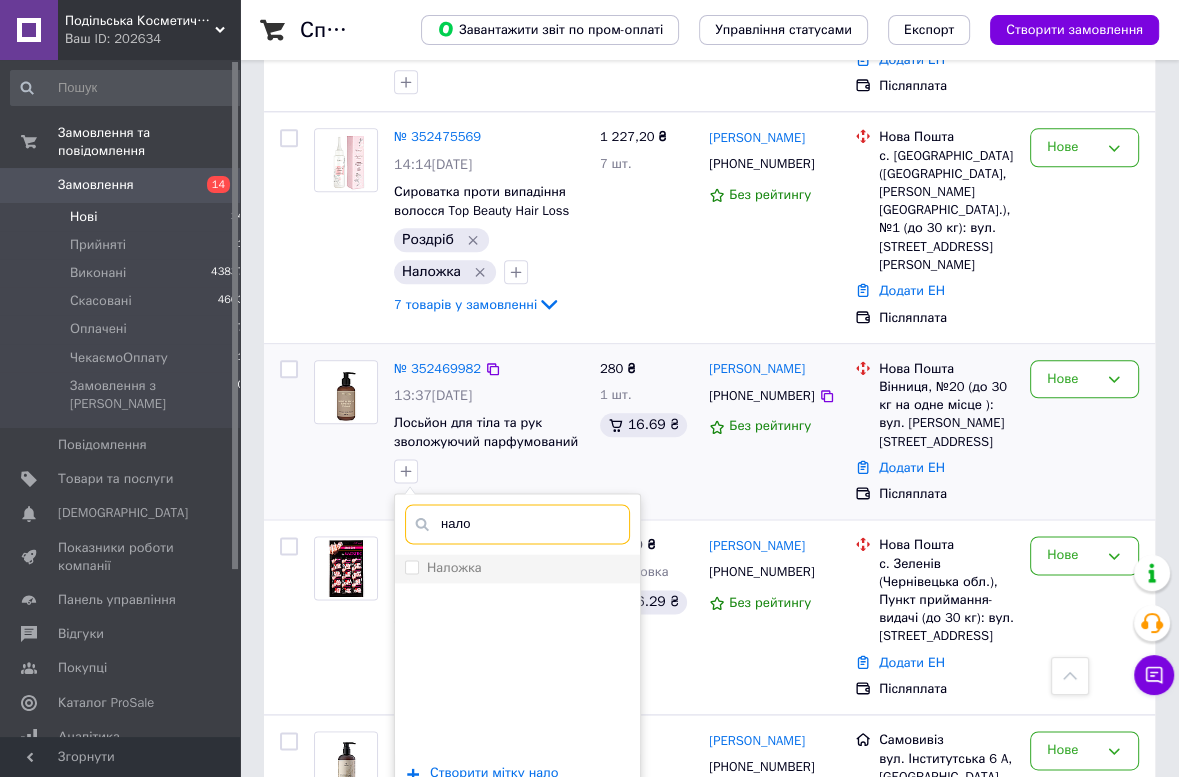 type on "нало" 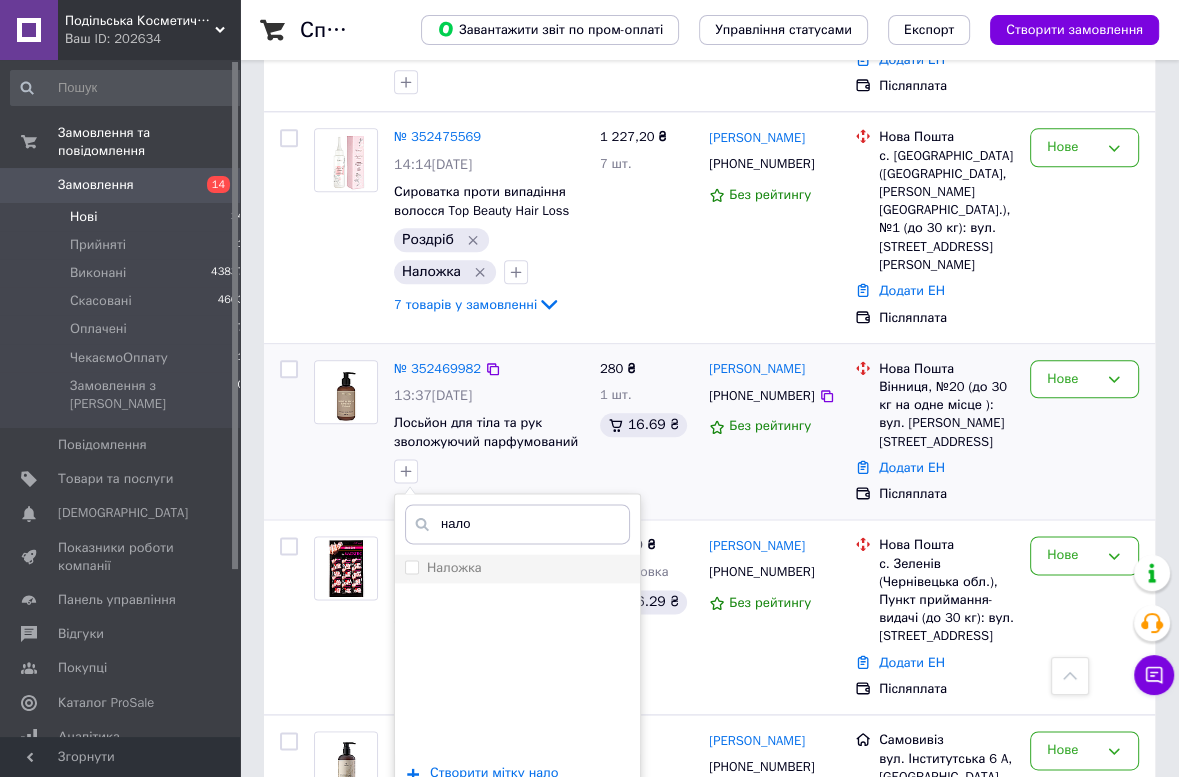 click on "Наложка" at bounding box center [454, 567] 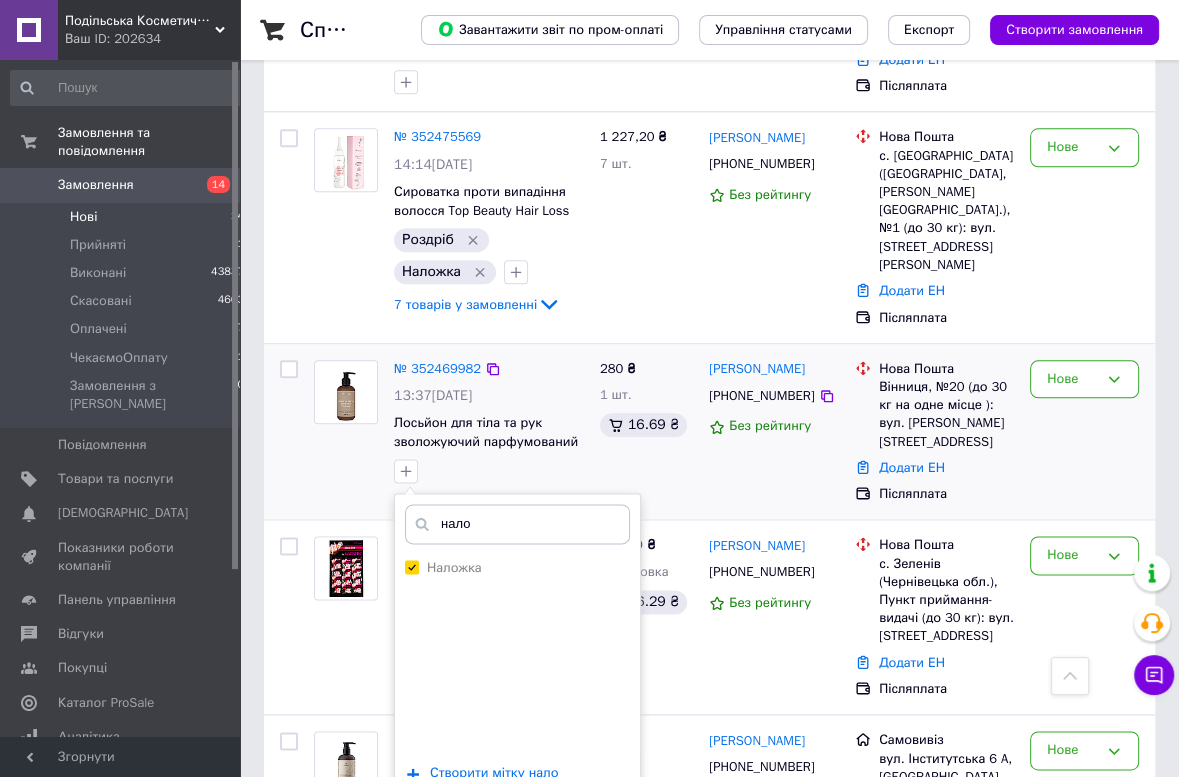 click on "Додати мітку" at bounding box center (517, 834) 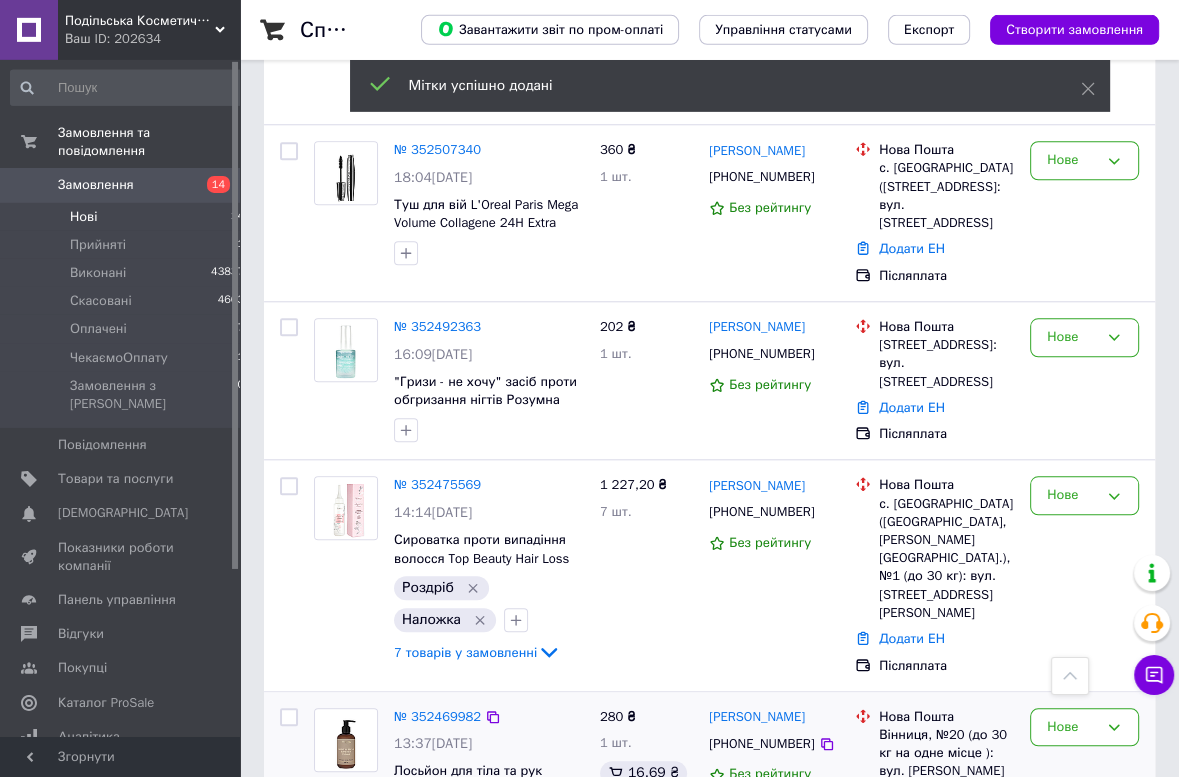 scroll, scrollTop: 1339, scrollLeft: 0, axis: vertical 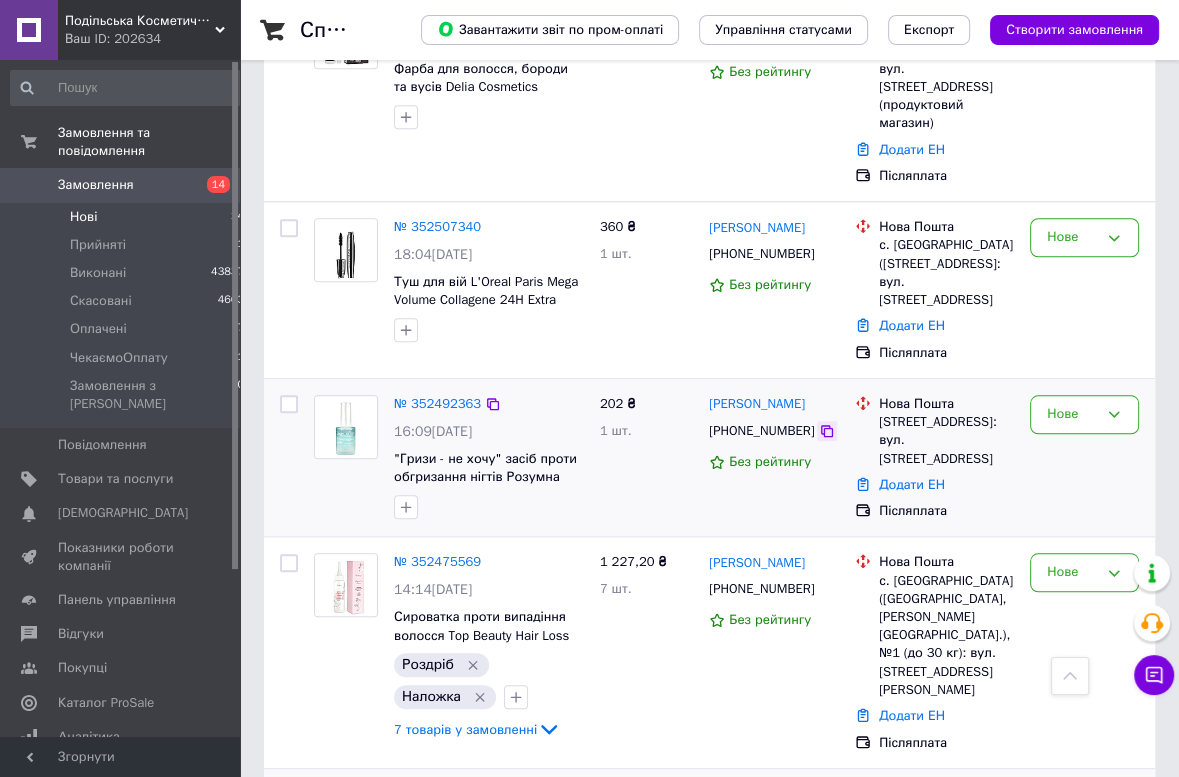 click at bounding box center (827, 431) 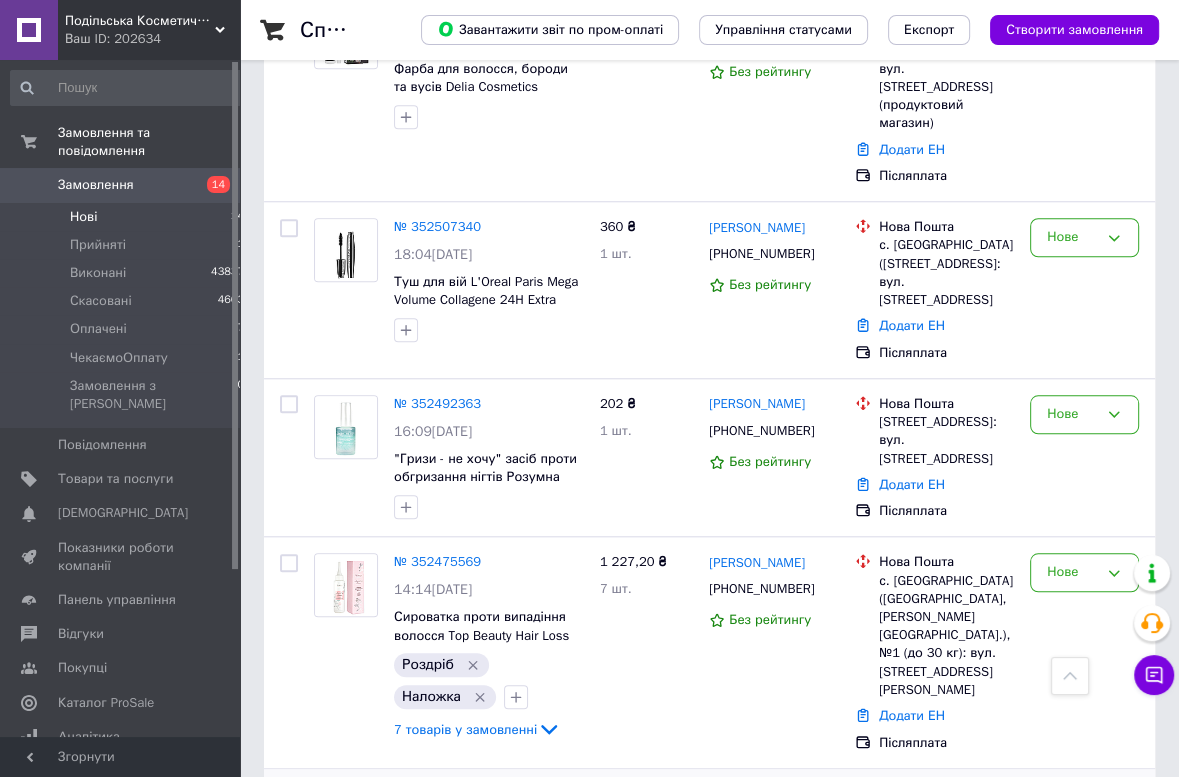 drag, startPoint x: 818, startPoint y: 373, endPoint x: 657, endPoint y: 116, distance: 303.26556 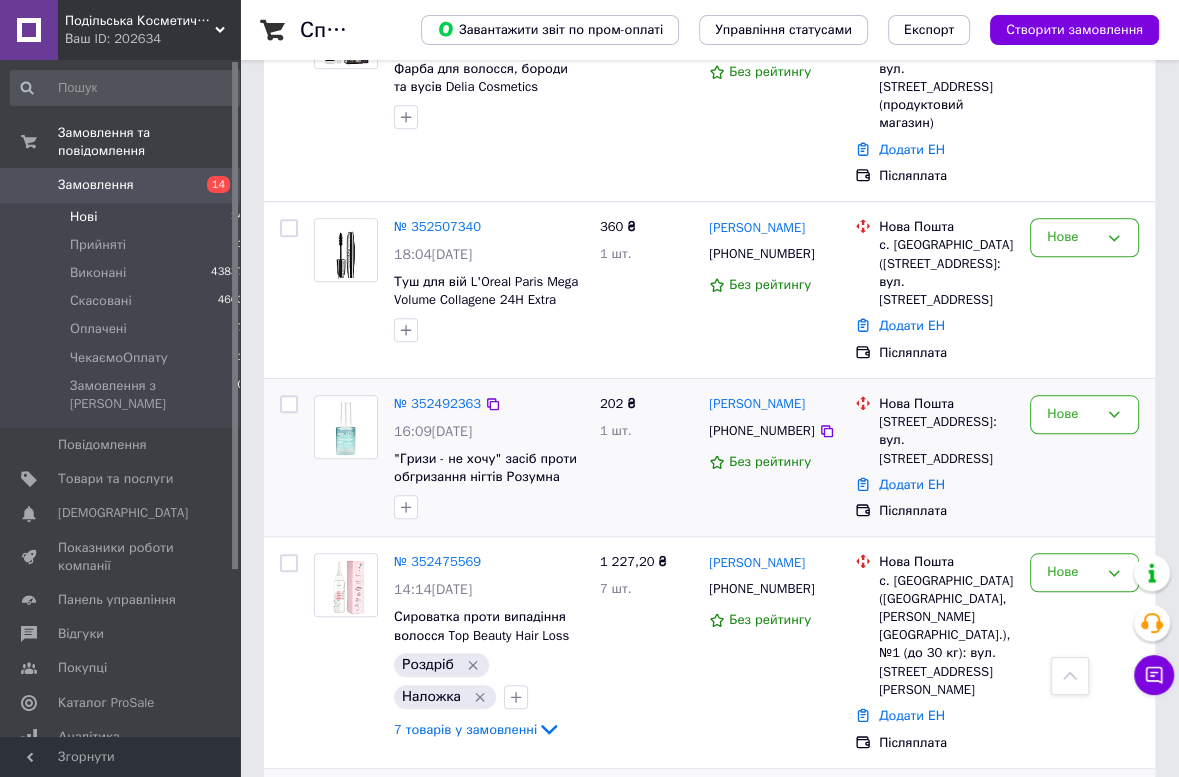 scroll, scrollTop: 1126, scrollLeft: 0, axis: vertical 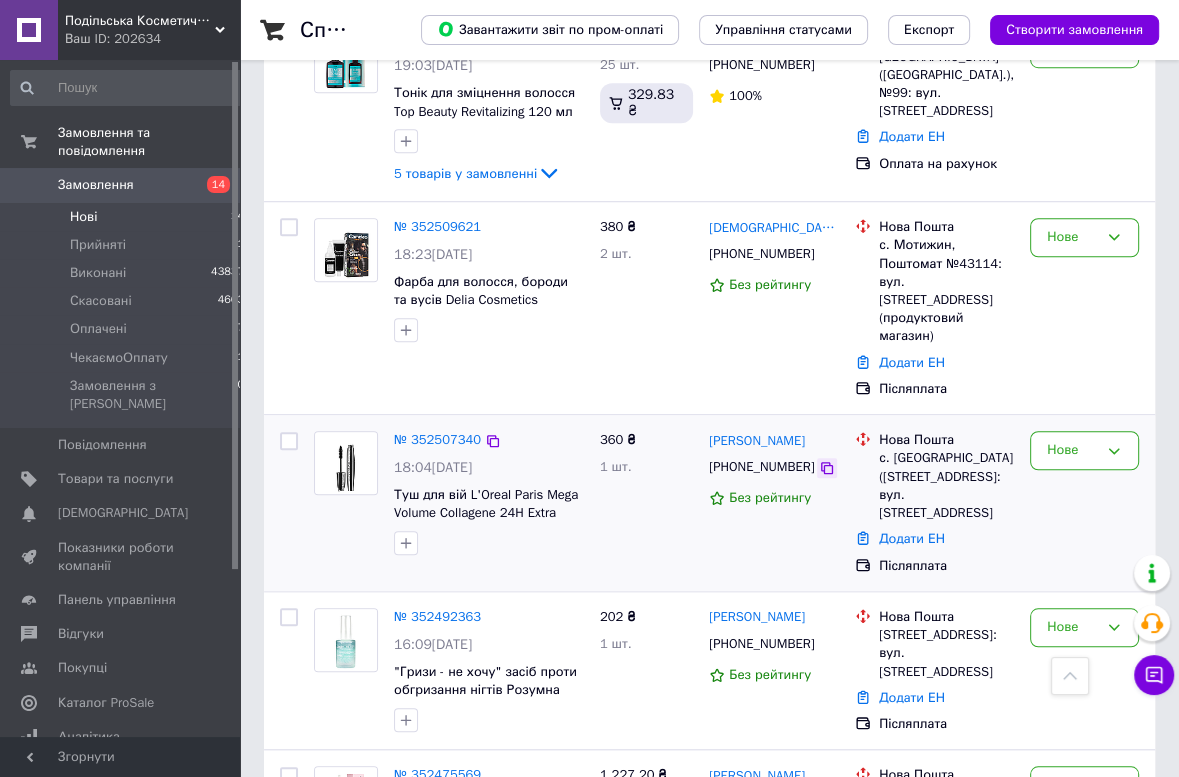 click 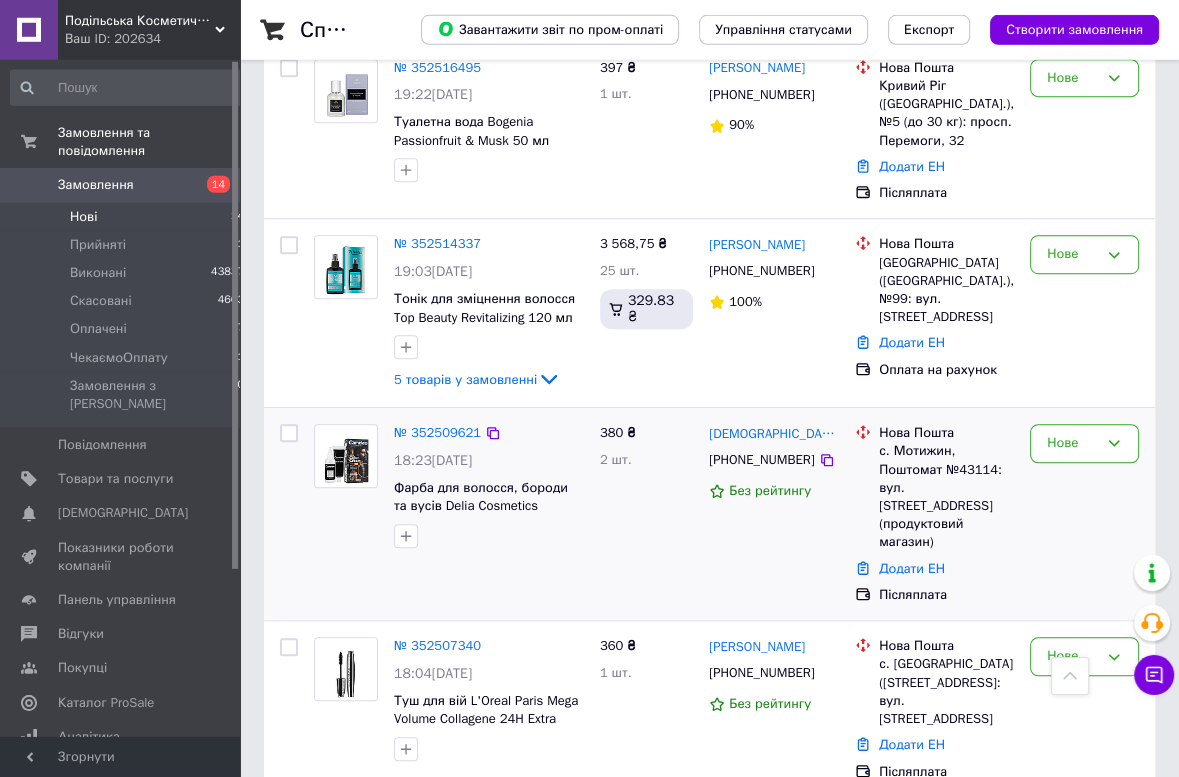 scroll, scrollTop: 913, scrollLeft: 0, axis: vertical 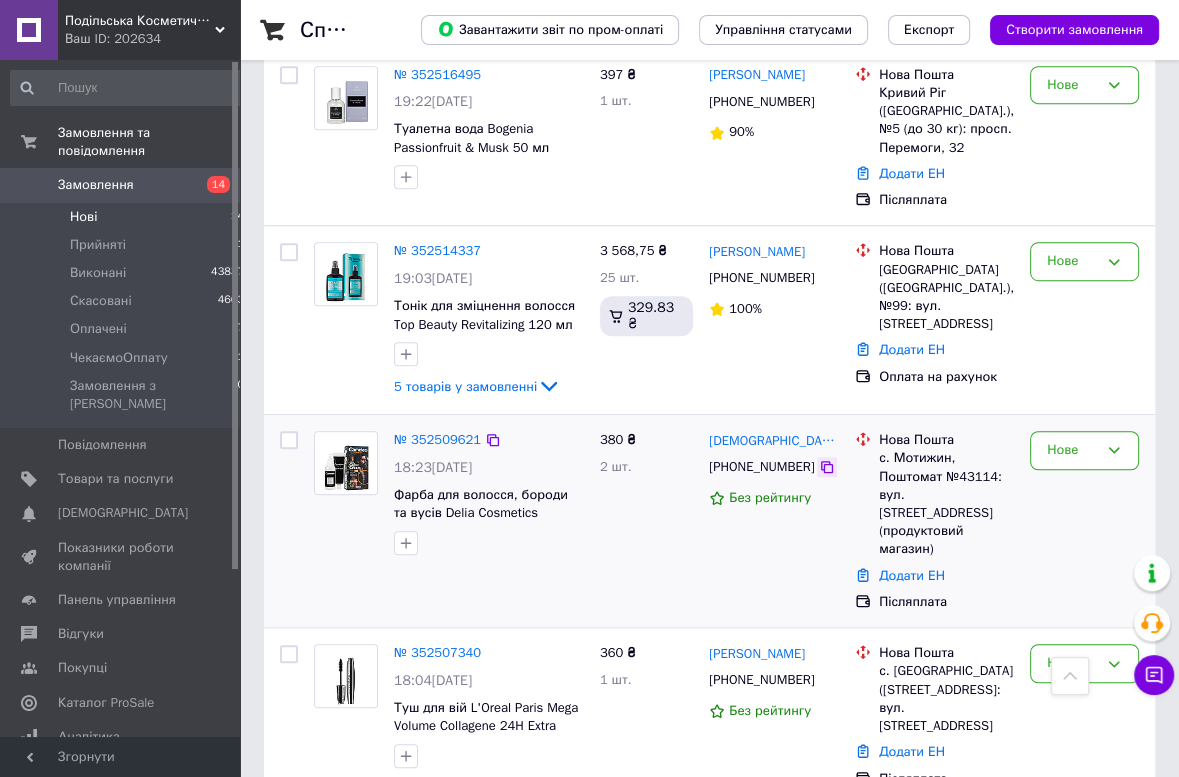 click 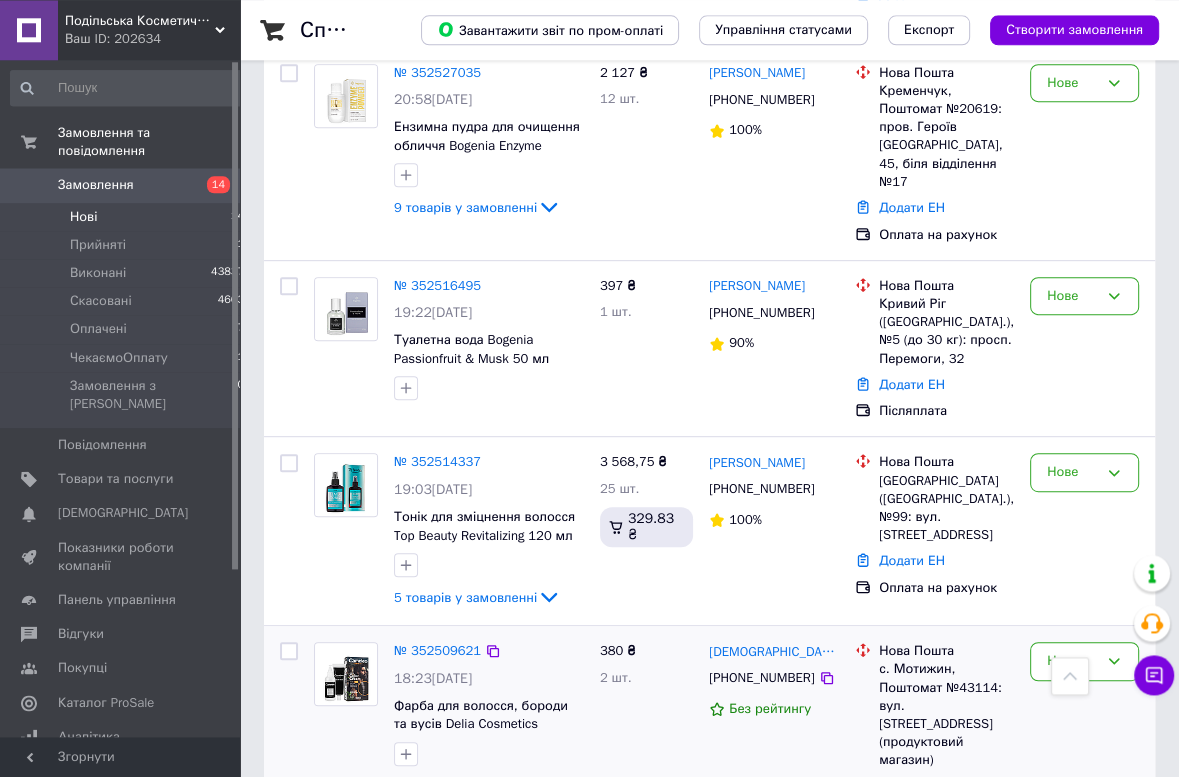 scroll, scrollTop: 700, scrollLeft: 0, axis: vertical 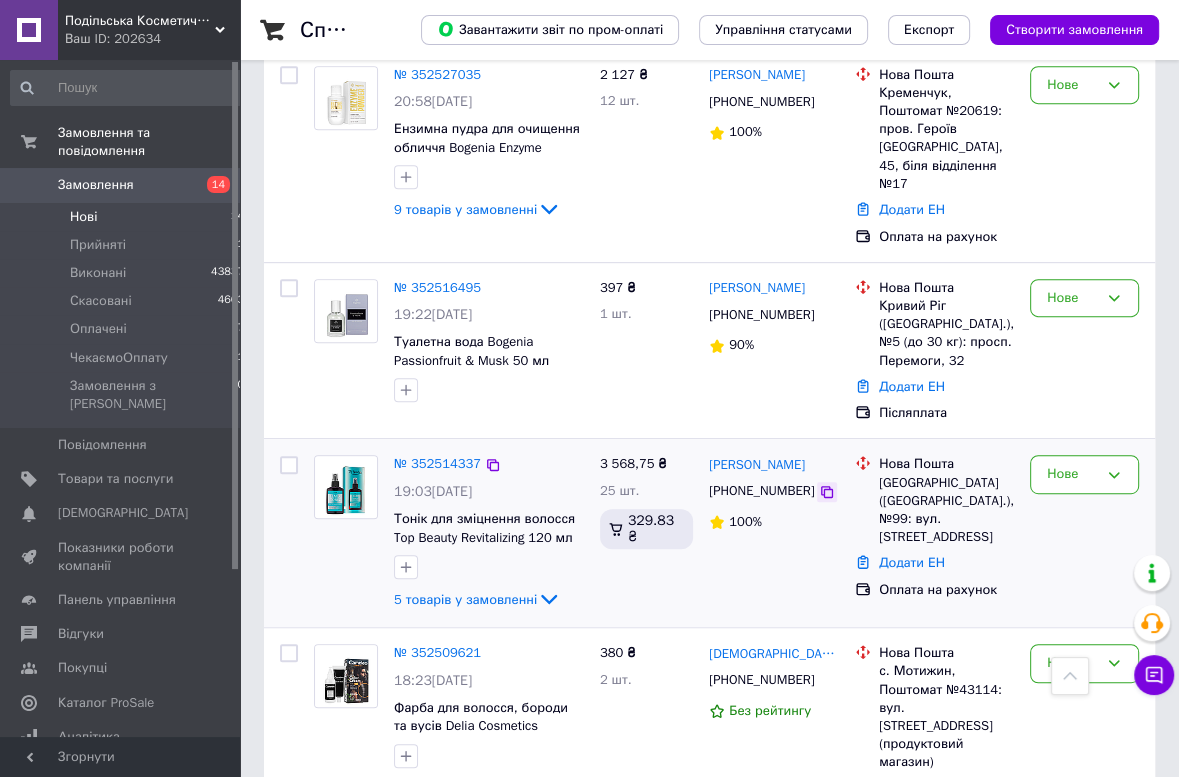 click 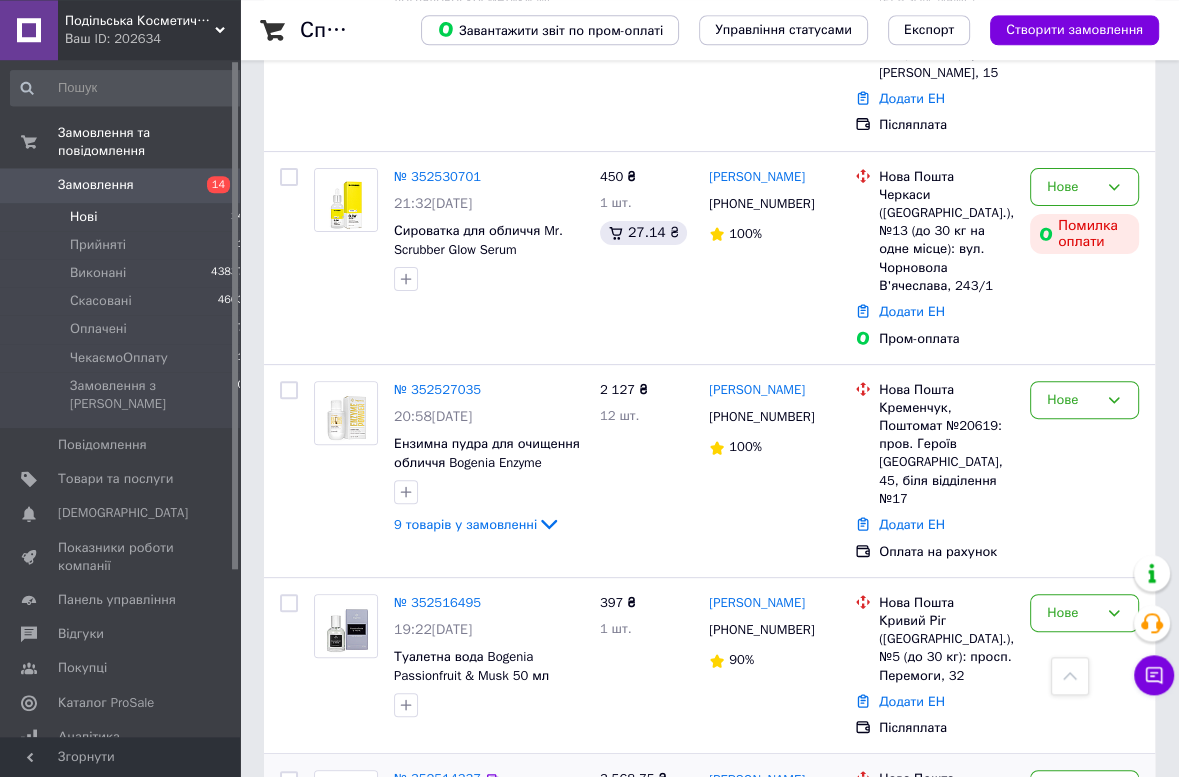 scroll, scrollTop: 381, scrollLeft: 0, axis: vertical 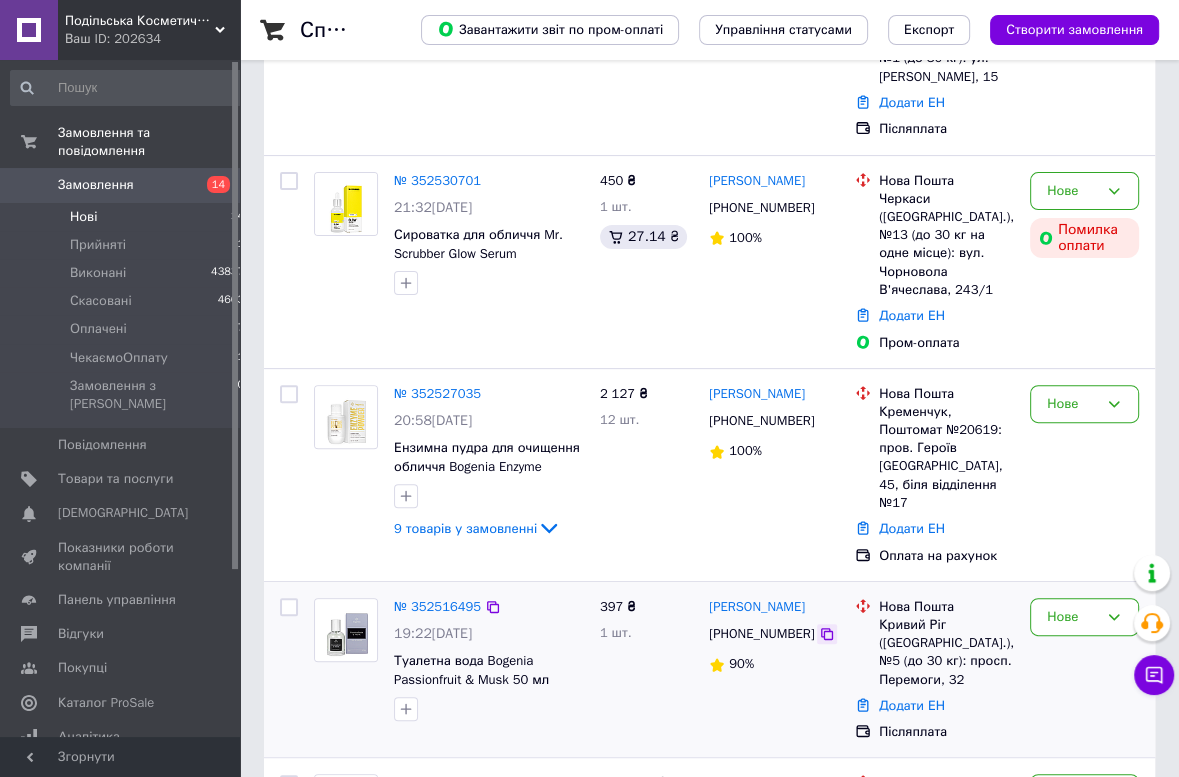 click 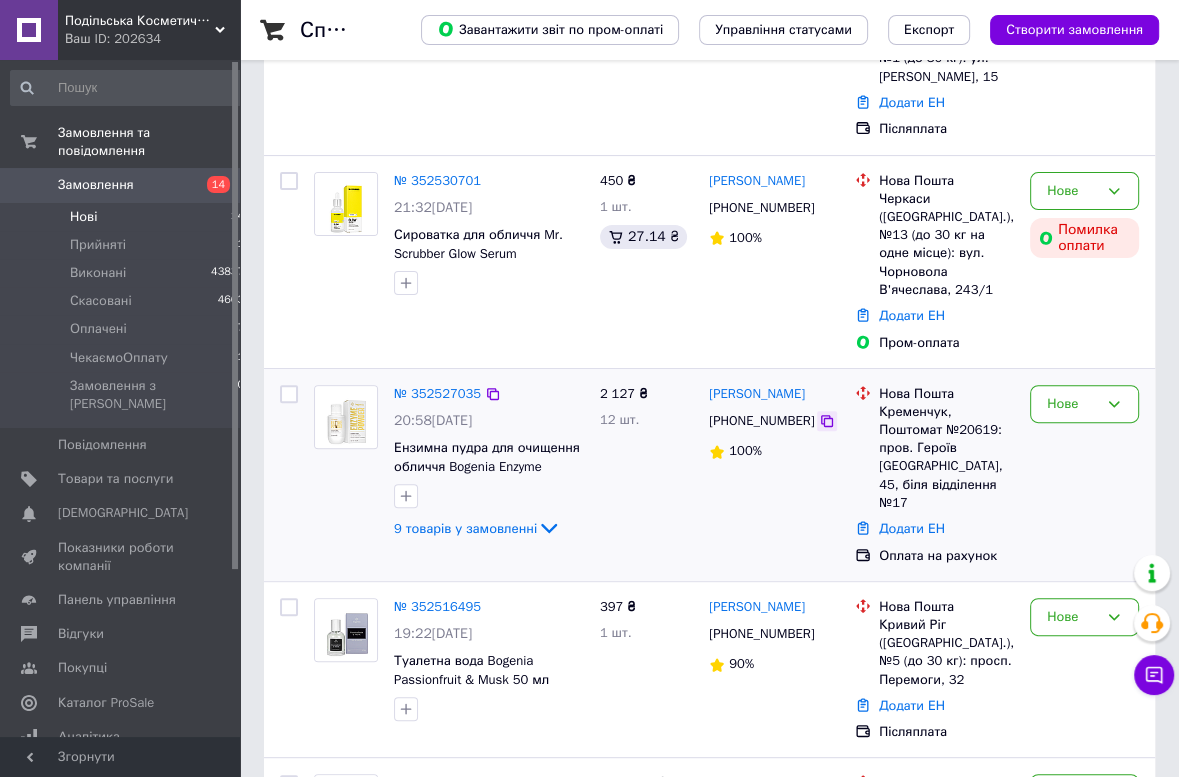 click 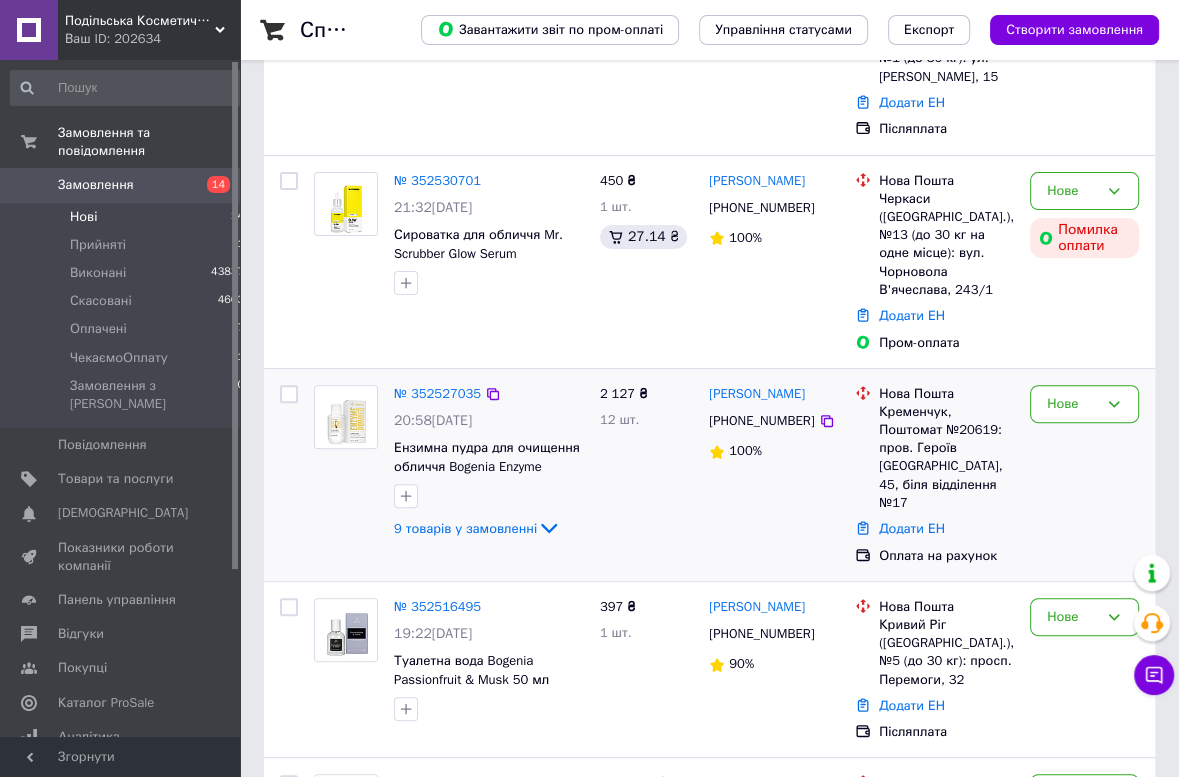 scroll, scrollTop: 275, scrollLeft: 0, axis: vertical 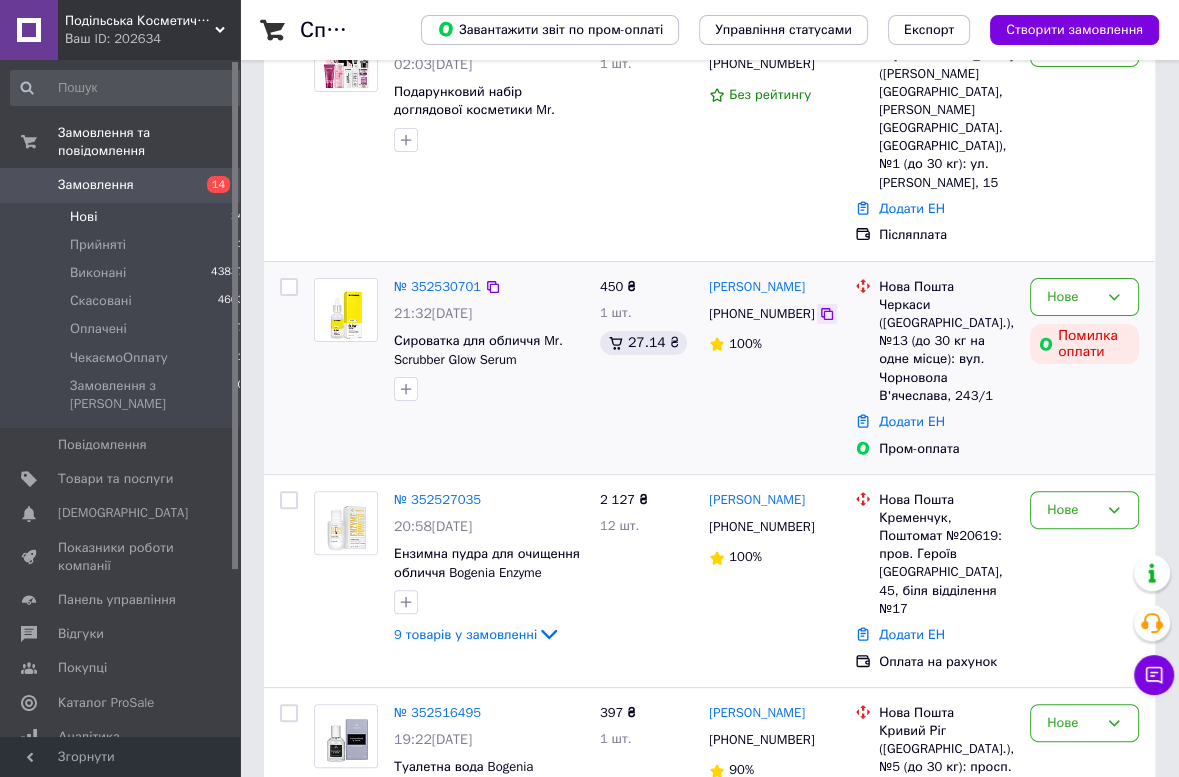 click 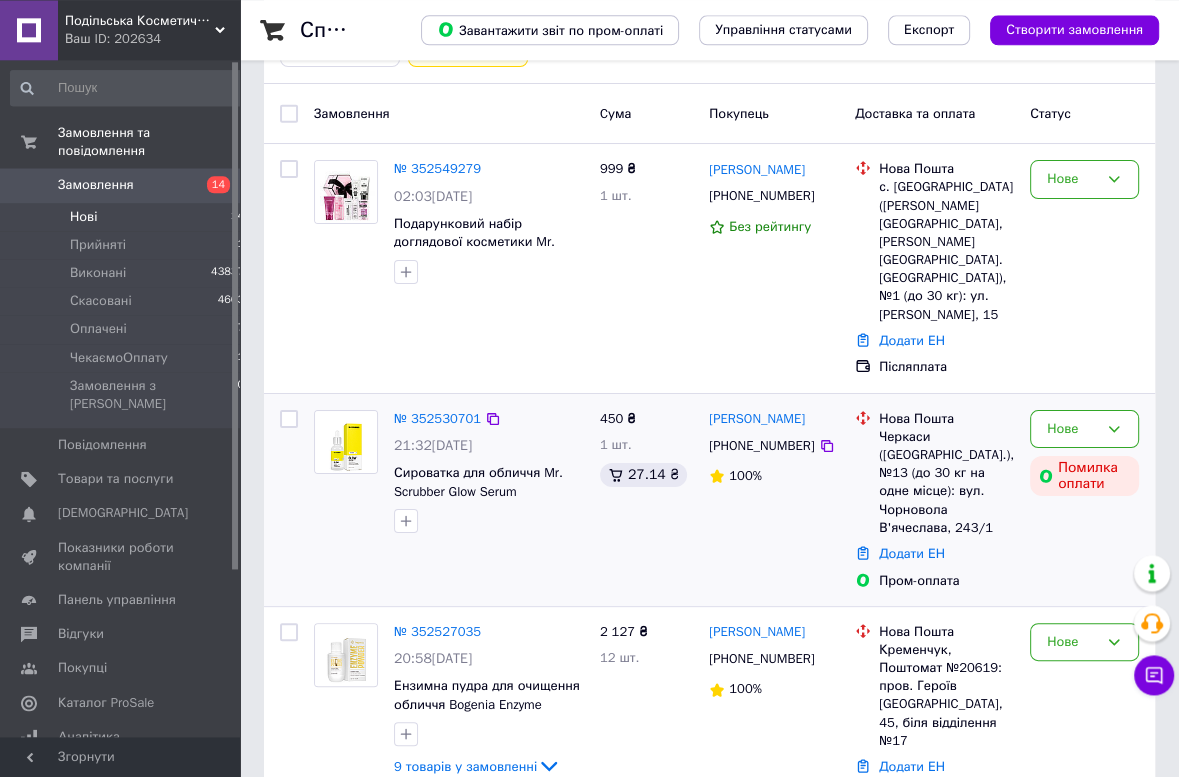 scroll, scrollTop: 62, scrollLeft: 0, axis: vertical 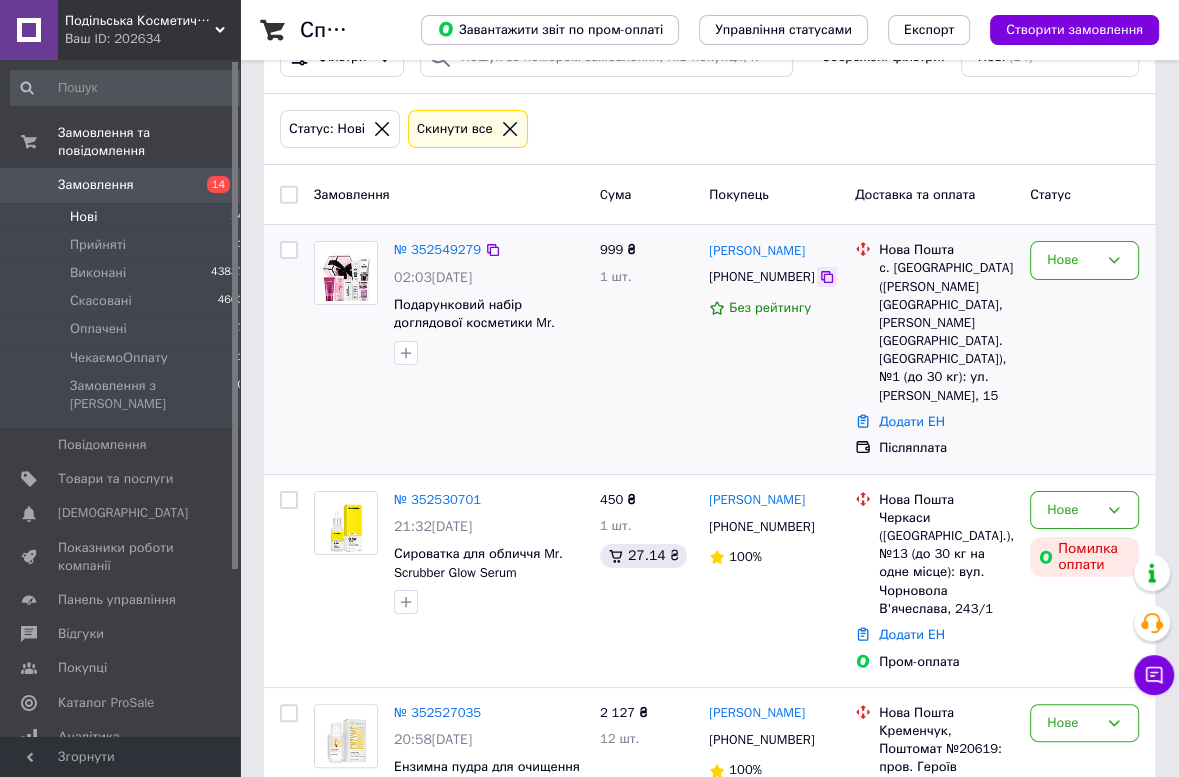 click 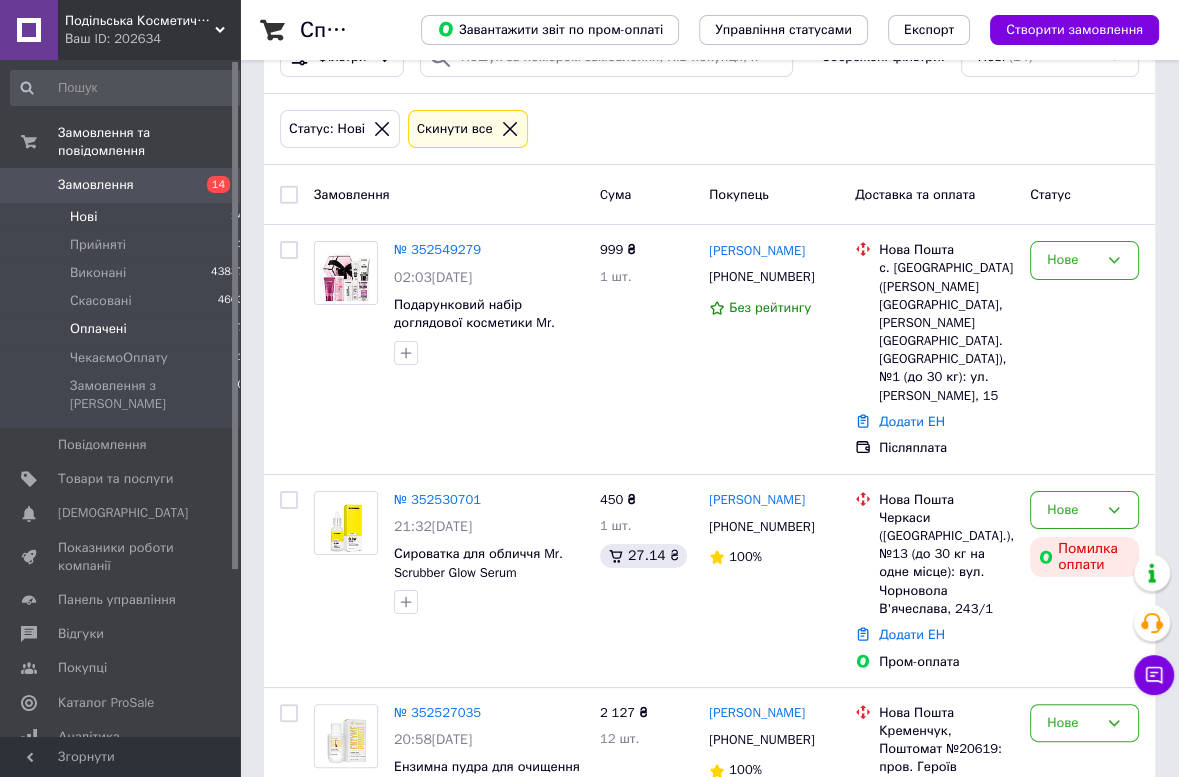 click on "Оплачені" at bounding box center (98, 329) 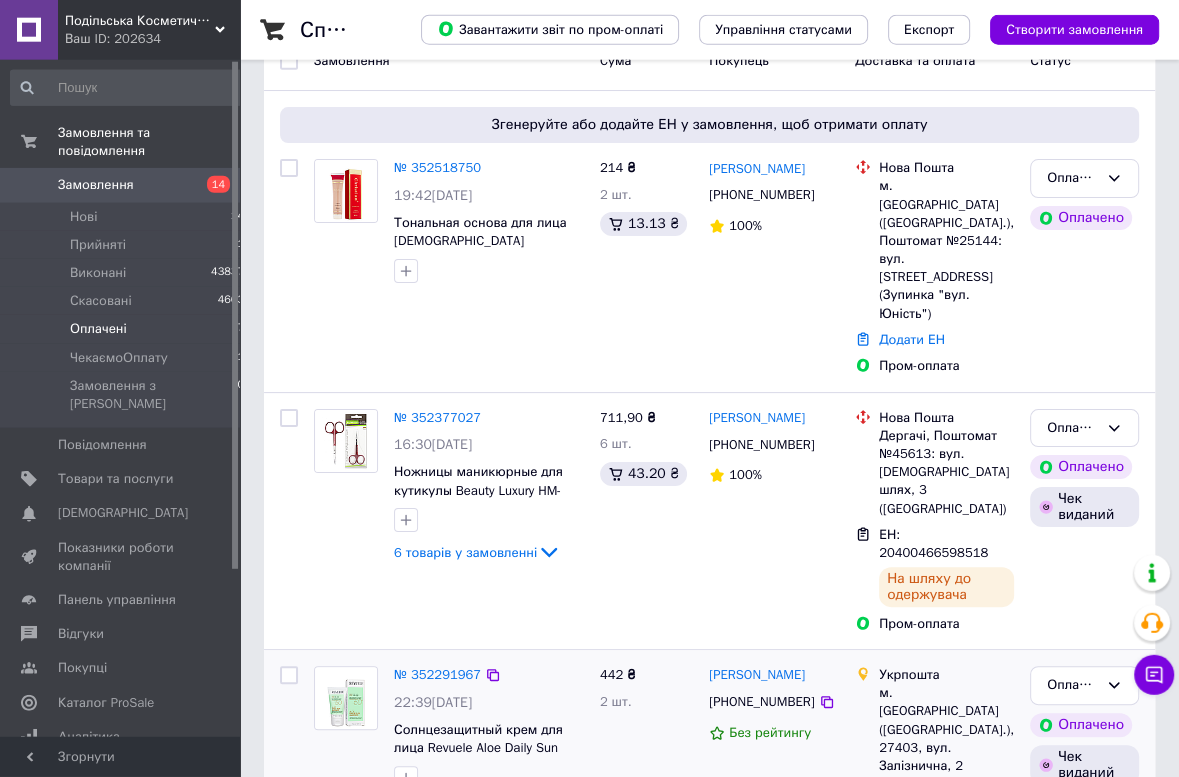 scroll, scrollTop: 78, scrollLeft: 0, axis: vertical 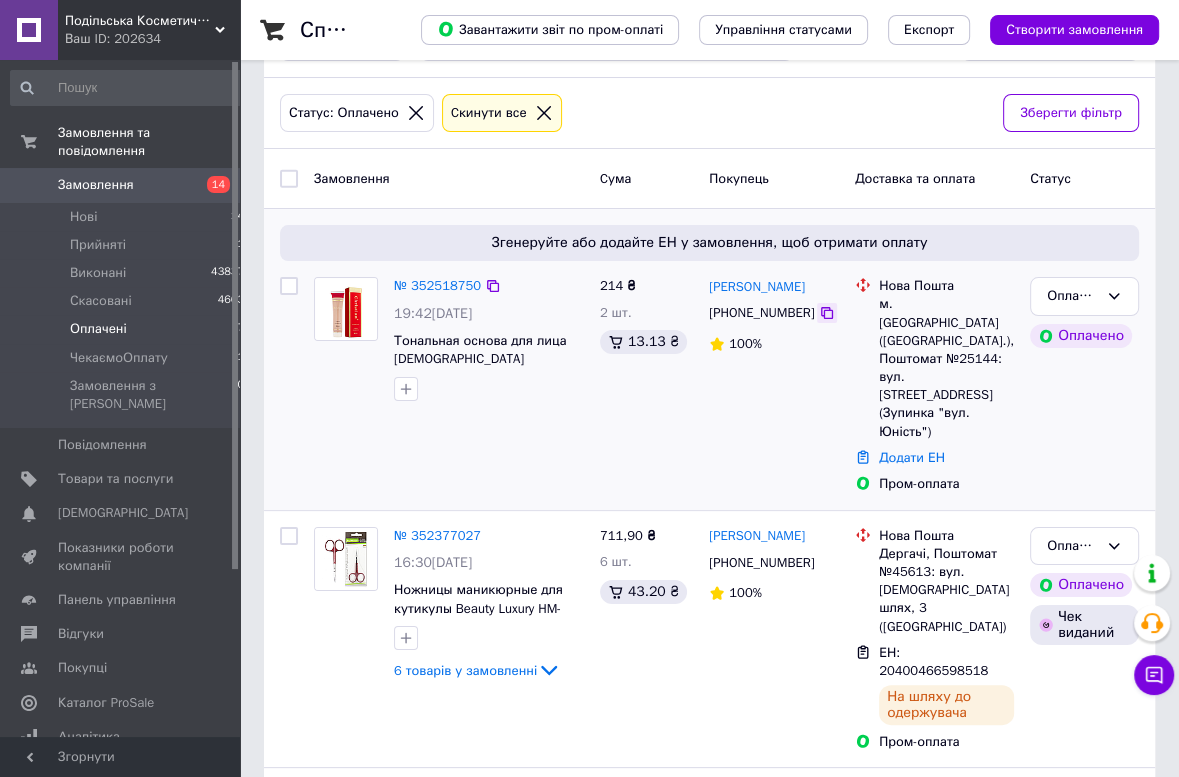 click 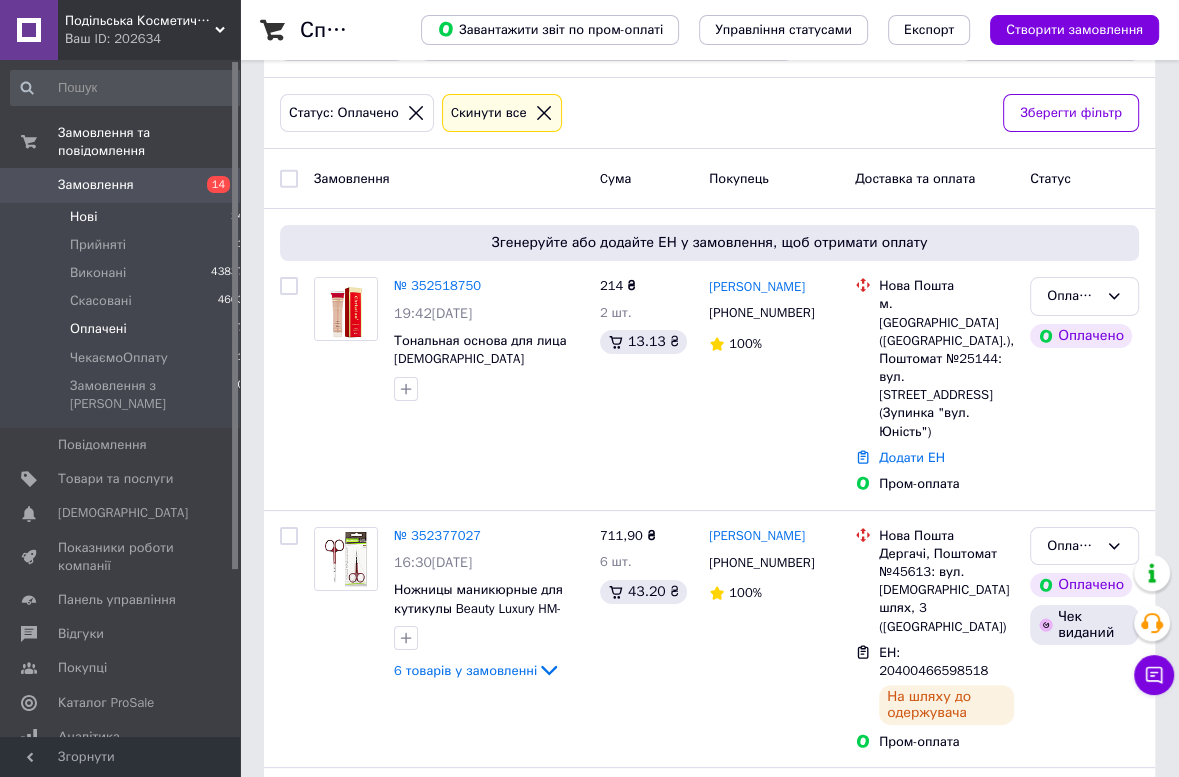 click on "Нові 14" at bounding box center [128, 217] 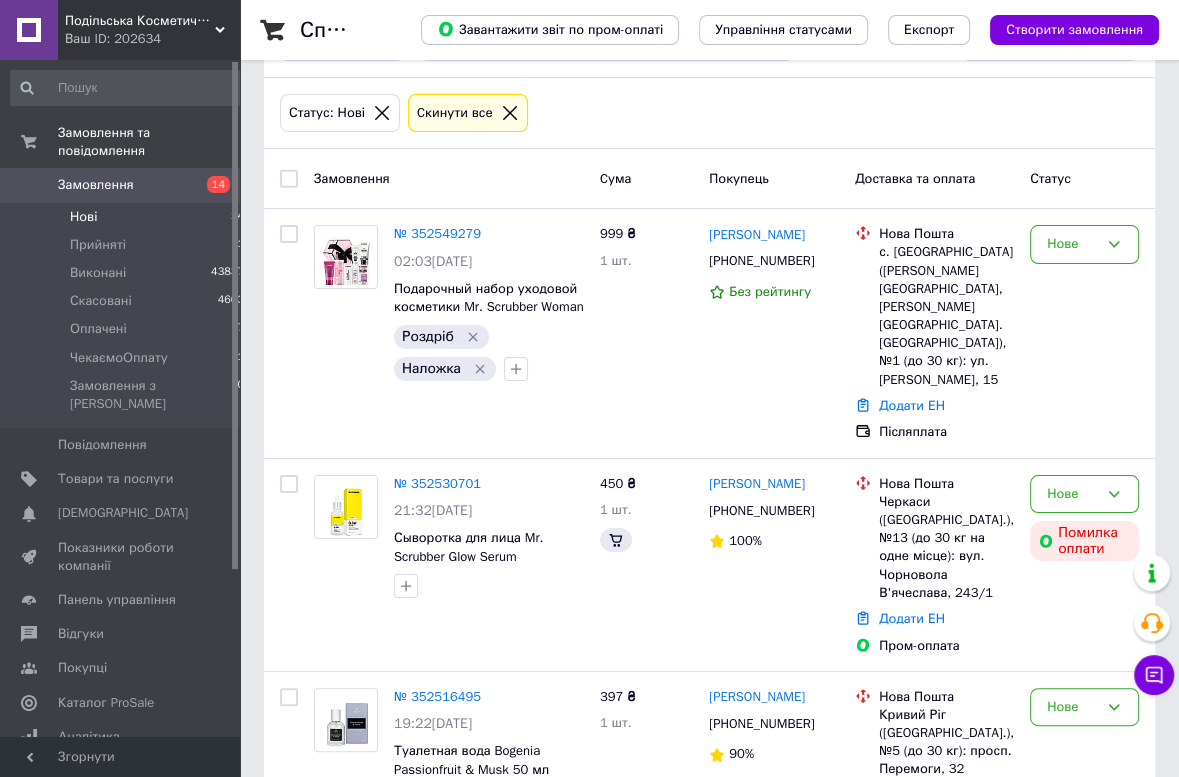 scroll, scrollTop: 0, scrollLeft: 0, axis: both 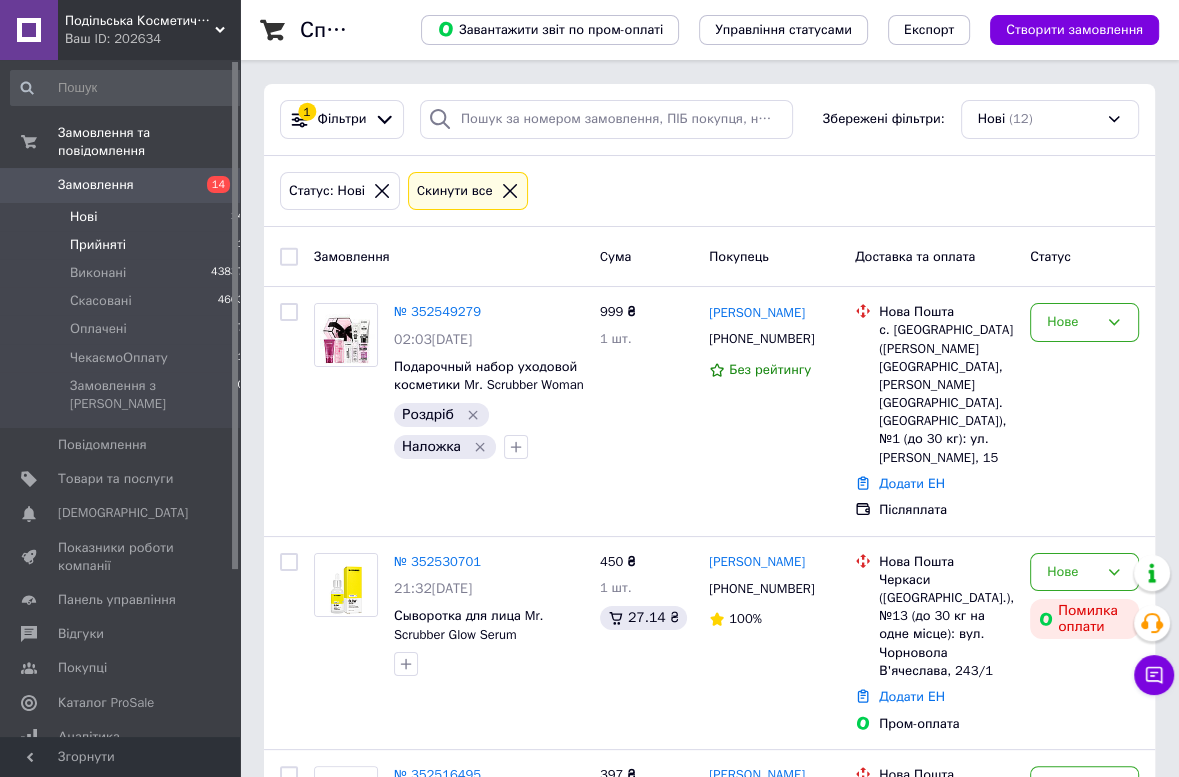 click on "Прийняті" at bounding box center [98, 245] 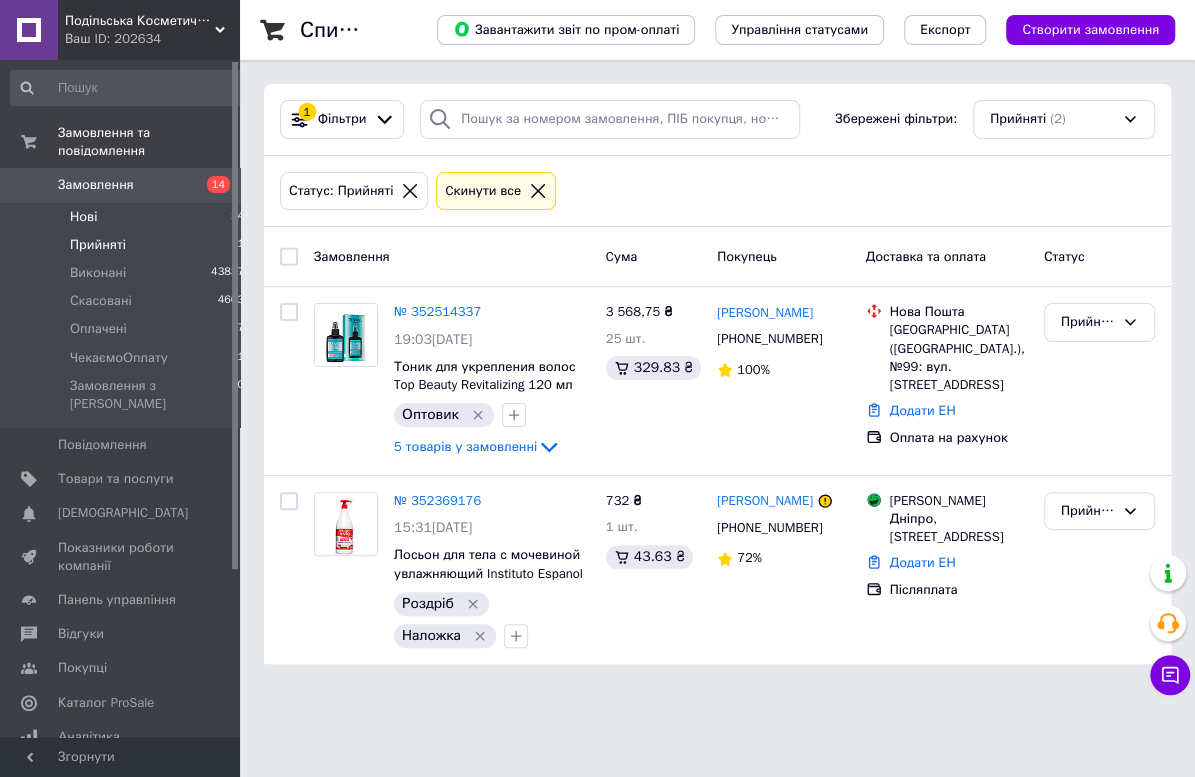 click on "Нові" at bounding box center [83, 217] 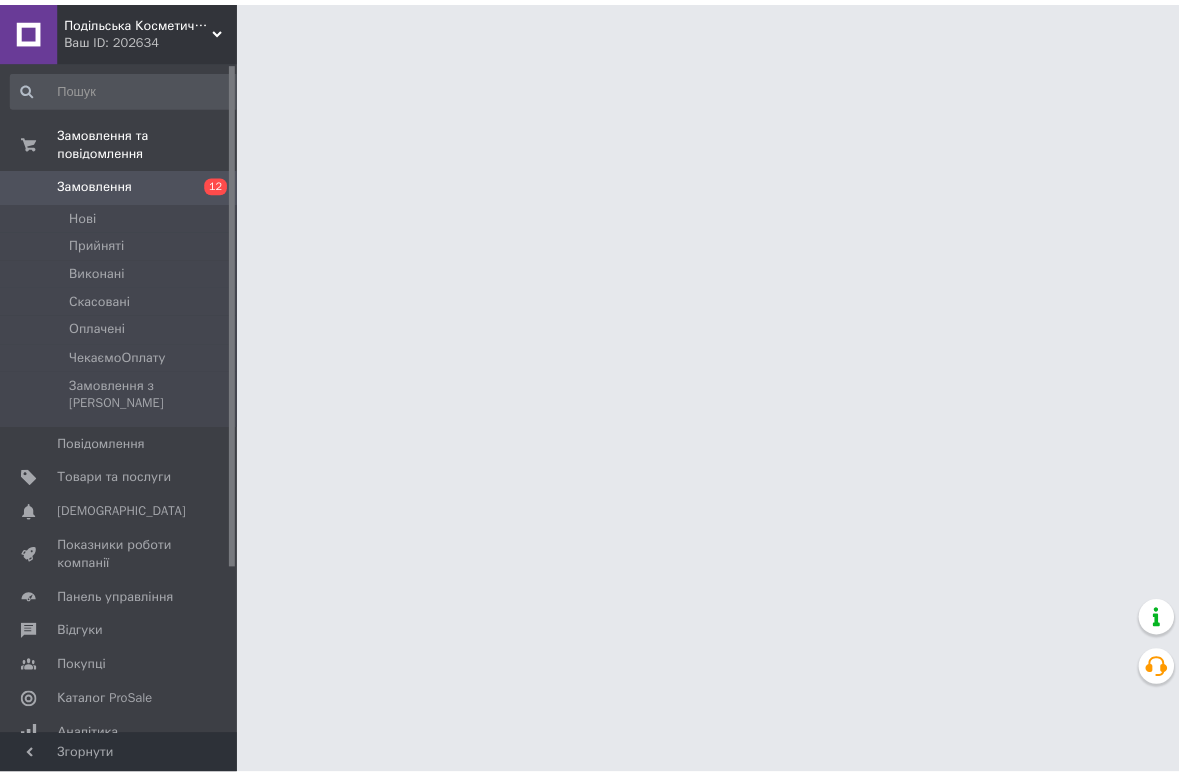 scroll, scrollTop: 0, scrollLeft: 0, axis: both 